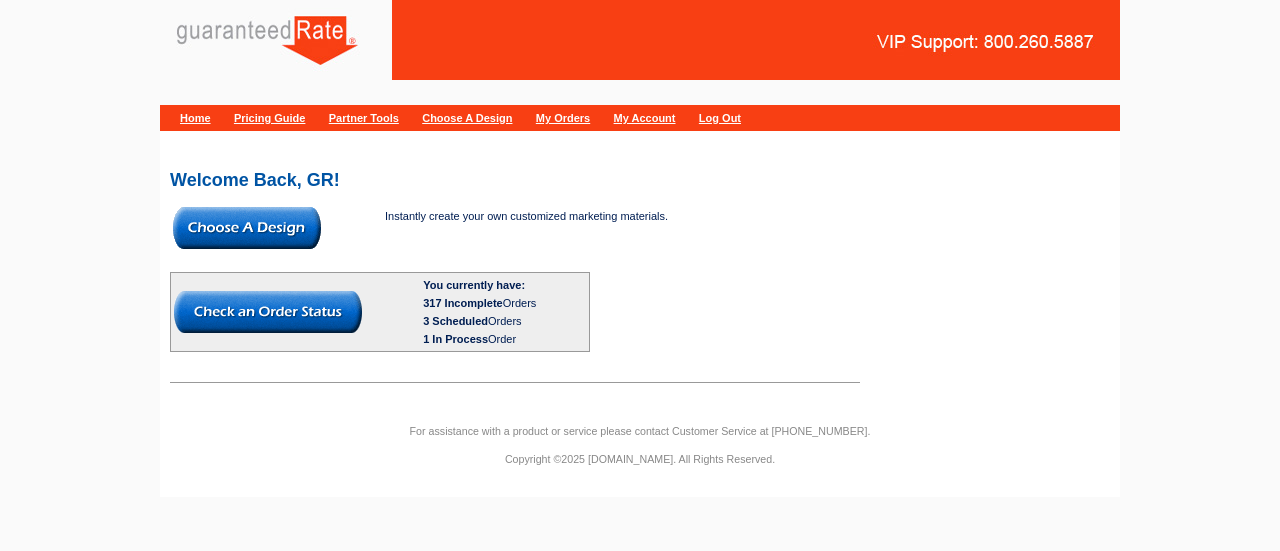 scroll, scrollTop: 0, scrollLeft: 0, axis: both 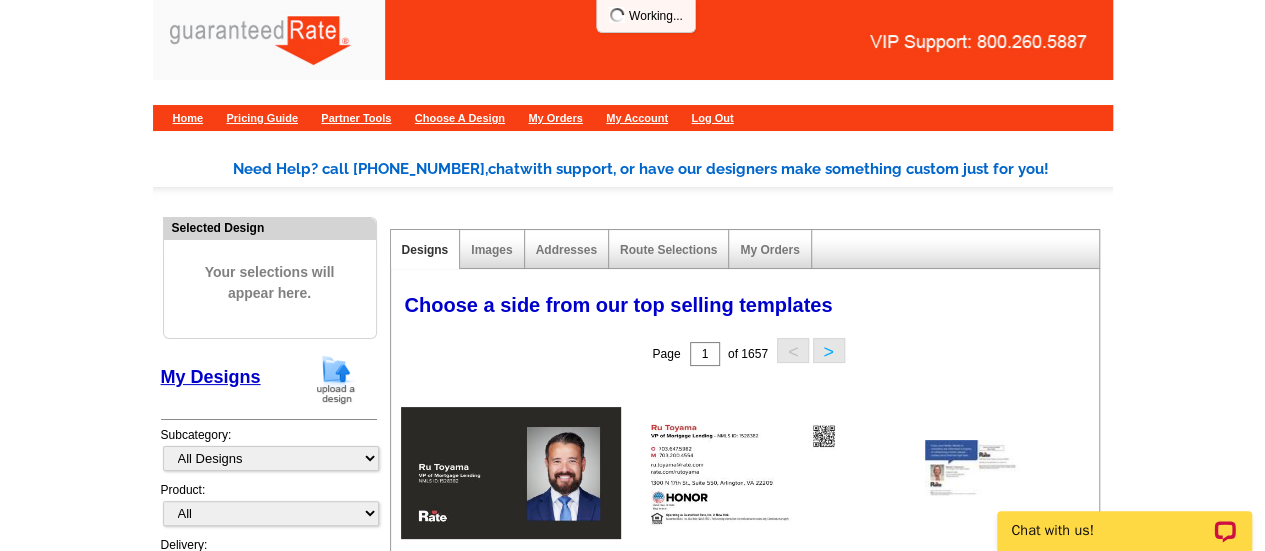 click at bounding box center (336, 379) 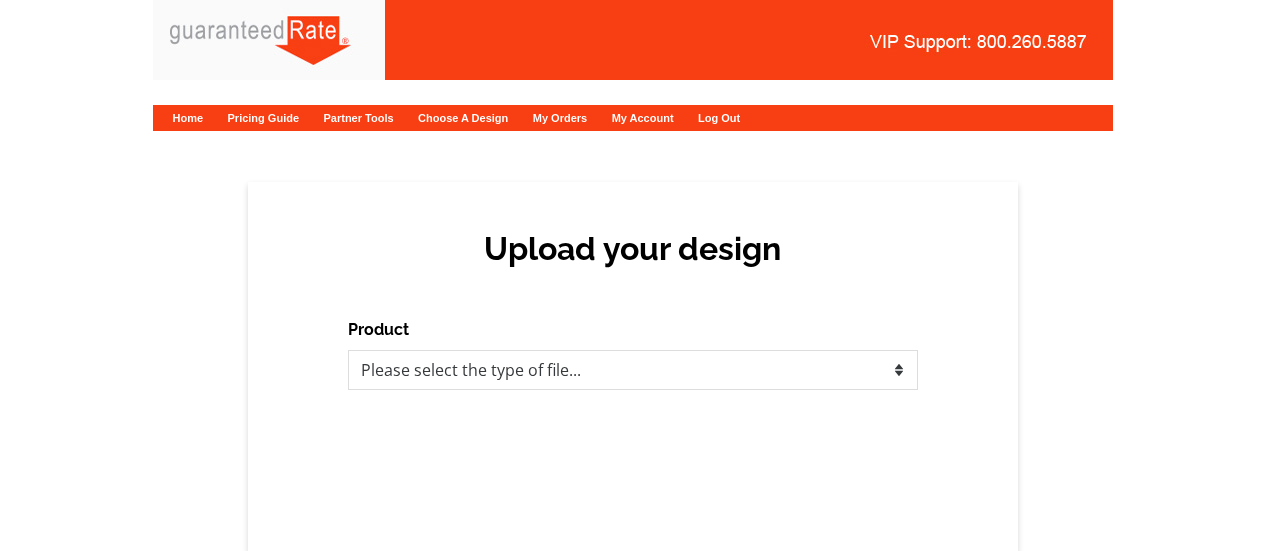 scroll, scrollTop: 0, scrollLeft: 0, axis: both 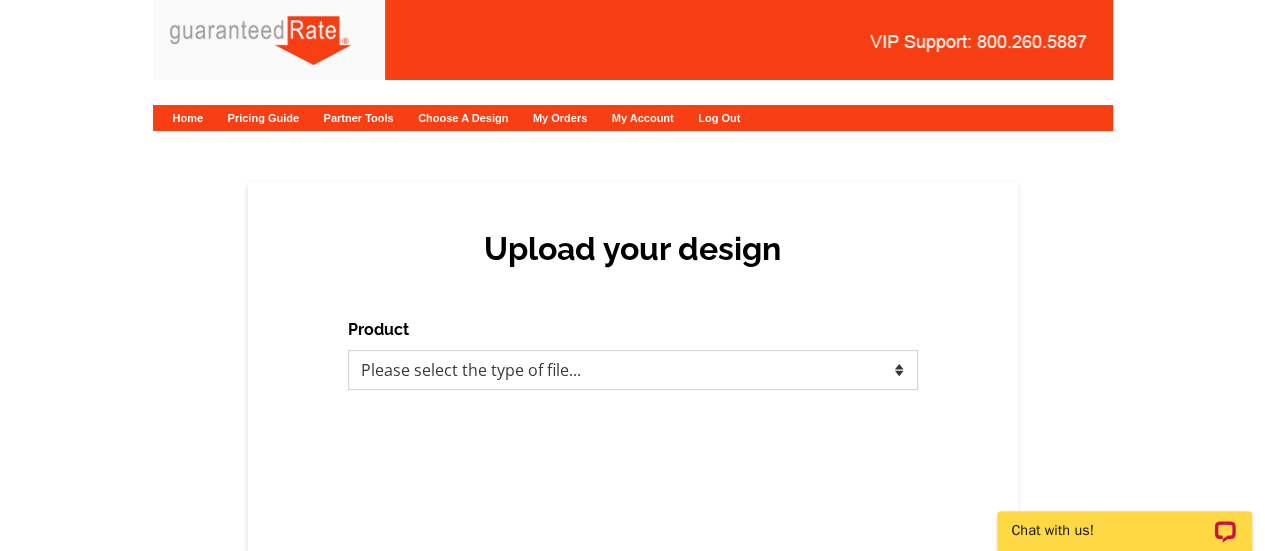 click on "Please select the type of file...
Postcards
Calendars
Business Cards
Letters and flyers
Greeting Cards" at bounding box center [633, 370] 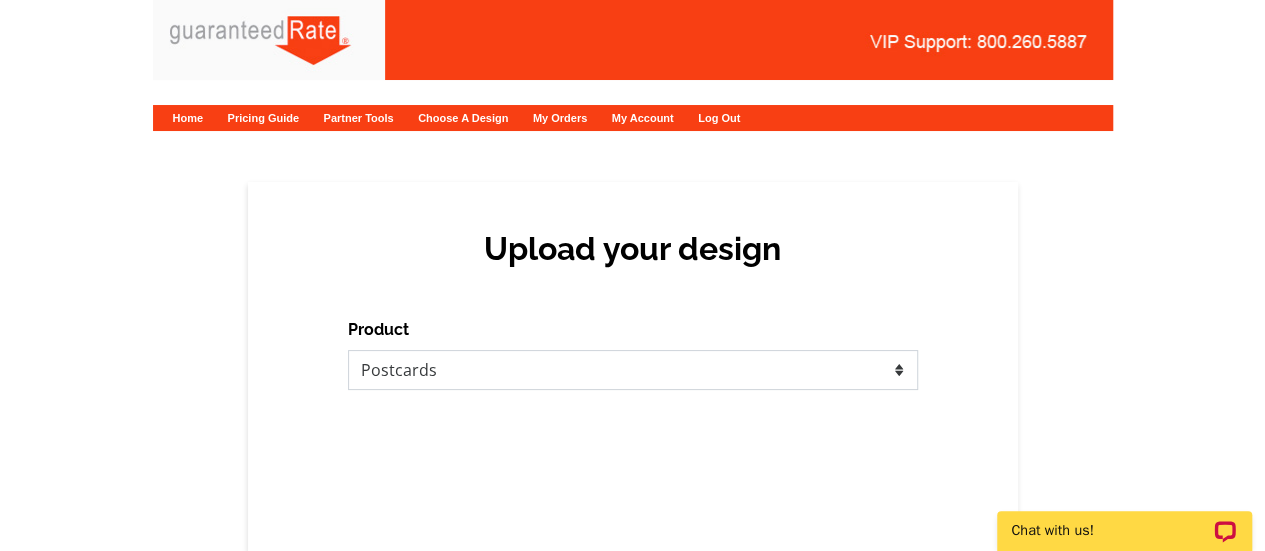 click on "Please select the type of file...
Postcards
Calendars
Business Cards
Letters and flyers
Greeting Cards" at bounding box center [633, 370] 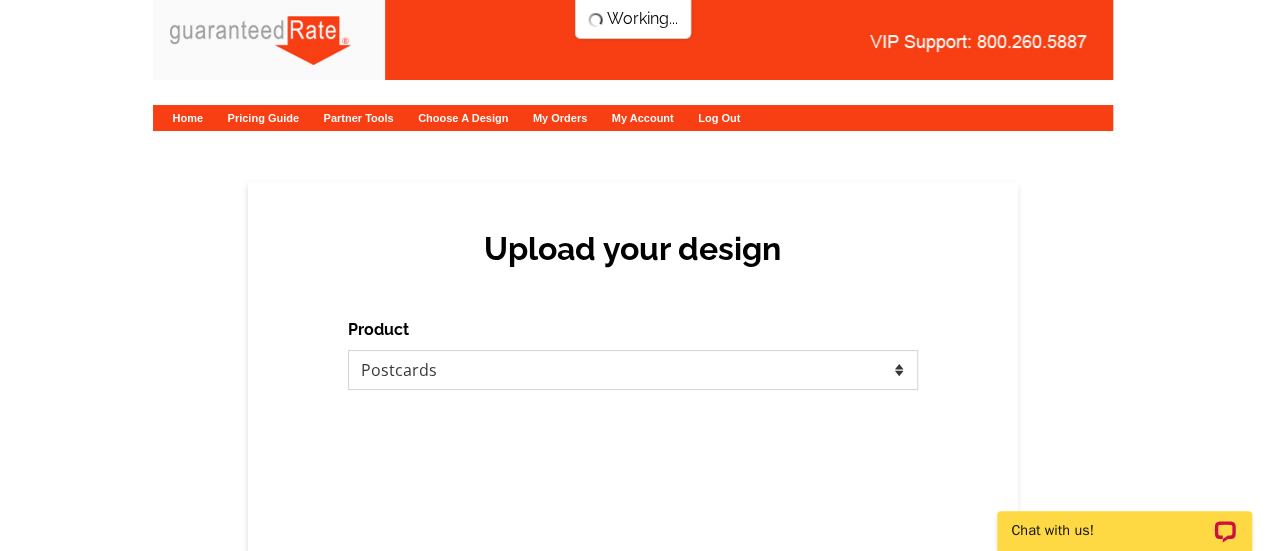 scroll, scrollTop: 0, scrollLeft: 0, axis: both 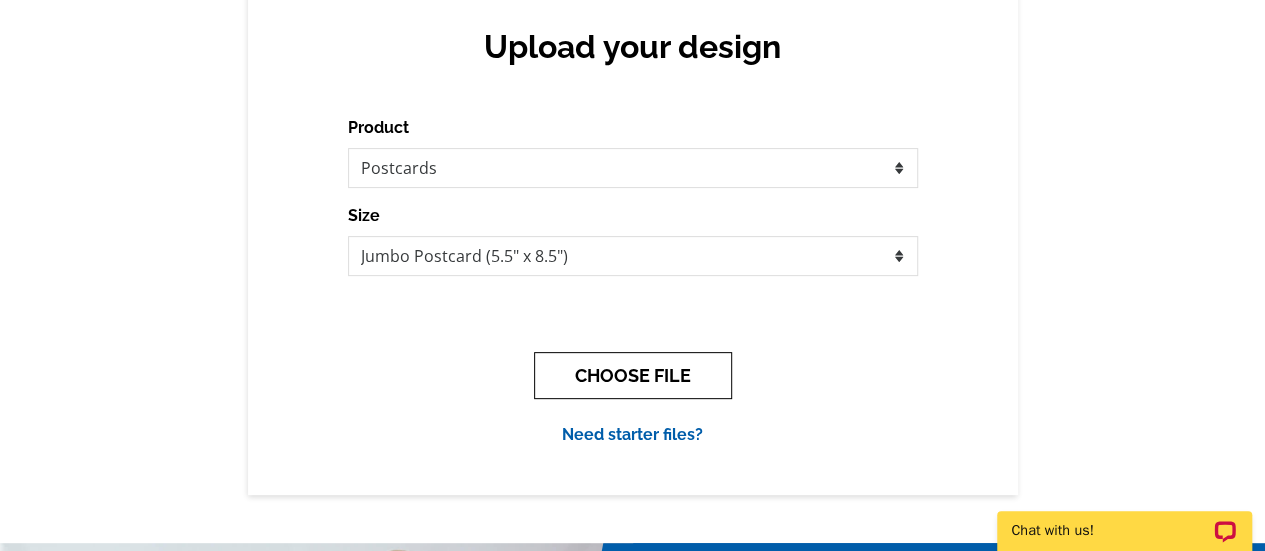 click on "CHOOSE FILE" at bounding box center [633, 375] 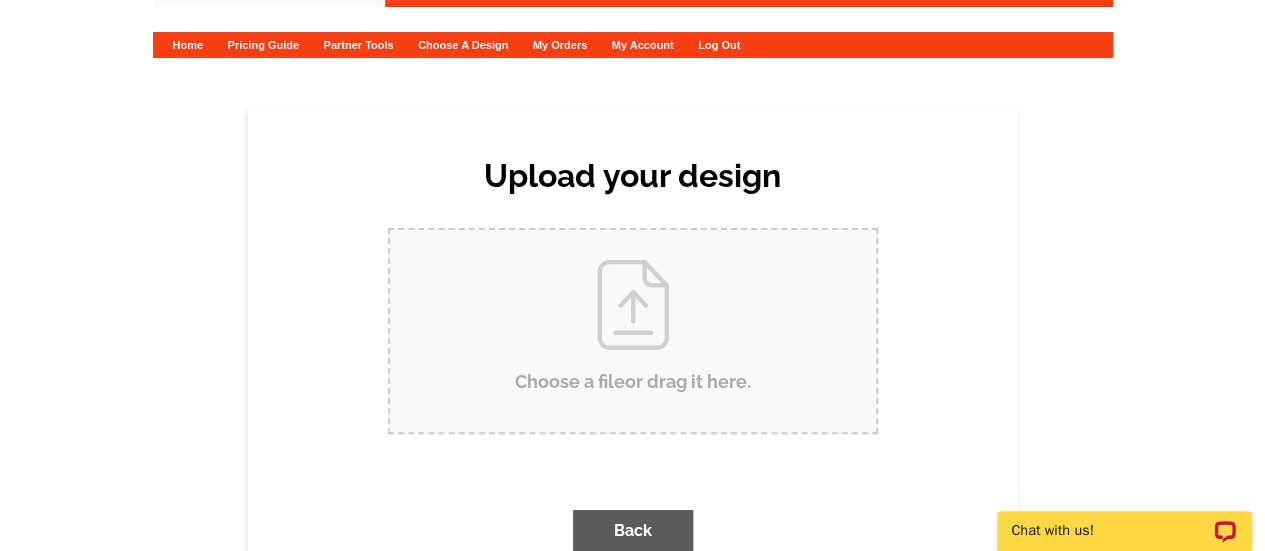 scroll, scrollTop: 0, scrollLeft: 0, axis: both 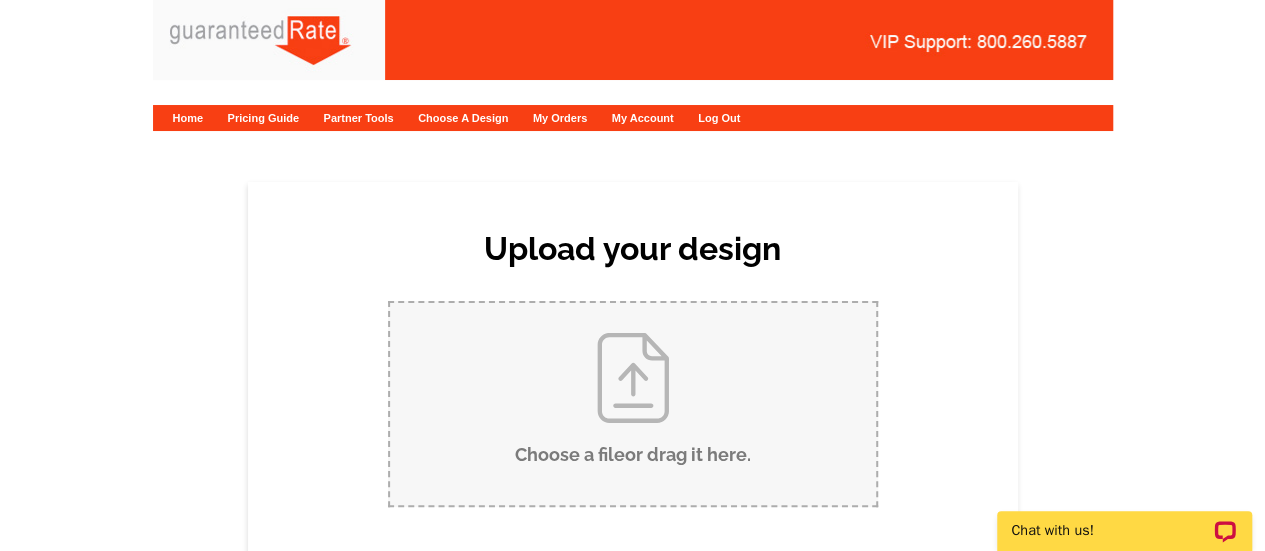 drag, startPoint x: 608, startPoint y: 379, endPoint x: 529, endPoint y: 403, distance: 82.565125 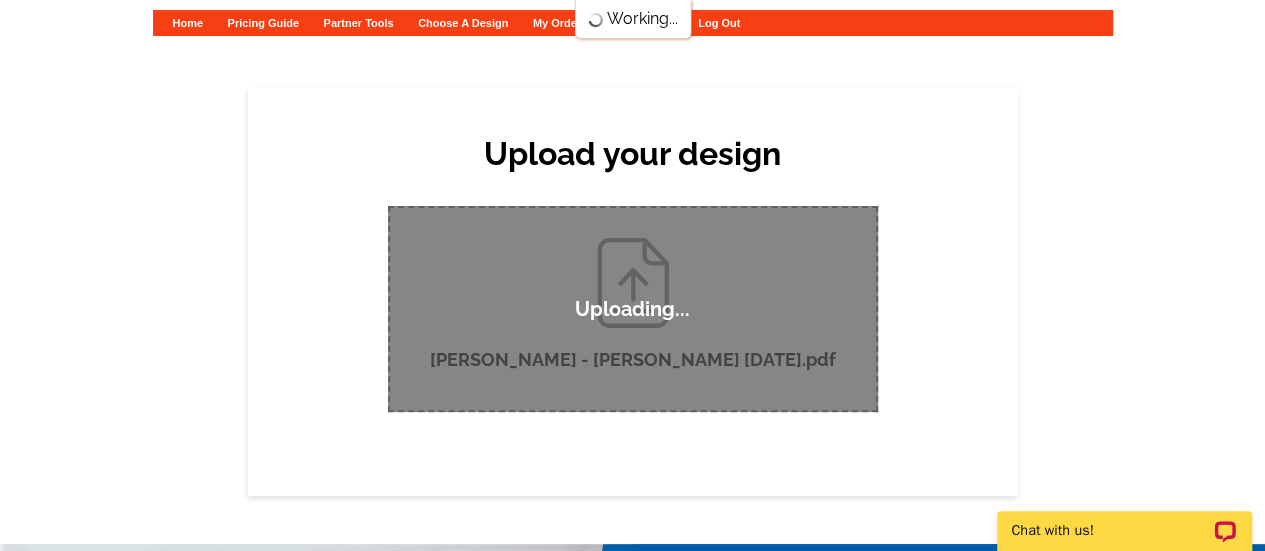 scroll, scrollTop: 94, scrollLeft: 0, axis: vertical 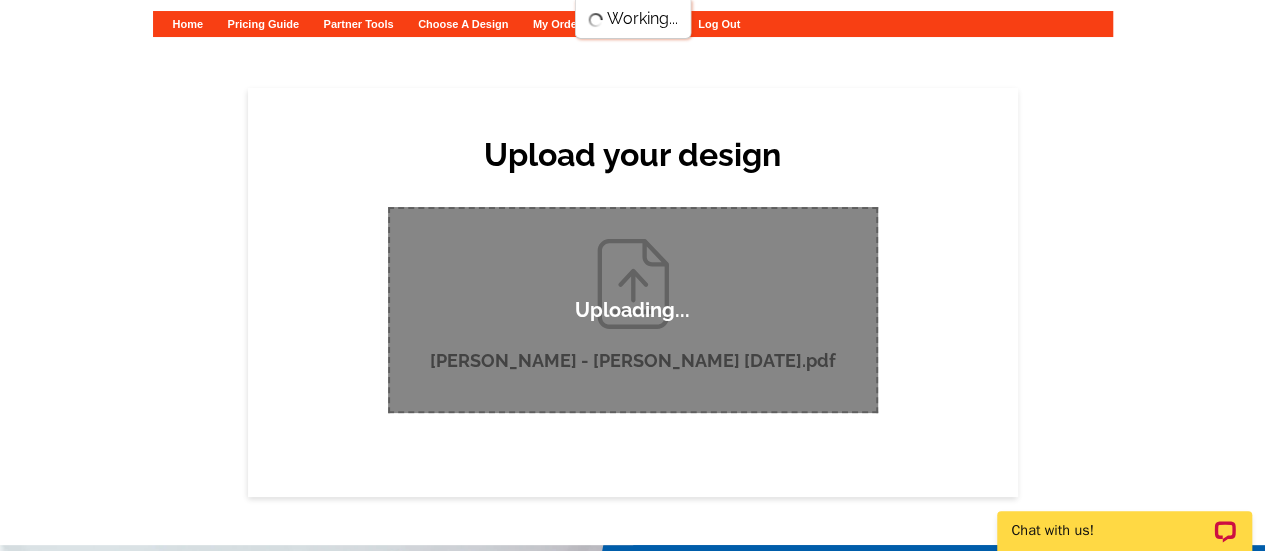 type 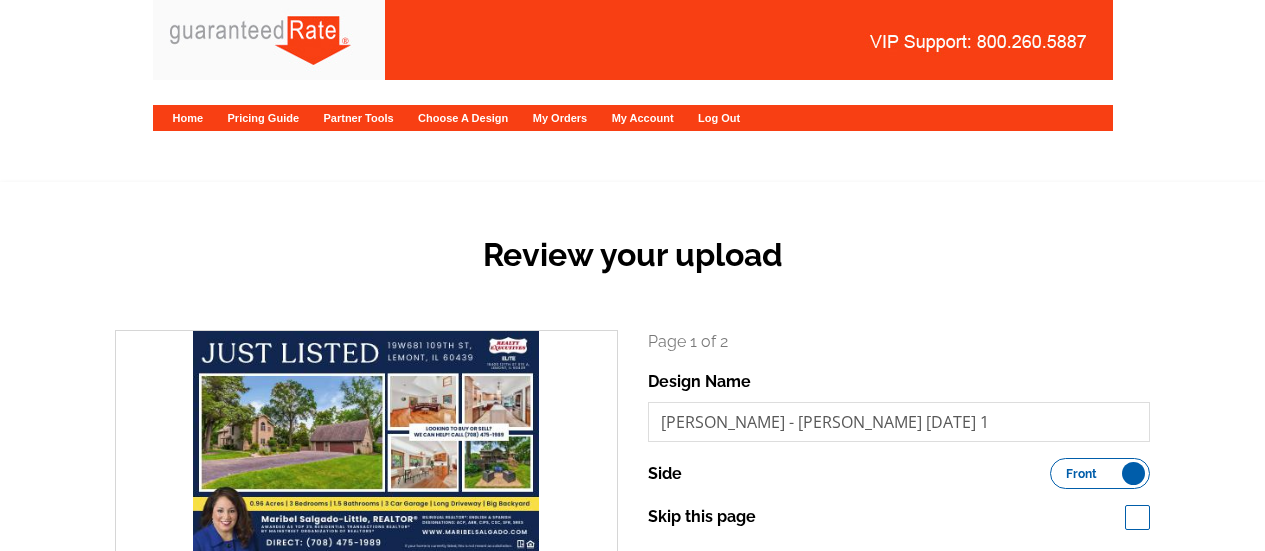 scroll, scrollTop: 0, scrollLeft: 0, axis: both 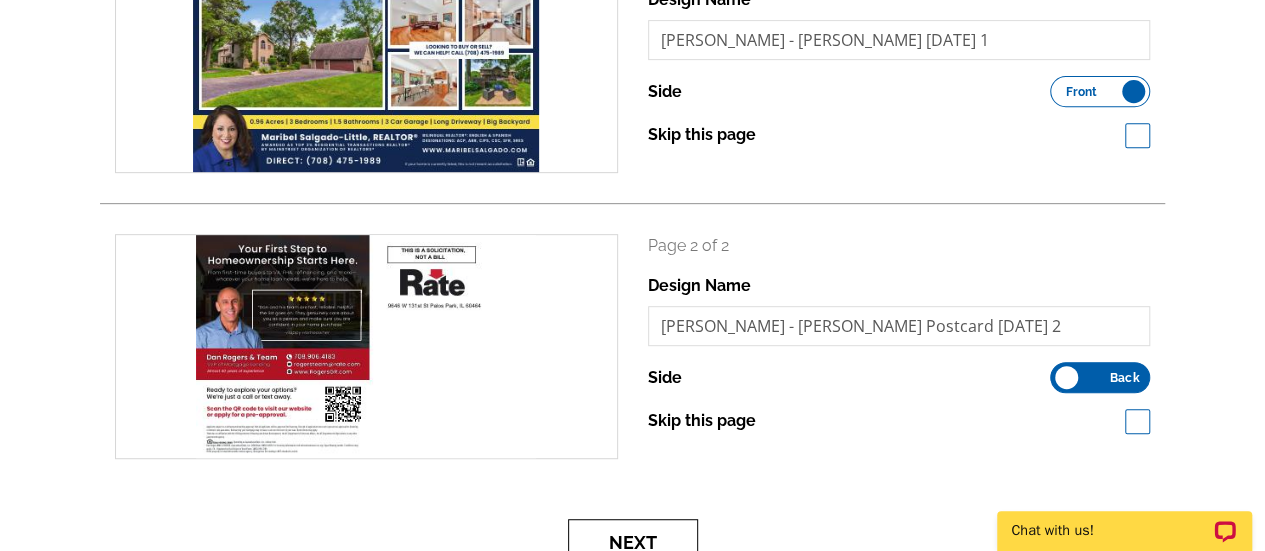 click on "Next" at bounding box center (633, 542) 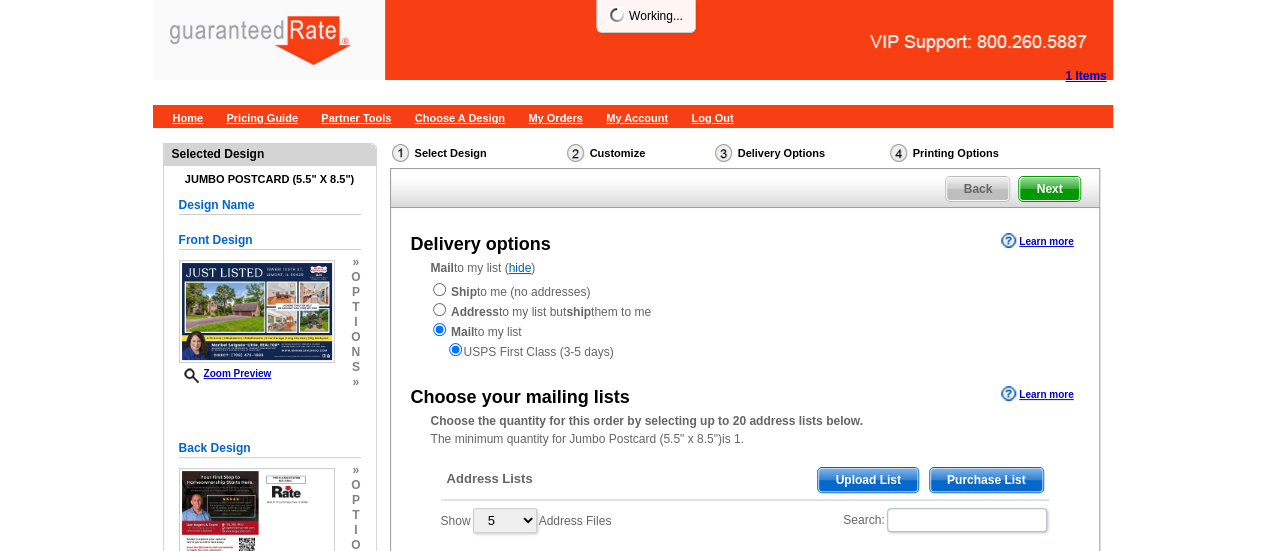 scroll, scrollTop: 206, scrollLeft: 0, axis: vertical 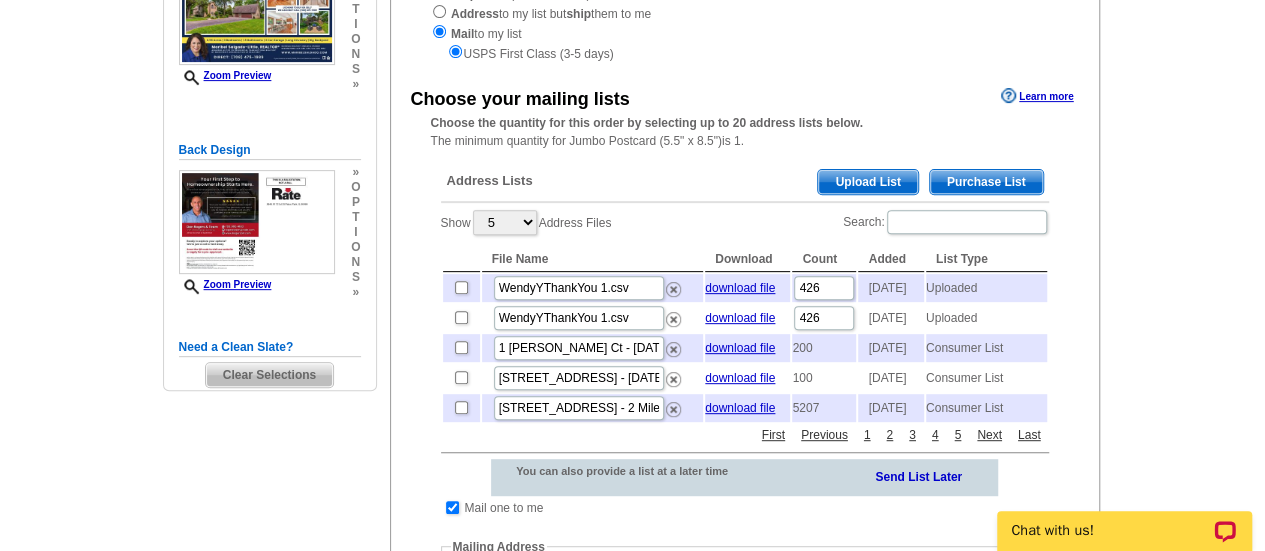 click on "Purchase List" at bounding box center [986, 182] 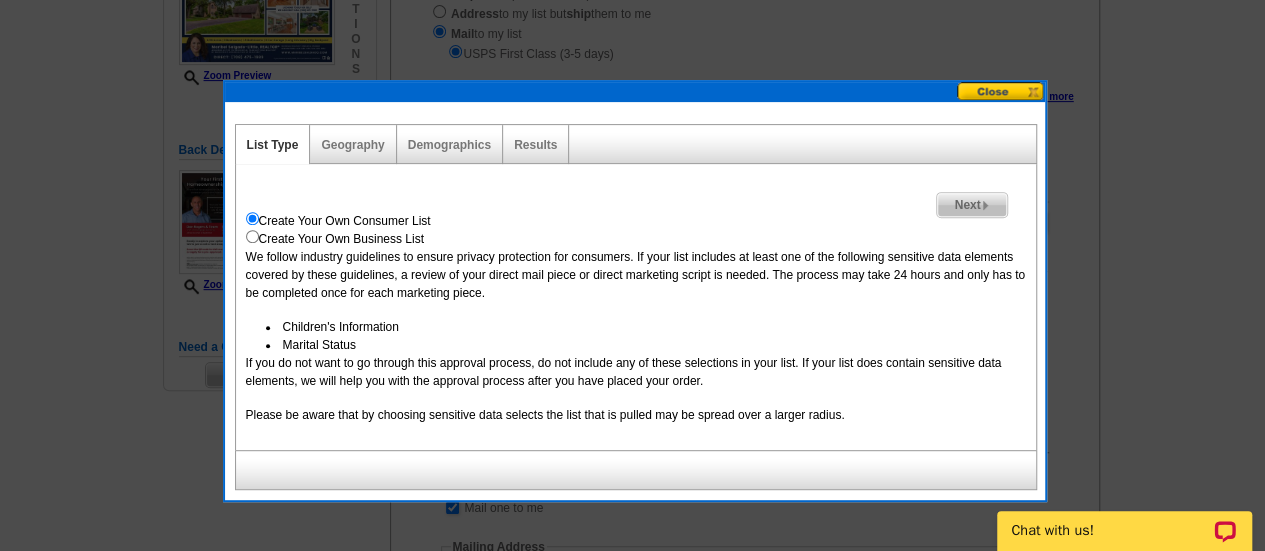 click on "Next" at bounding box center [971, 205] 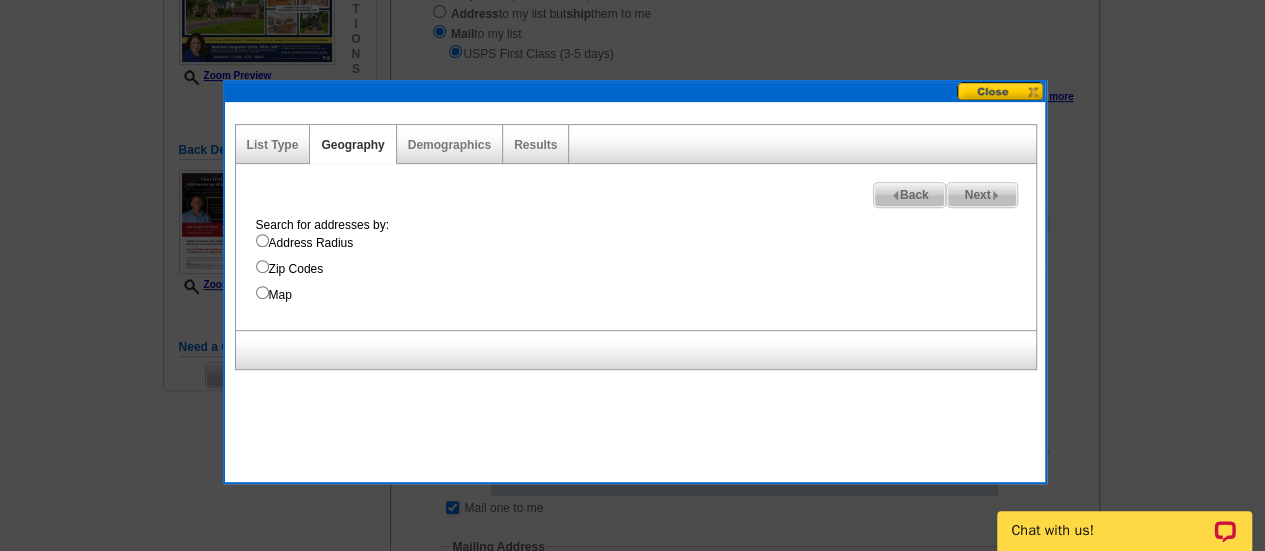 click on "Map" at bounding box center [646, 295] 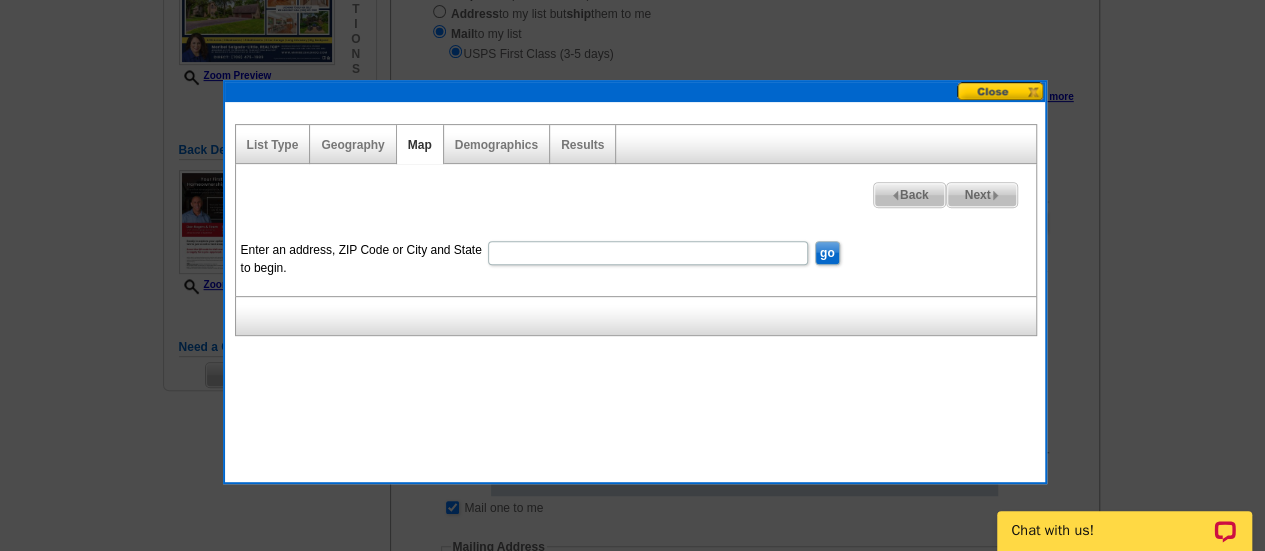 click on "Enter an address, ZIP Code or City and State to begin." at bounding box center (648, 253) 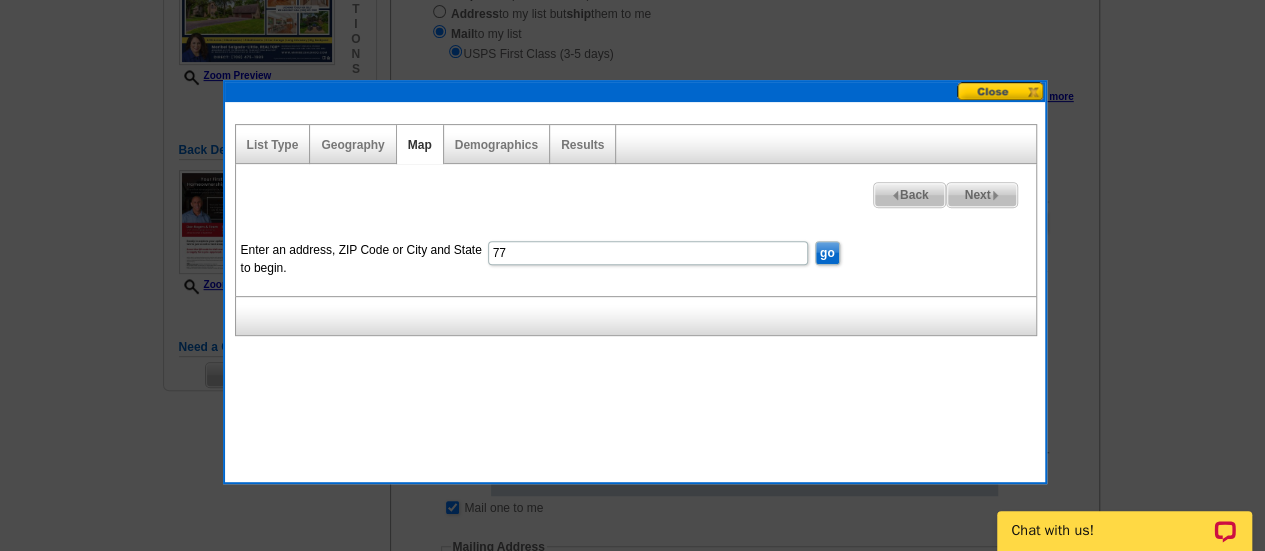scroll, scrollTop: 0, scrollLeft: 0, axis: both 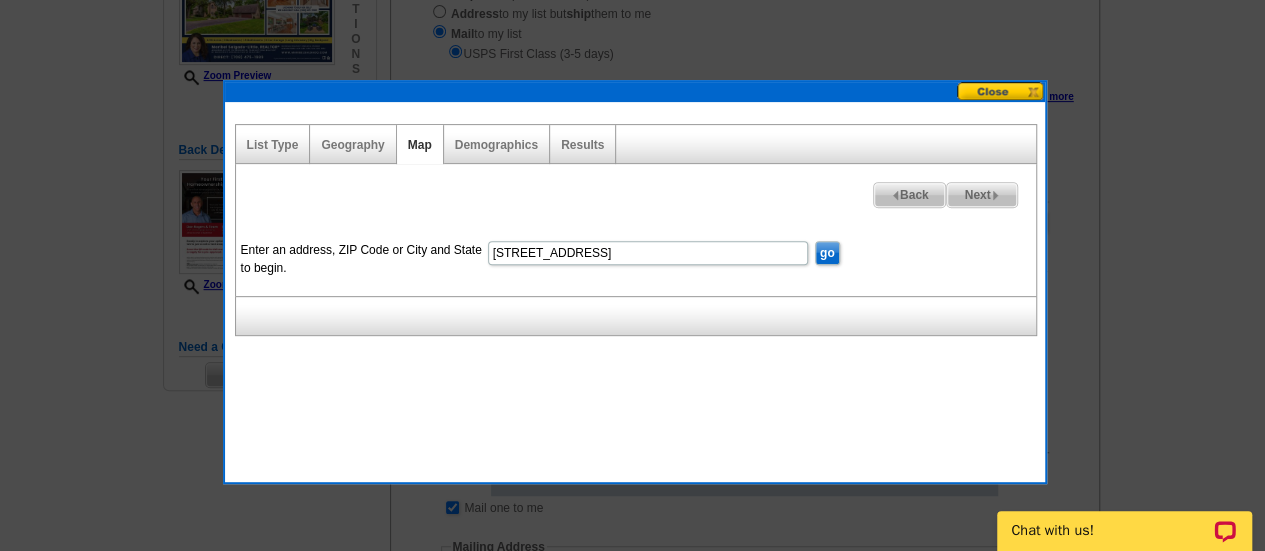 type on "770 Lincoln Rd, Grosse Pointe, MI 48230" 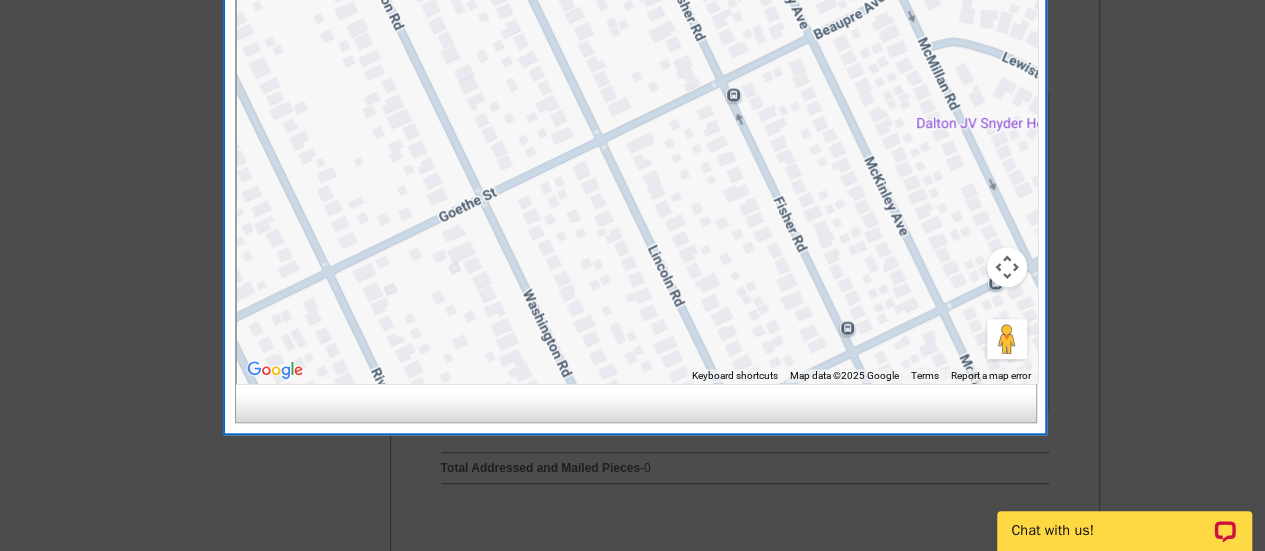 scroll, scrollTop: 748, scrollLeft: 0, axis: vertical 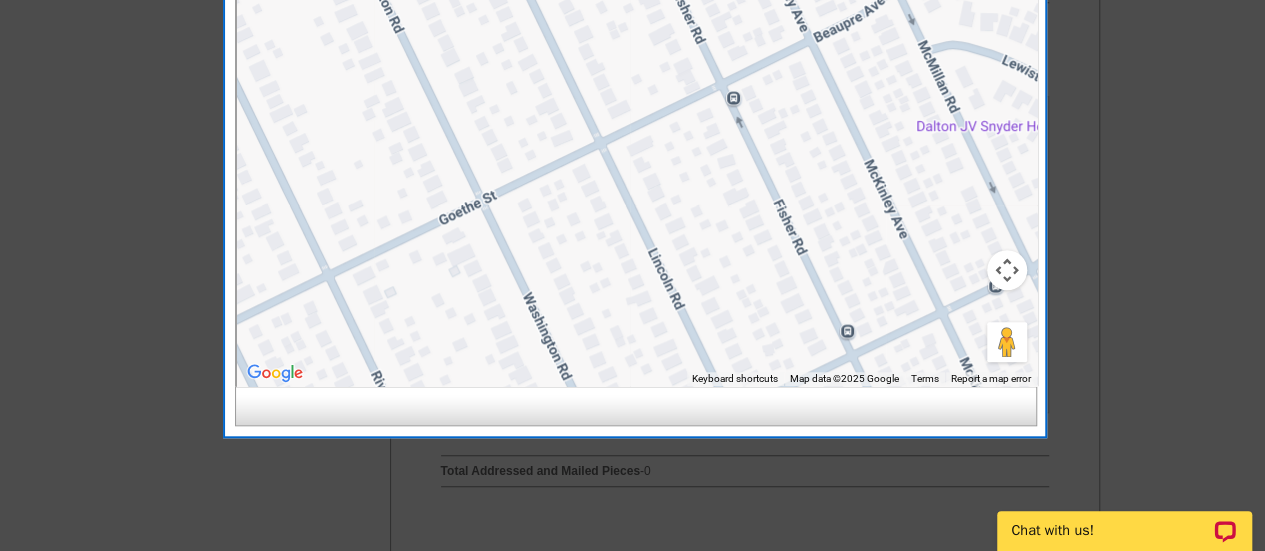 click at bounding box center (1007, 270) 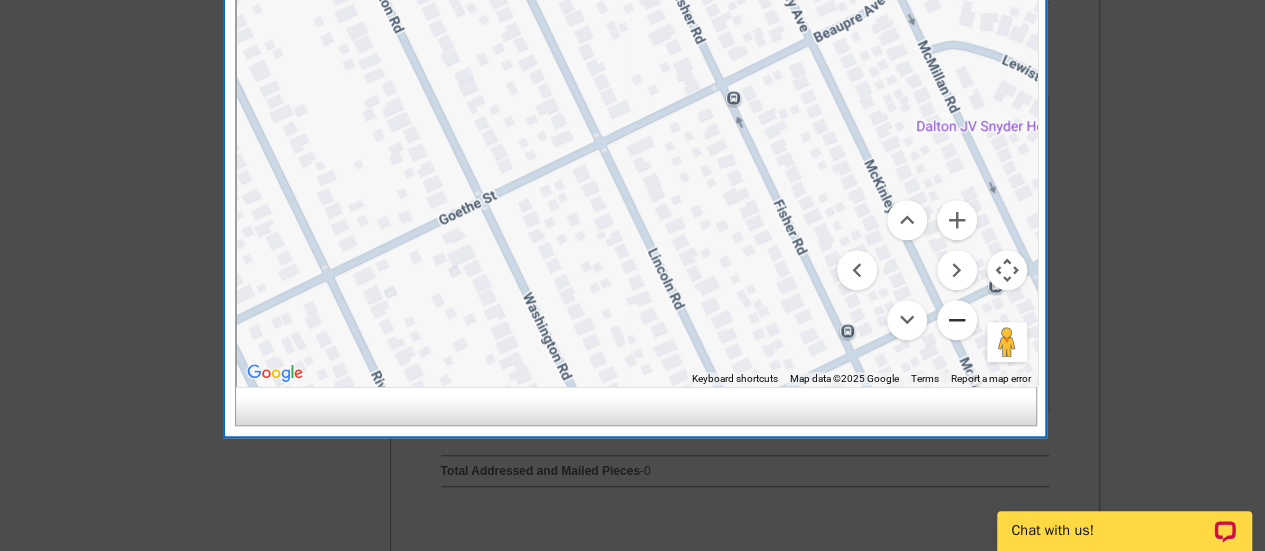 click at bounding box center [957, 320] 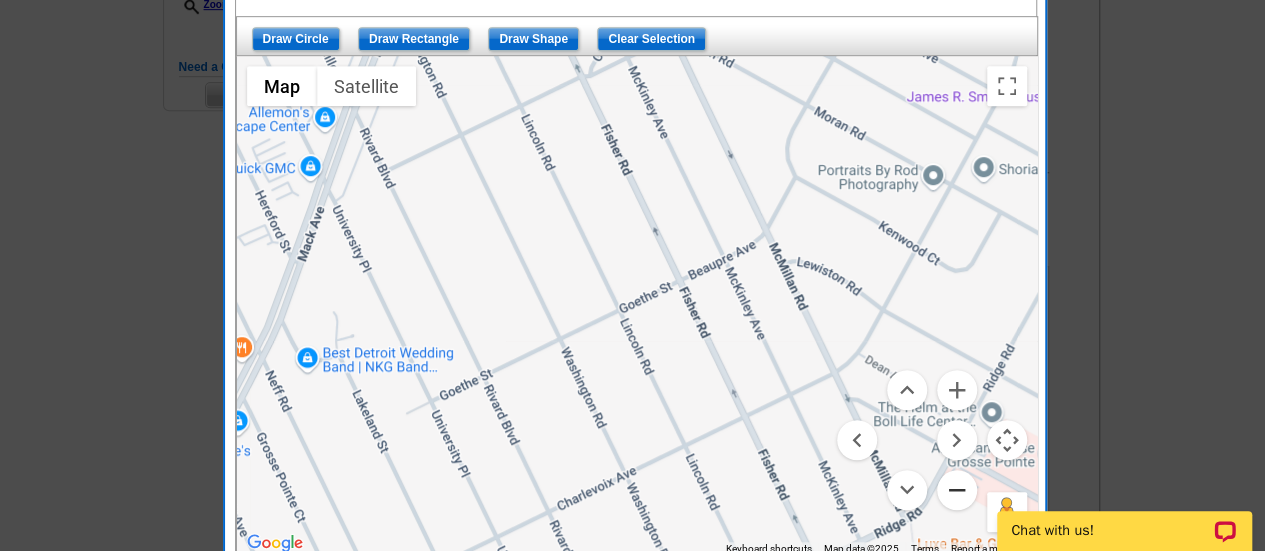 scroll, scrollTop: 580, scrollLeft: 0, axis: vertical 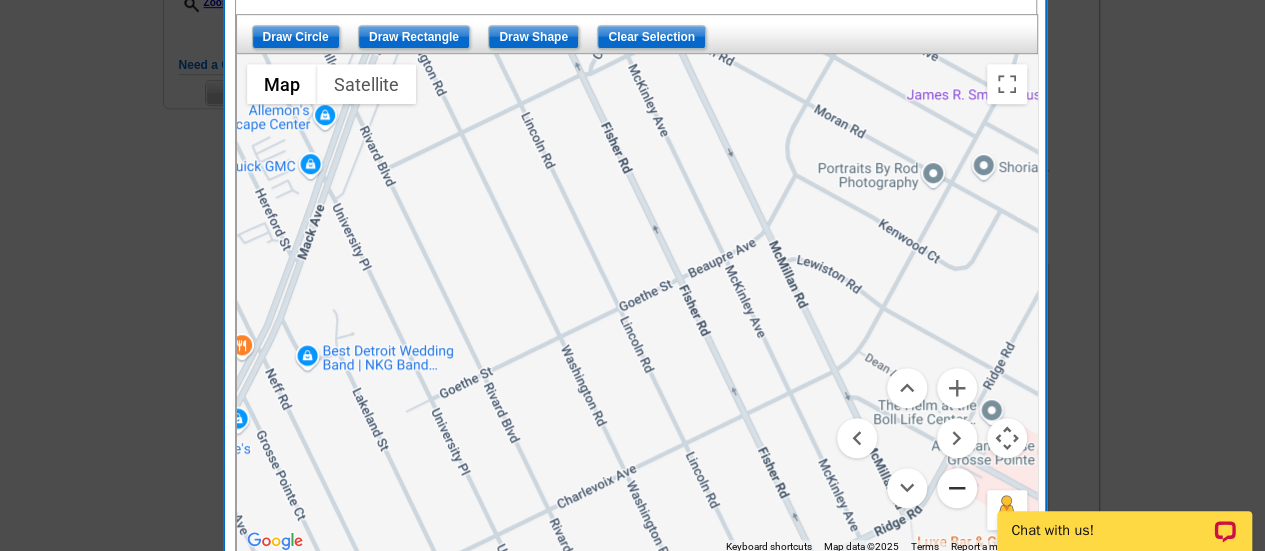 click at bounding box center [957, 488] 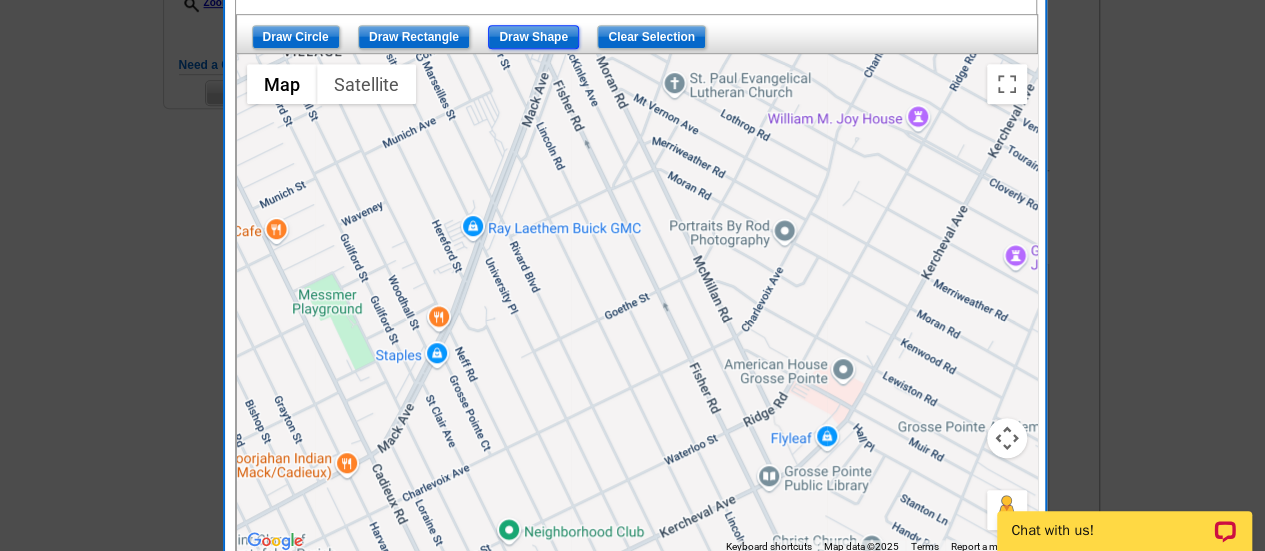 click on "Draw Shape" at bounding box center (533, 37) 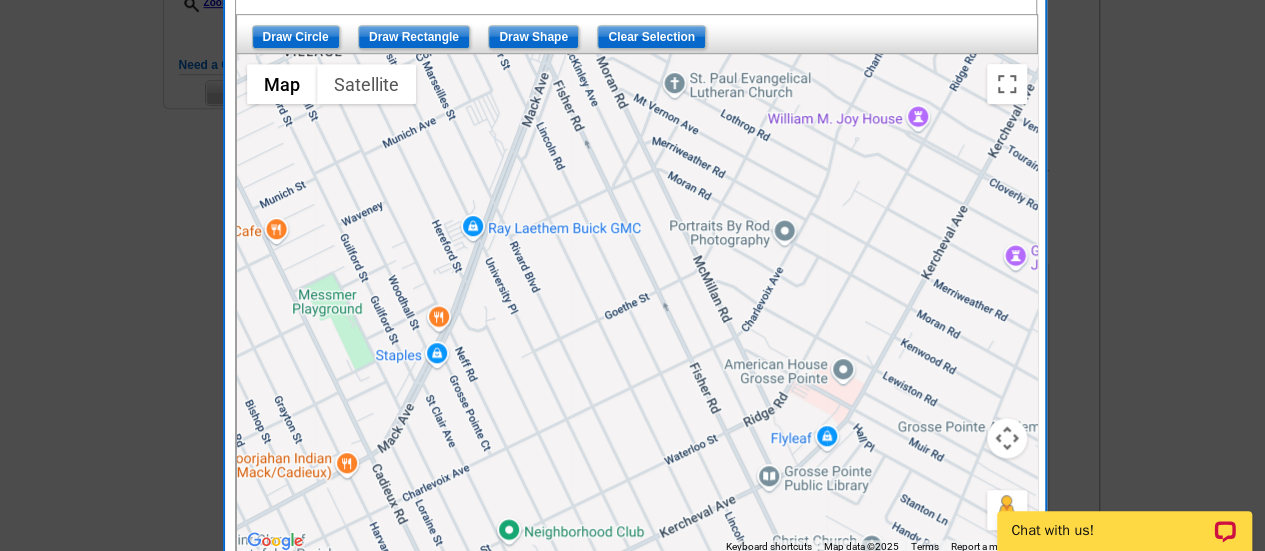 click at bounding box center (637, 304) 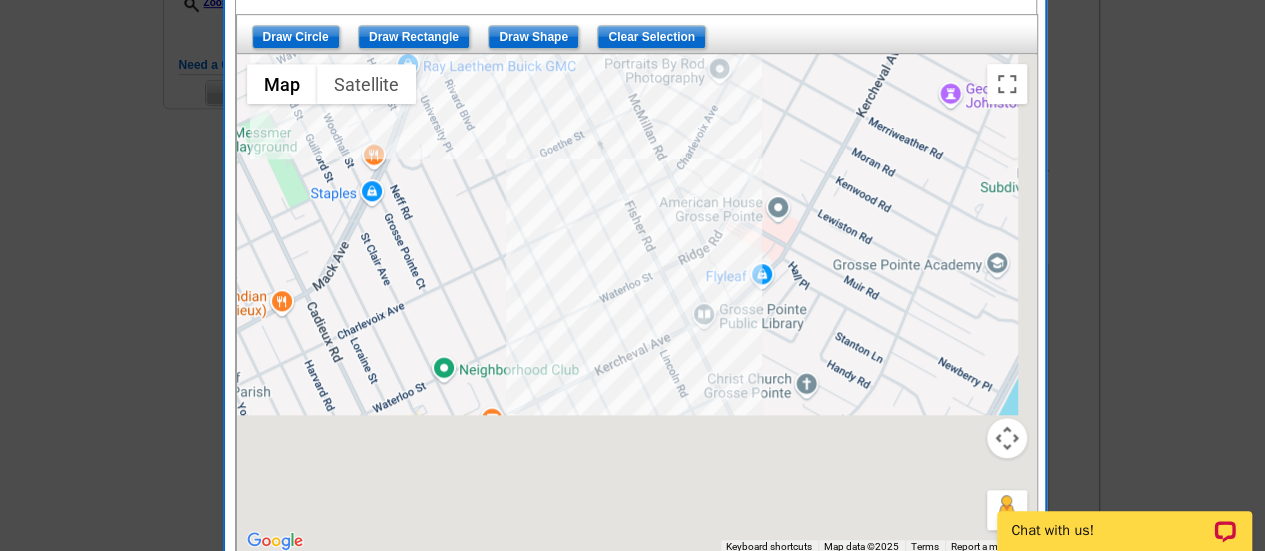 drag, startPoint x: 718, startPoint y: 405, endPoint x: 634, endPoint y: 206, distance: 216.00232 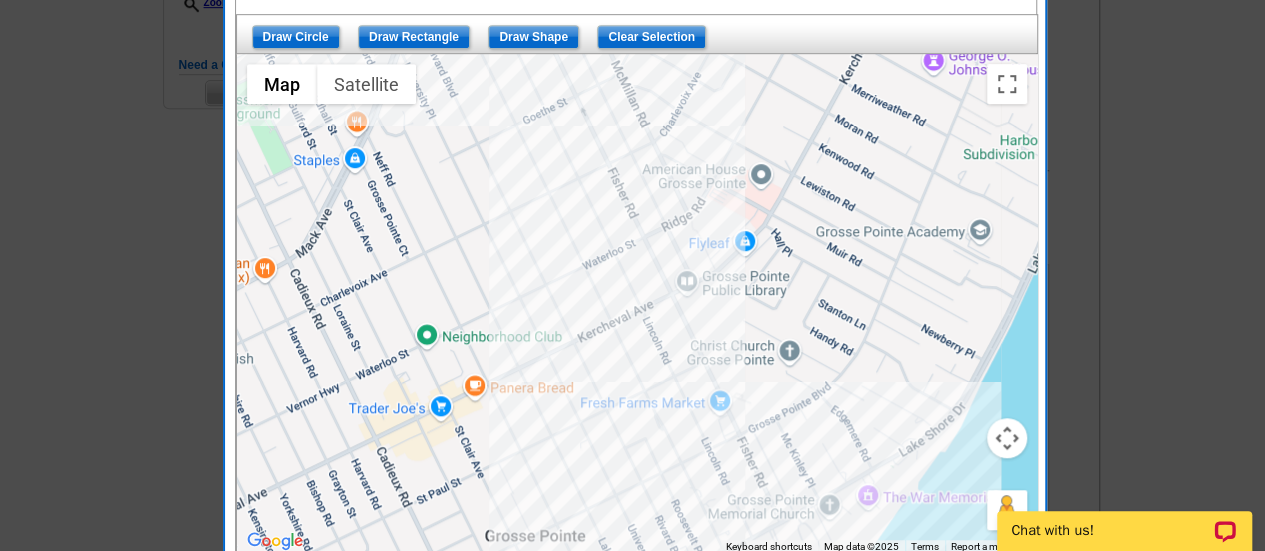 click at bounding box center [637, 304] 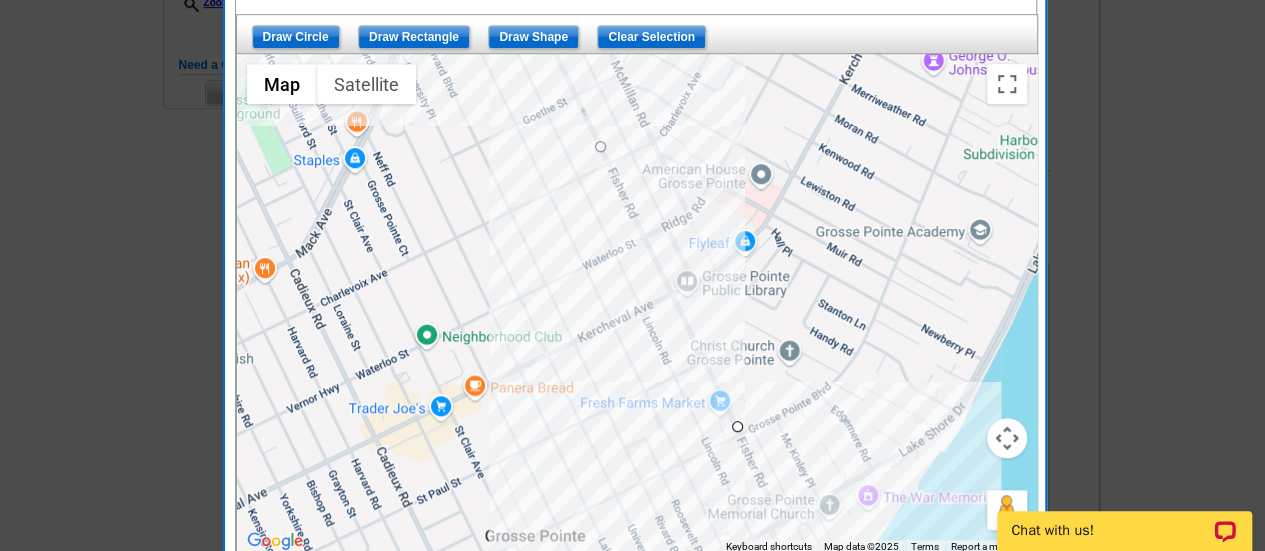 click at bounding box center [637, 304] 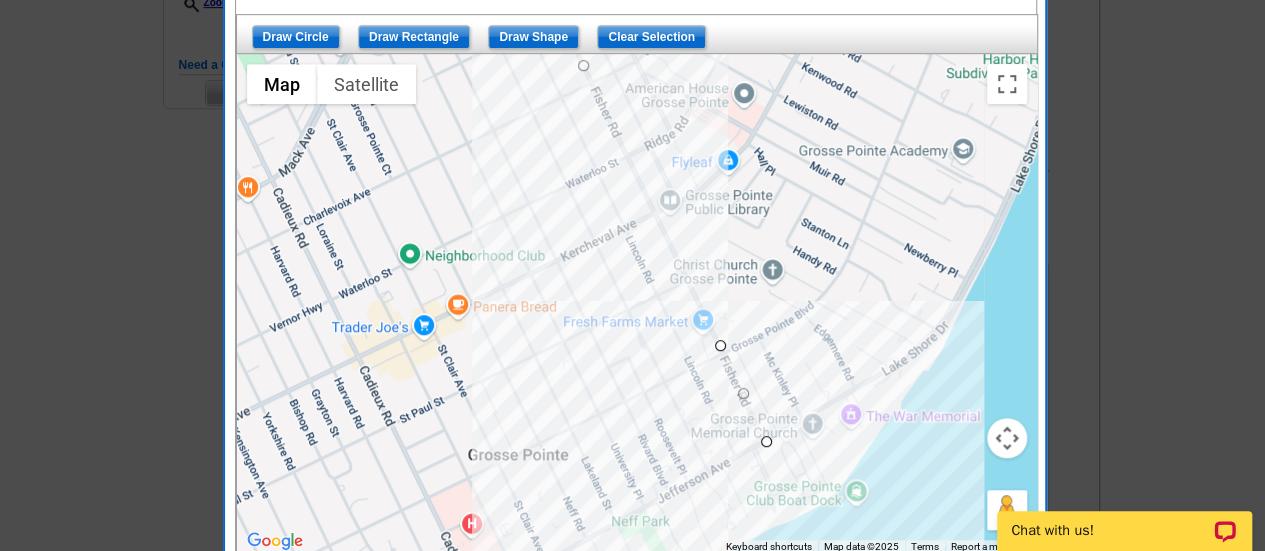 drag, startPoint x: 722, startPoint y: 527, endPoint x: 701, endPoint y: 427, distance: 102.18121 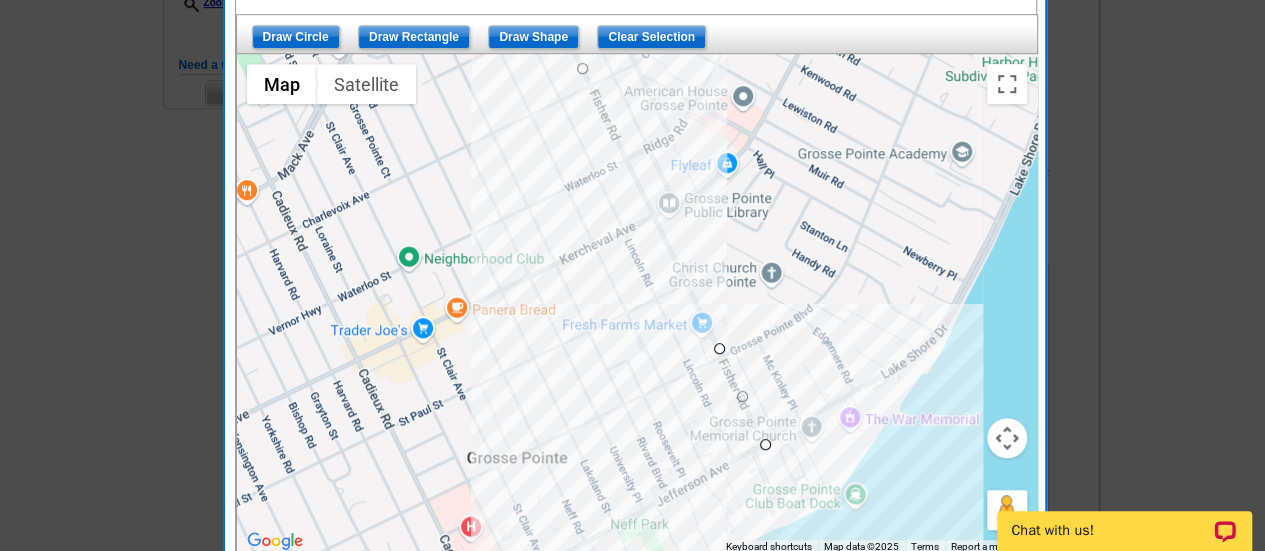 click at bounding box center [637, 304] 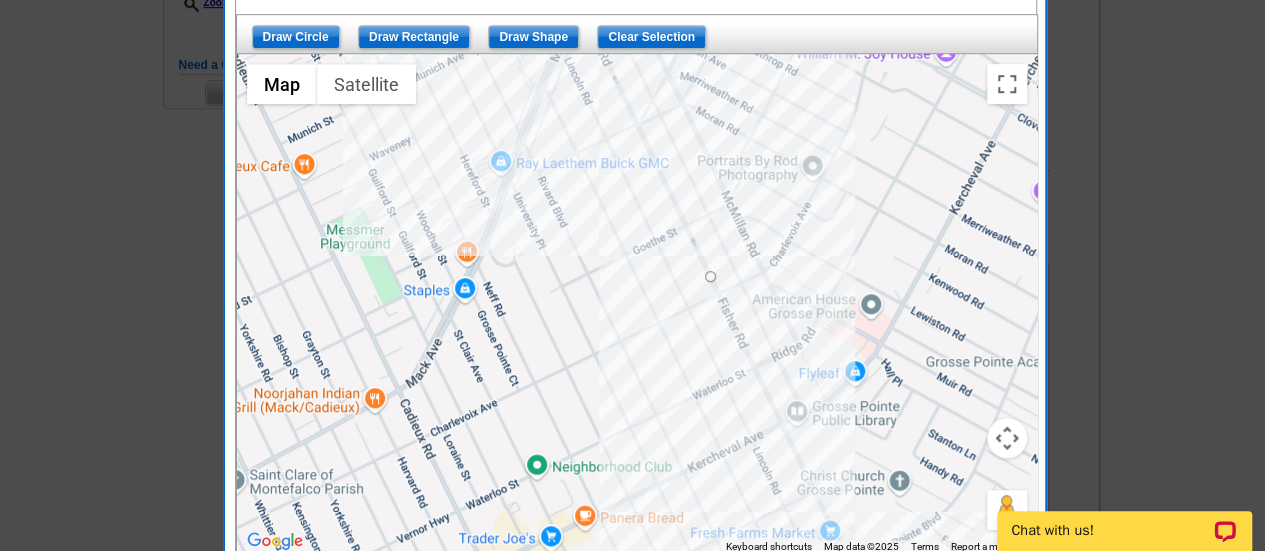 drag, startPoint x: 554, startPoint y: 159, endPoint x: 716, endPoint y: 453, distance: 335.6784 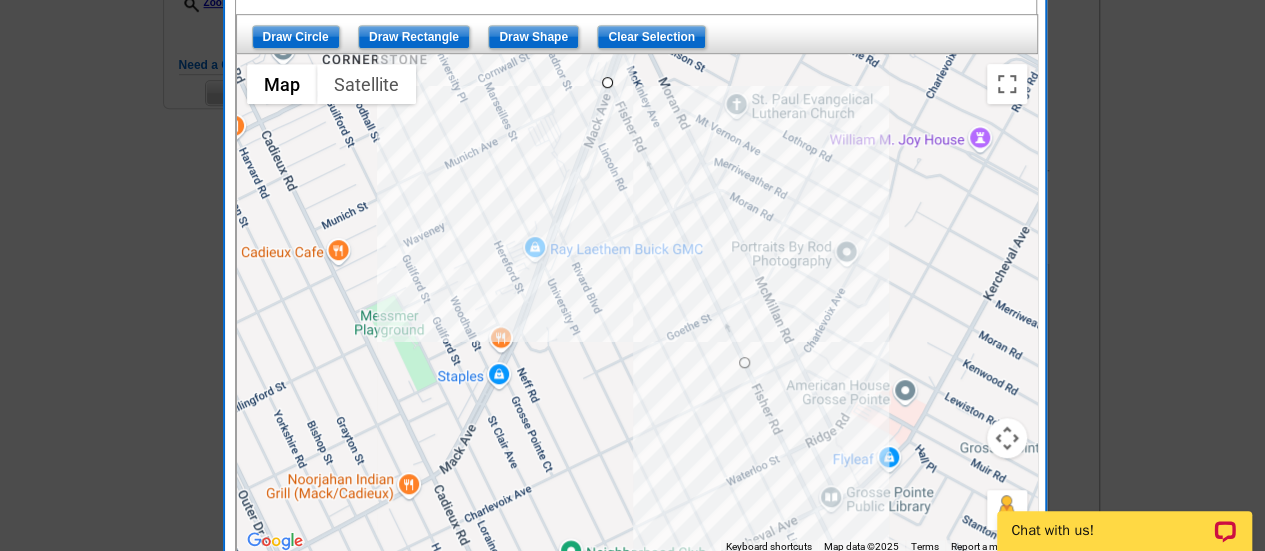 click at bounding box center (637, 304) 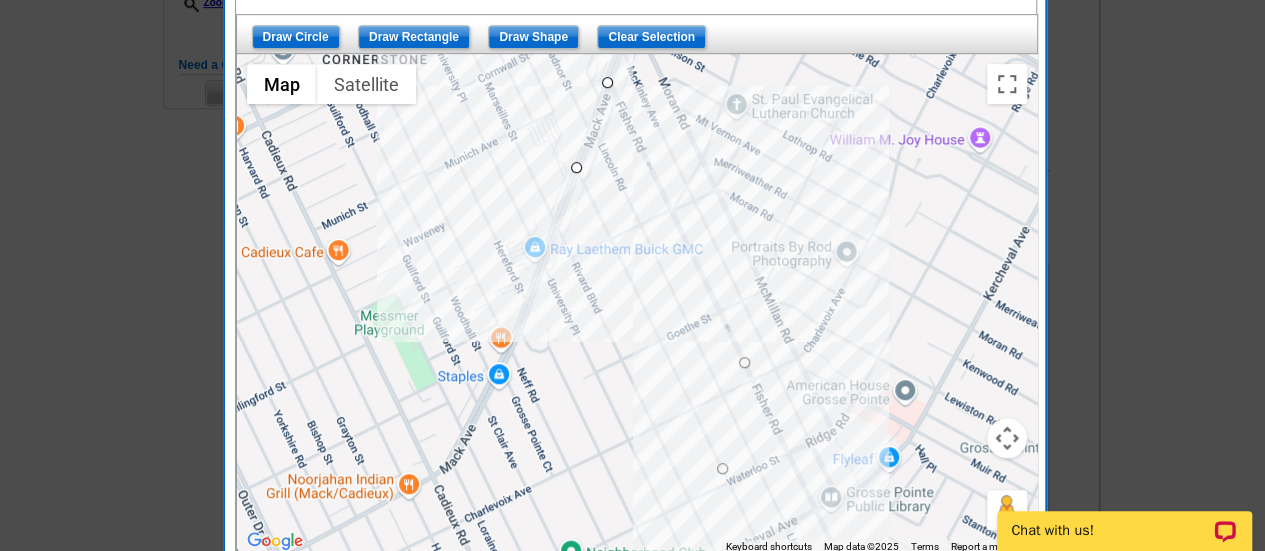 click at bounding box center [637, 304] 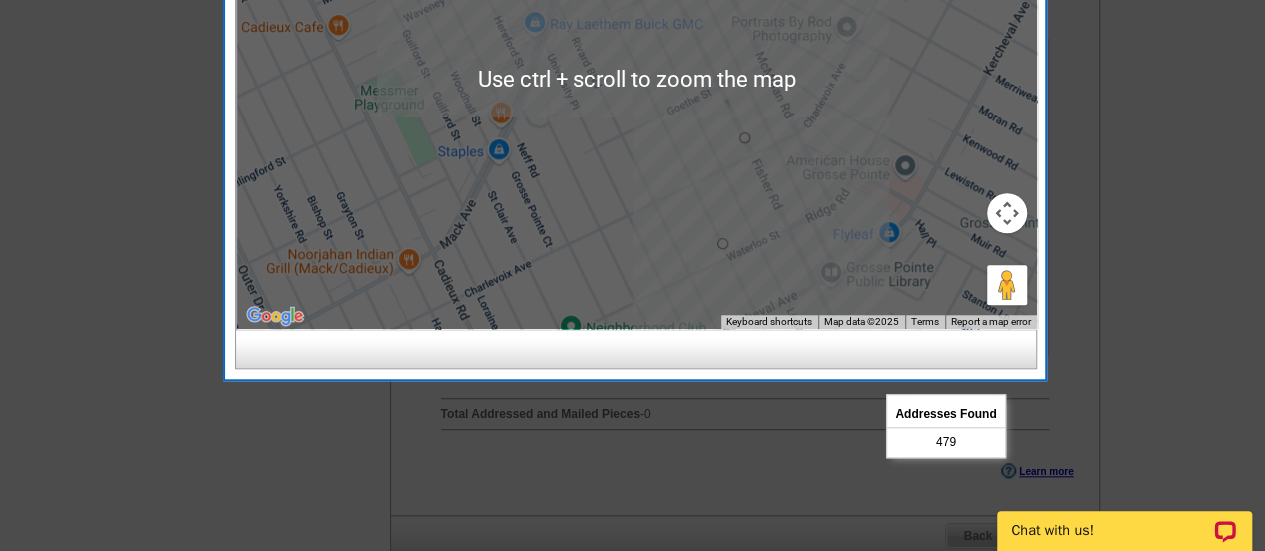 scroll, scrollTop: 809, scrollLeft: 0, axis: vertical 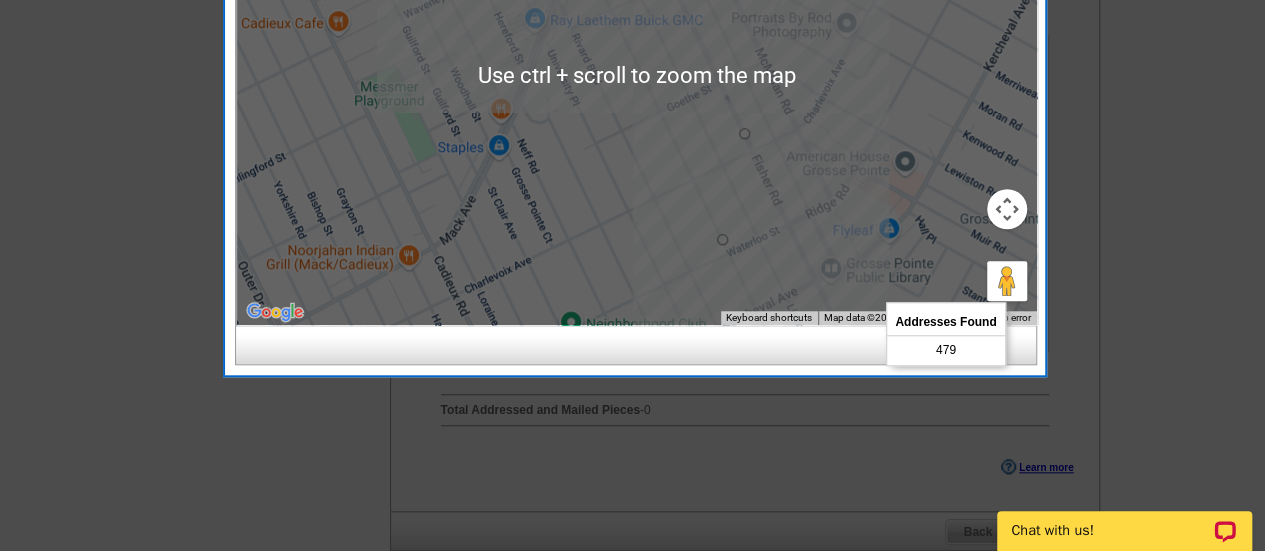 click at bounding box center (1007, 209) 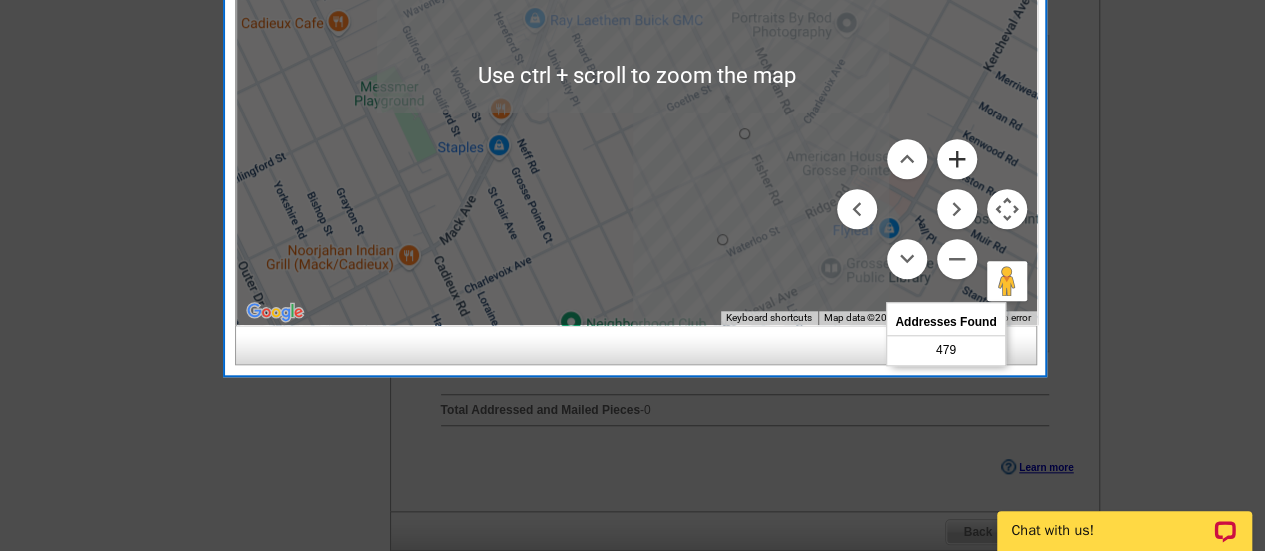 click at bounding box center (957, 159) 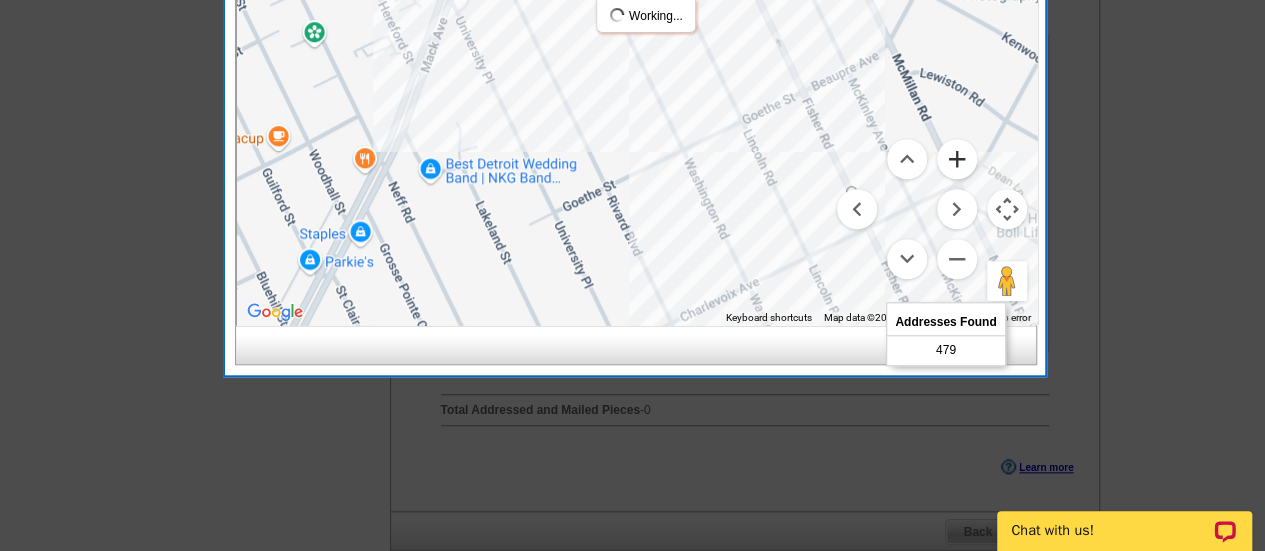 click at bounding box center [957, 159] 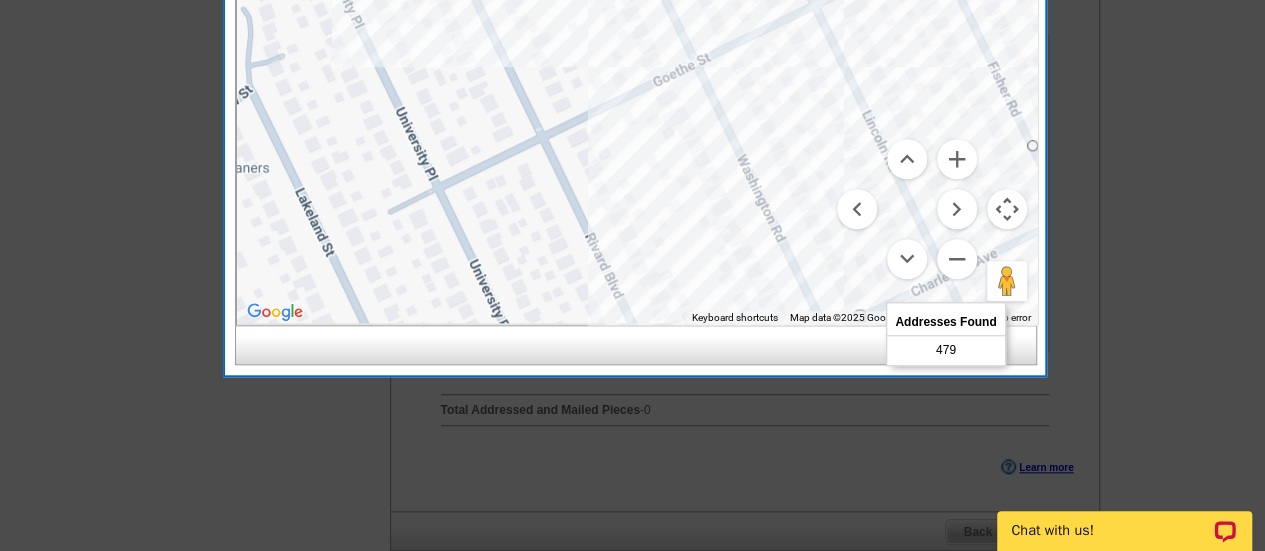 drag, startPoint x: 740, startPoint y: 244, endPoint x: 693, endPoint y: 45, distance: 204.47493 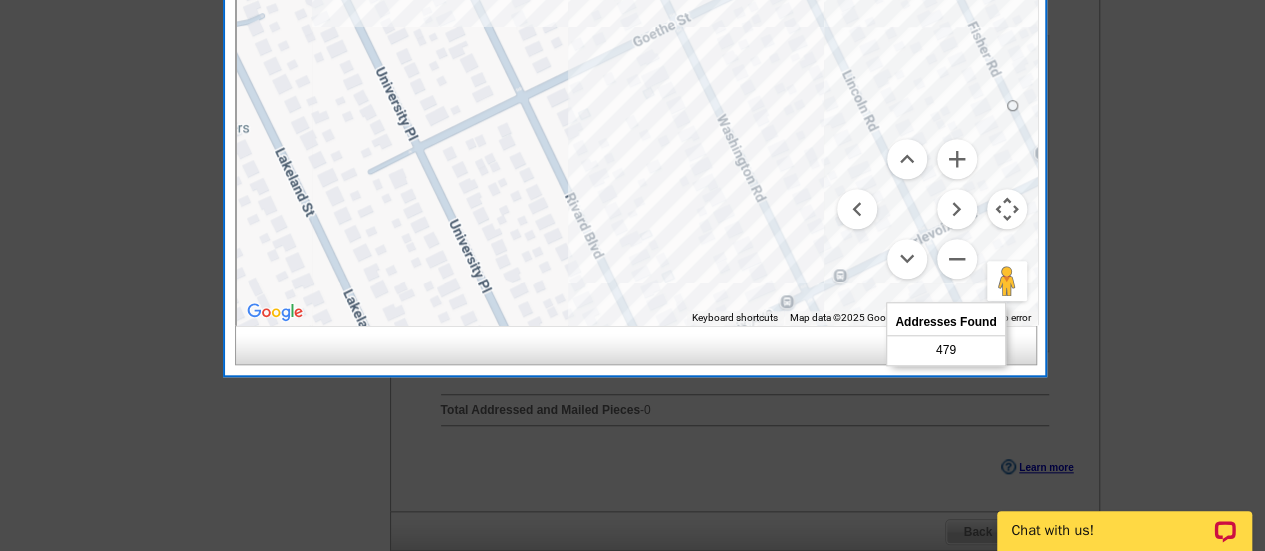 drag, startPoint x: 721, startPoint y: 242, endPoint x: 655, endPoint y: 121, distance: 137.8296 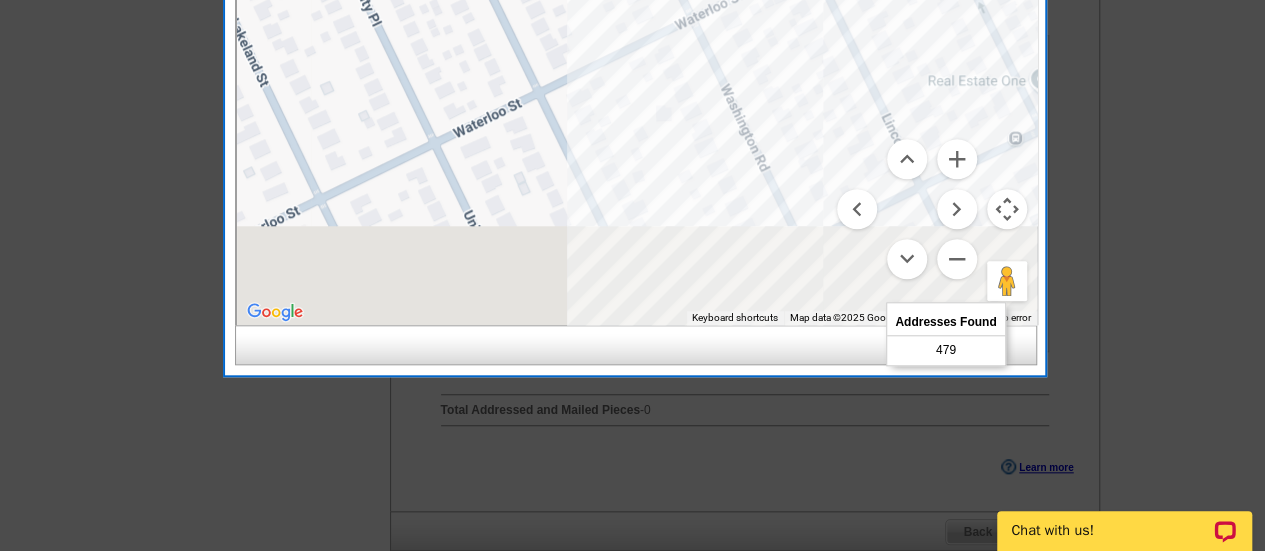 drag, startPoint x: 726, startPoint y: 249, endPoint x: 626, endPoint y: -25, distance: 291.67792 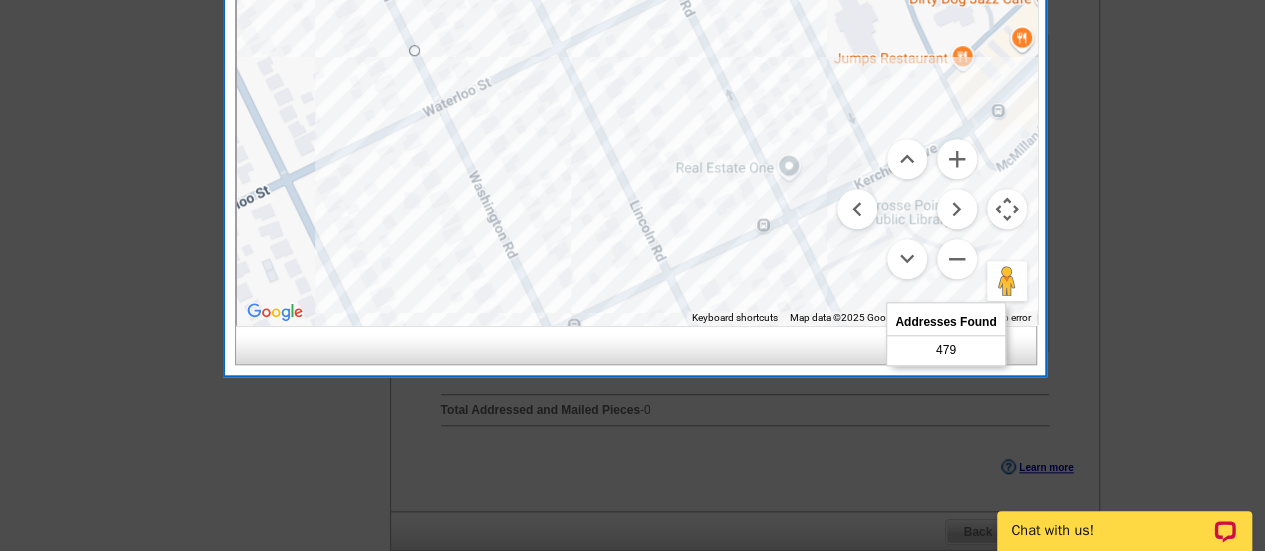 drag, startPoint x: 703, startPoint y: 82, endPoint x: 475, endPoint y: 223, distance: 268.07648 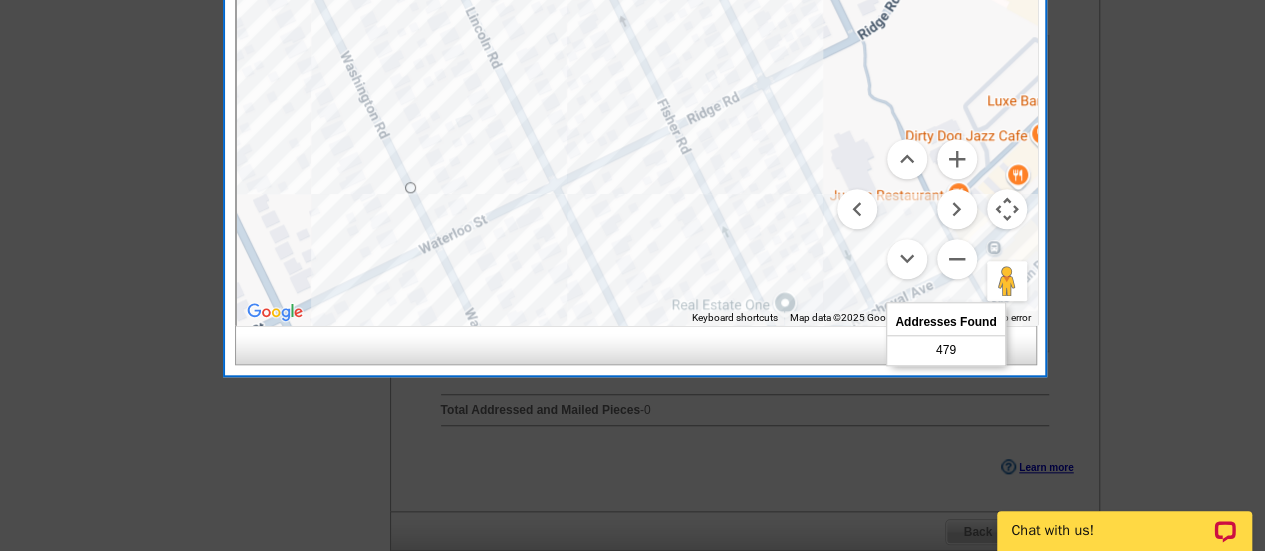 drag, startPoint x: 482, startPoint y: 245, endPoint x: 476, endPoint y: 380, distance: 135.13327 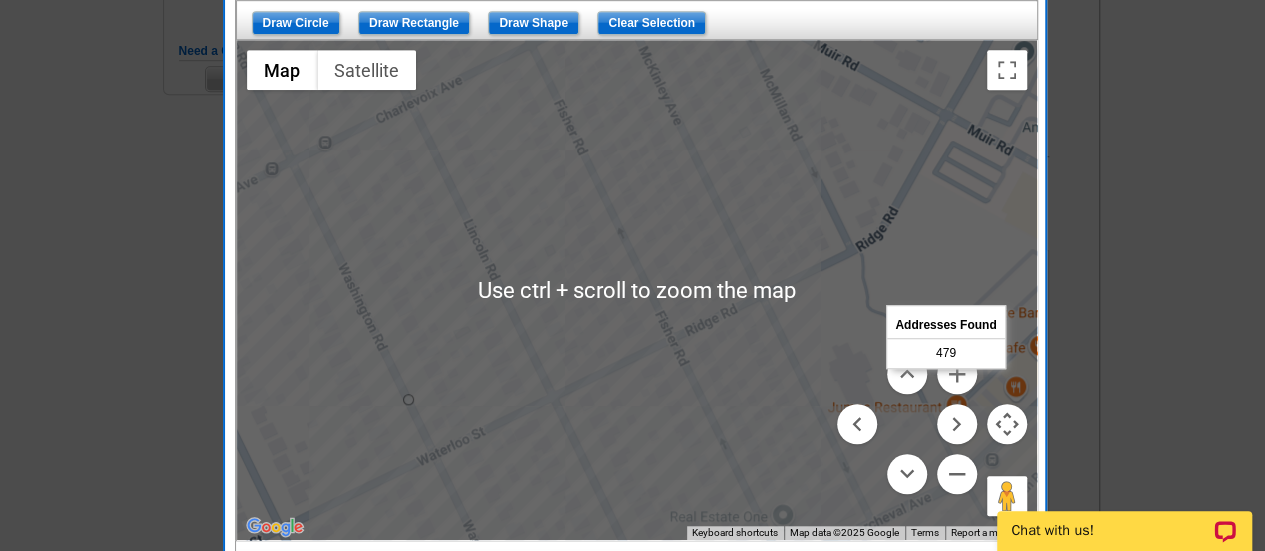 scroll, scrollTop: 597, scrollLeft: 0, axis: vertical 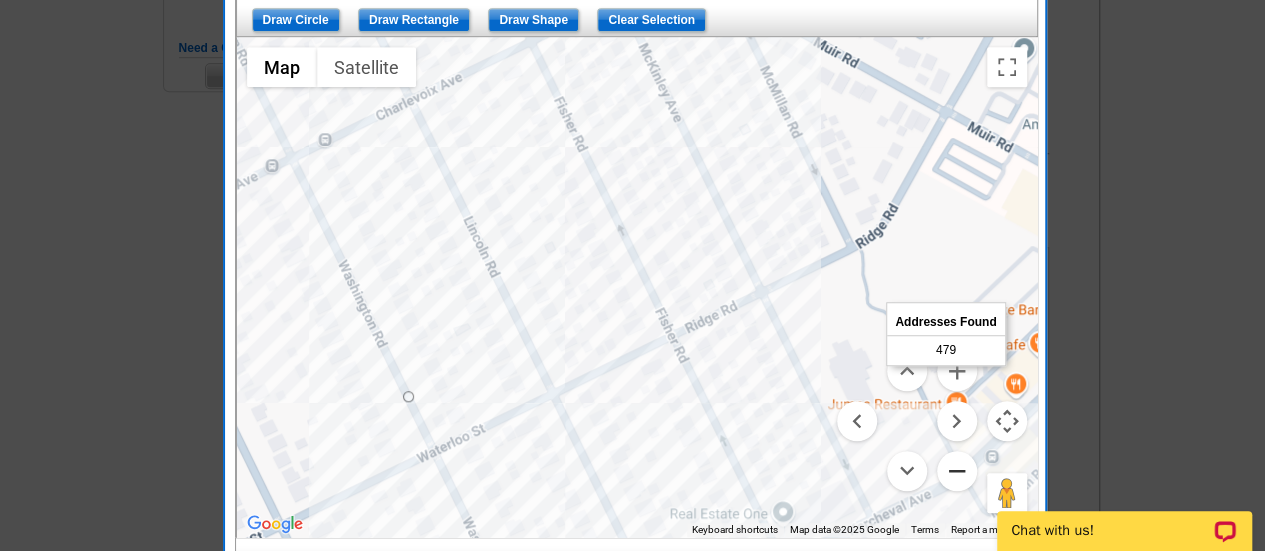 click at bounding box center (957, 471) 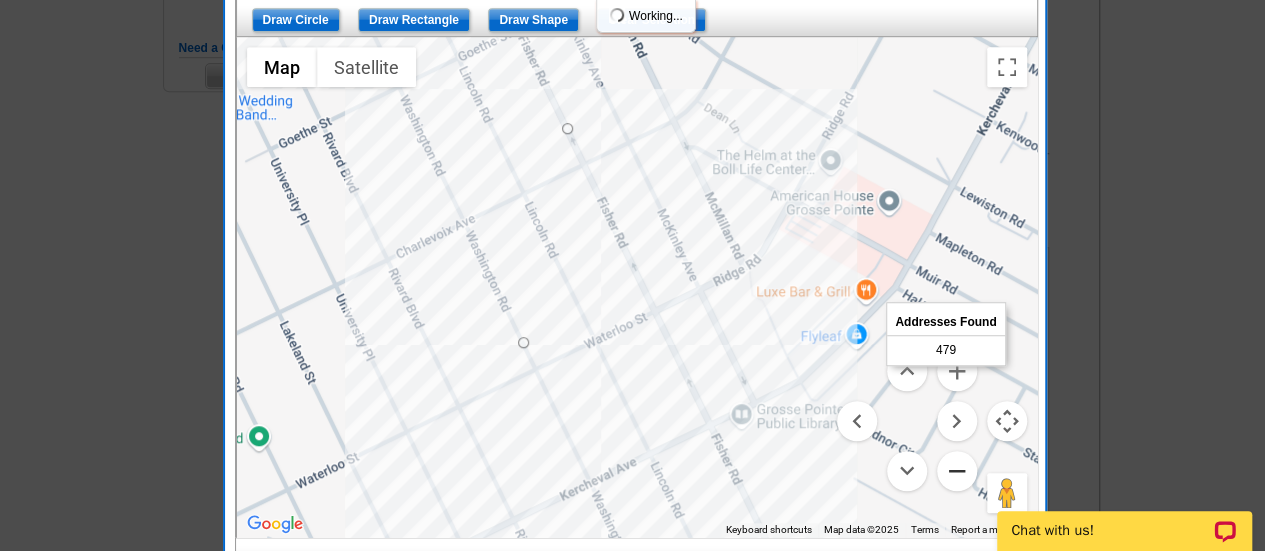 click at bounding box center (957, 471) 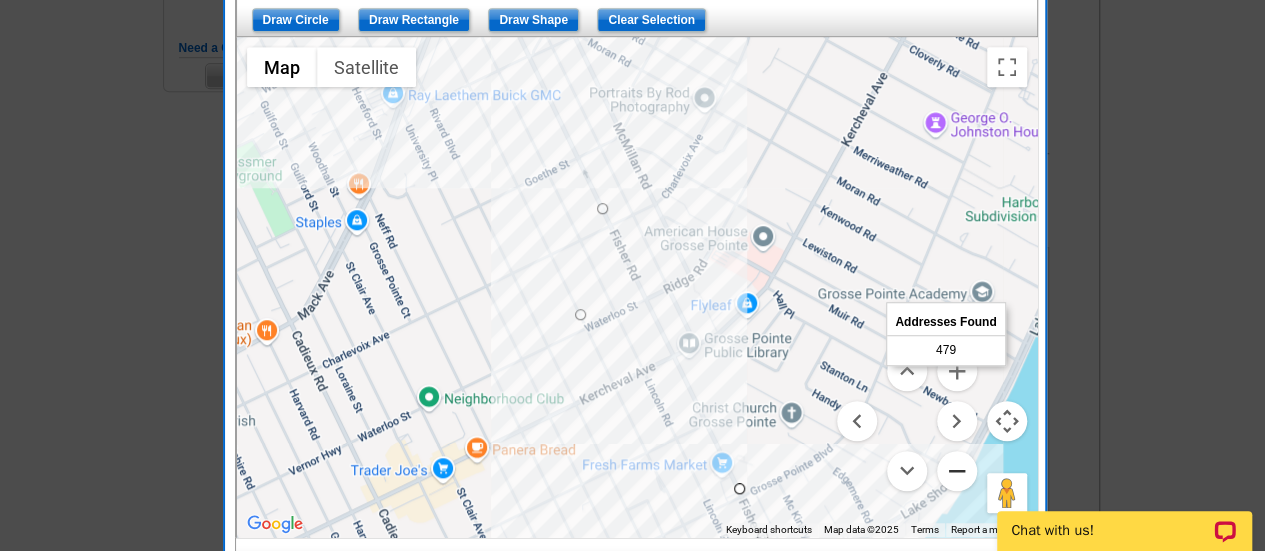 click at bounding box center [957, 471] 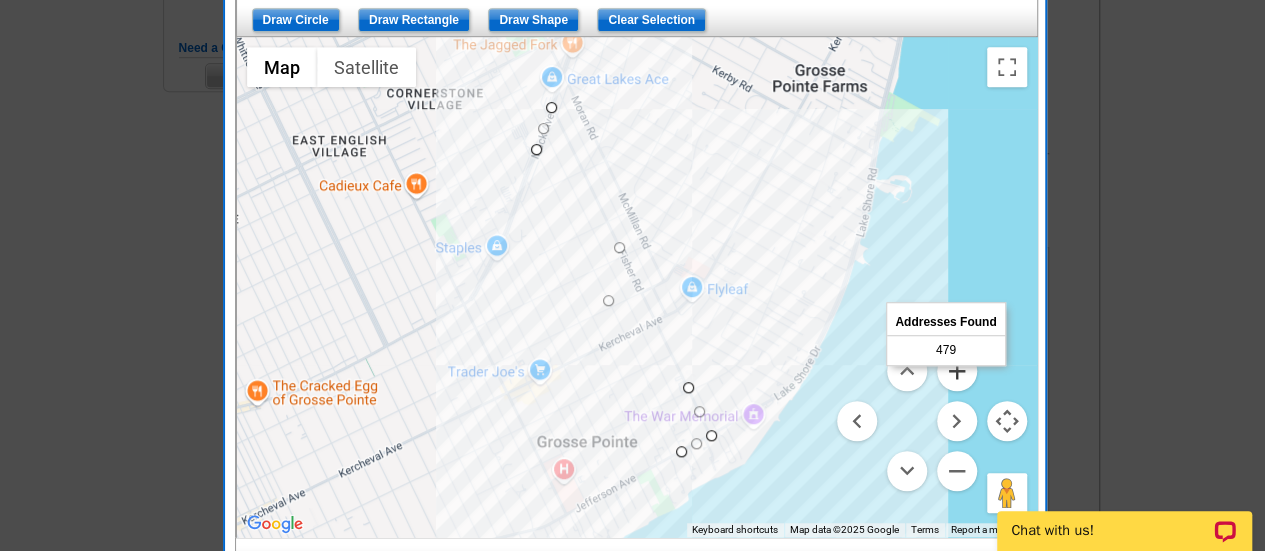 click at bounding box center (957, 371) 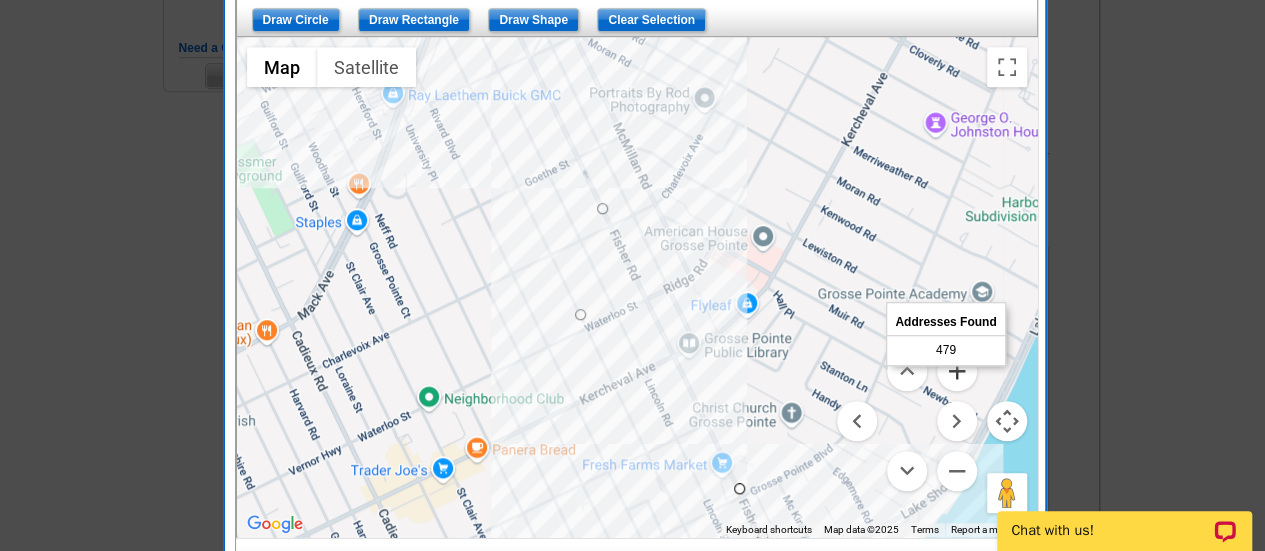 click at bounding box center (957, 371) 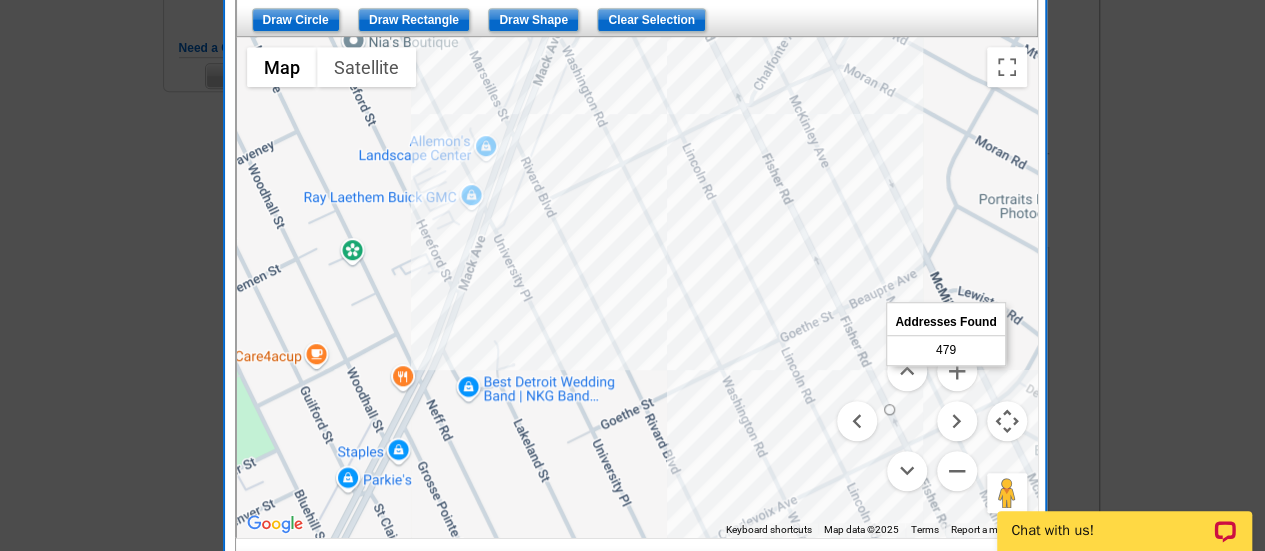 drag, startPoint x: 663, startPoint y: 177, endPoint x: 998, endPoint y: 485, distance: 455.0703 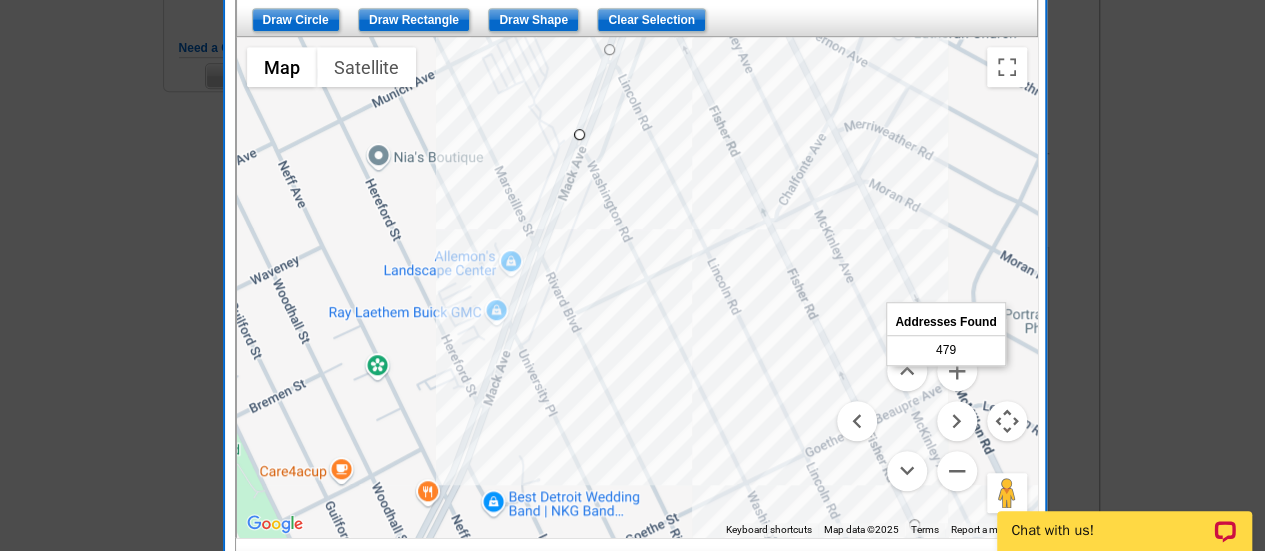 drag, startPoint x: 706, startPoint y: 228, endPoint x: 736, endPoint y: 331, distance: 107.28001 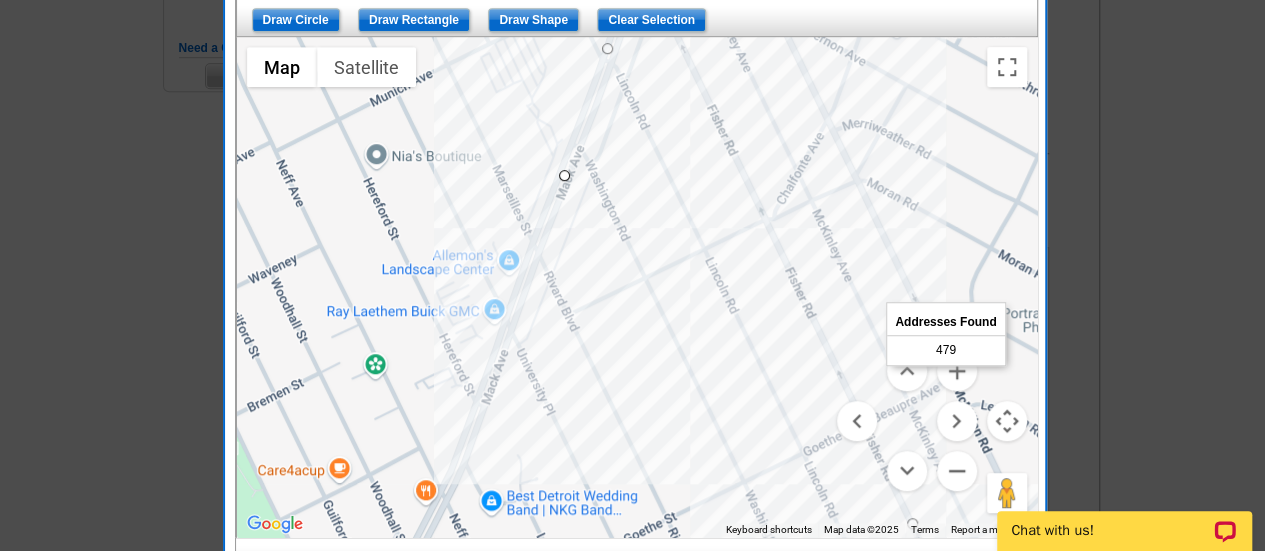 drag, startPoint x: 576, startPoint y: 131, endPoint x: 562, endPoint y: 179, distance: 50 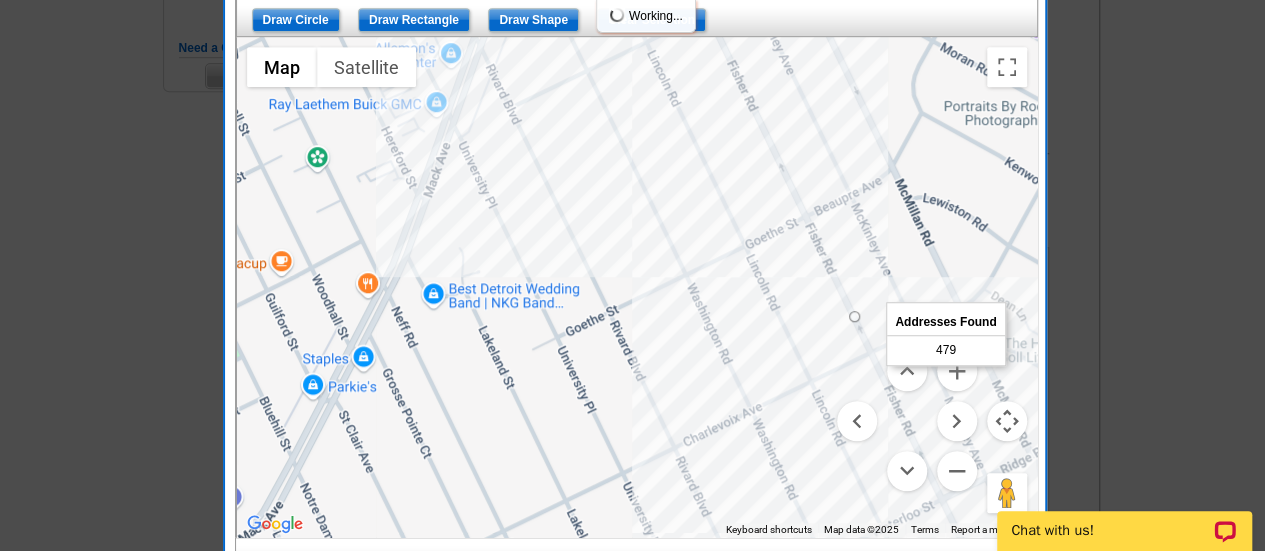 drag, startPoint x: 690, startPoint y: 304, endPoint x: 624, endPoint y: 78, distance: 235.44002 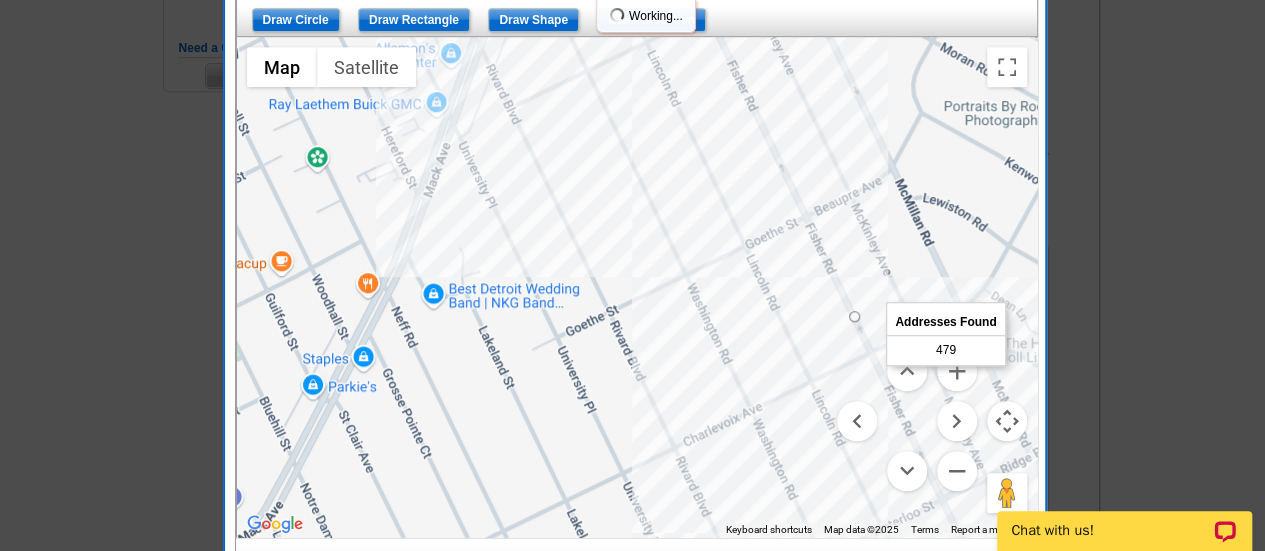 click at bounding box center (637, 287) 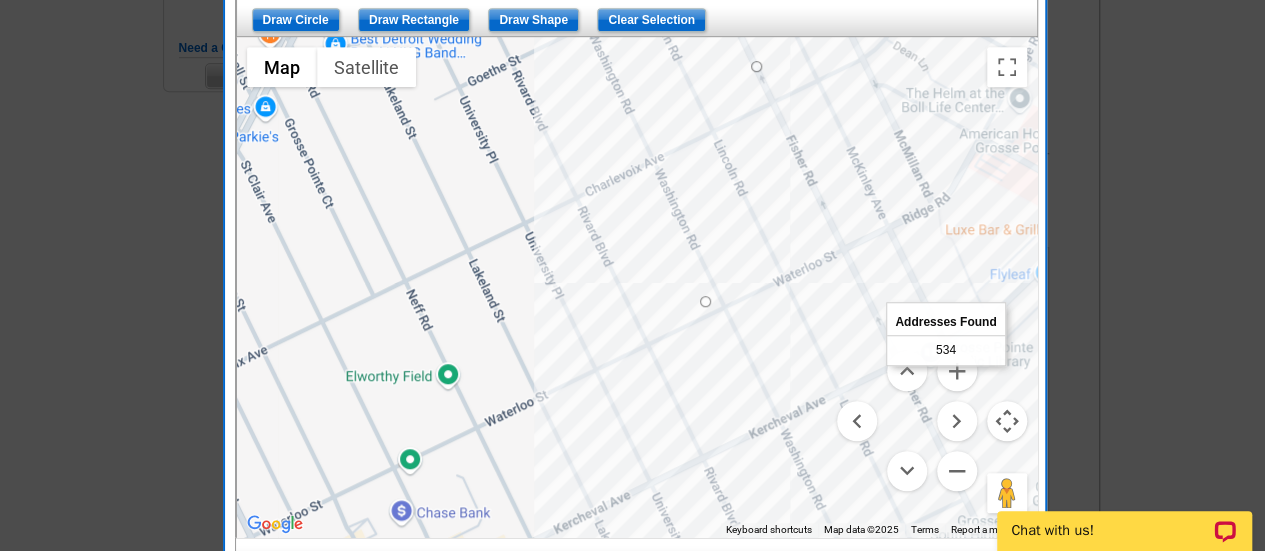 drag, startPoint x: 716, startPoint y: 386, endPoint x: 639, endPoint y: 185, distance: 215.24405 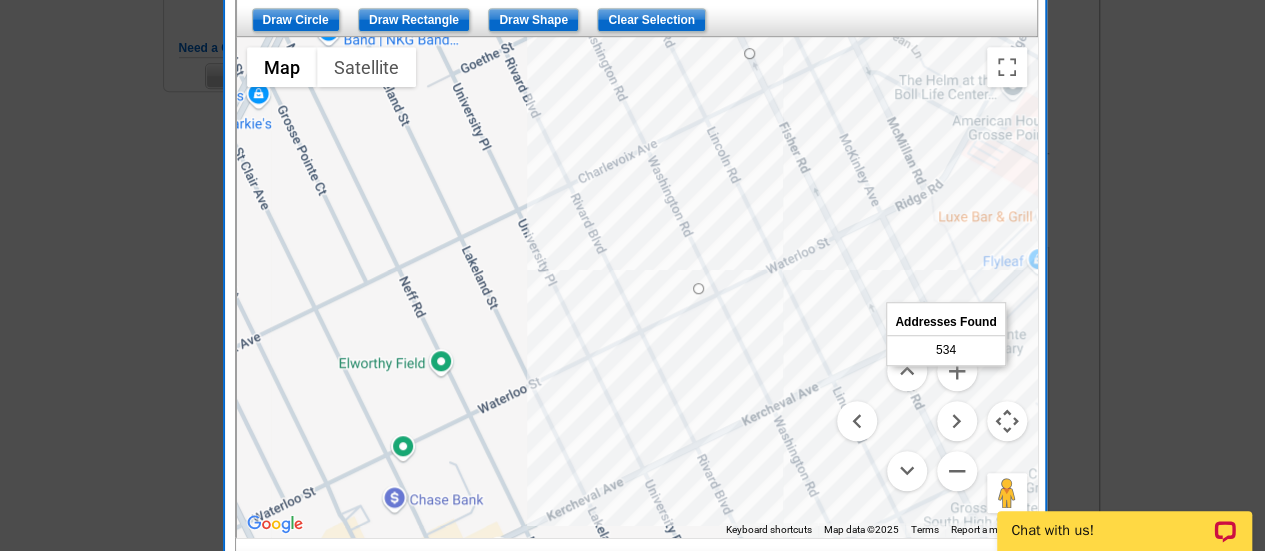 drag, startPoint x: 736, startPoint y: 391, endPoint x: 600, endPoint y: 205, distance: 230.417 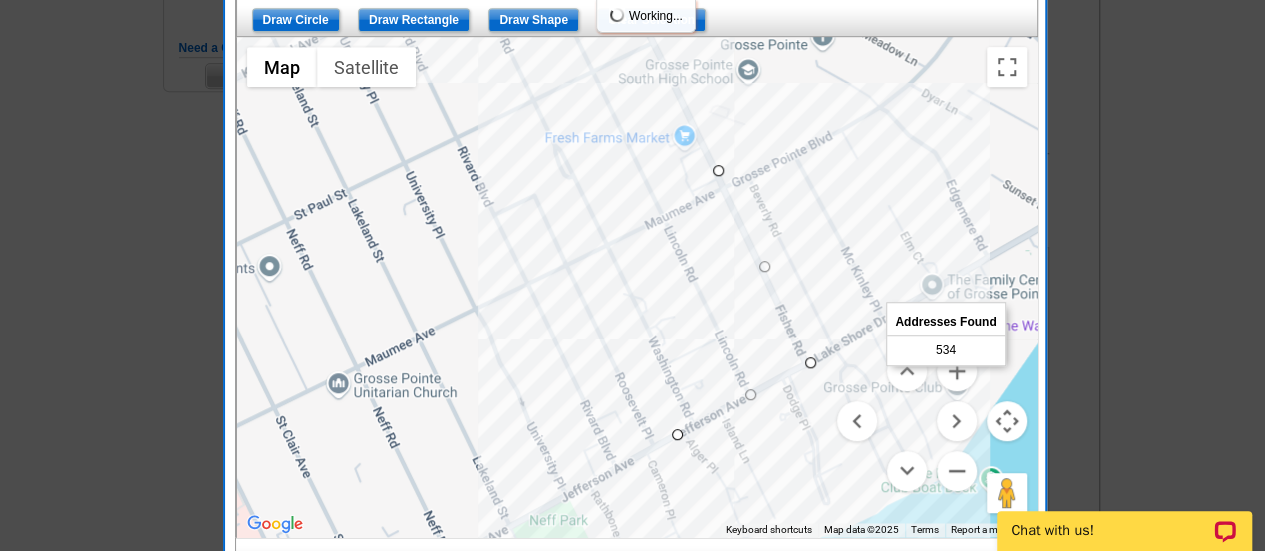 drag, startPoint x: 690, startPoint y: 484, endPoint x: 673, endPoint y: 434, distance: 52.810986 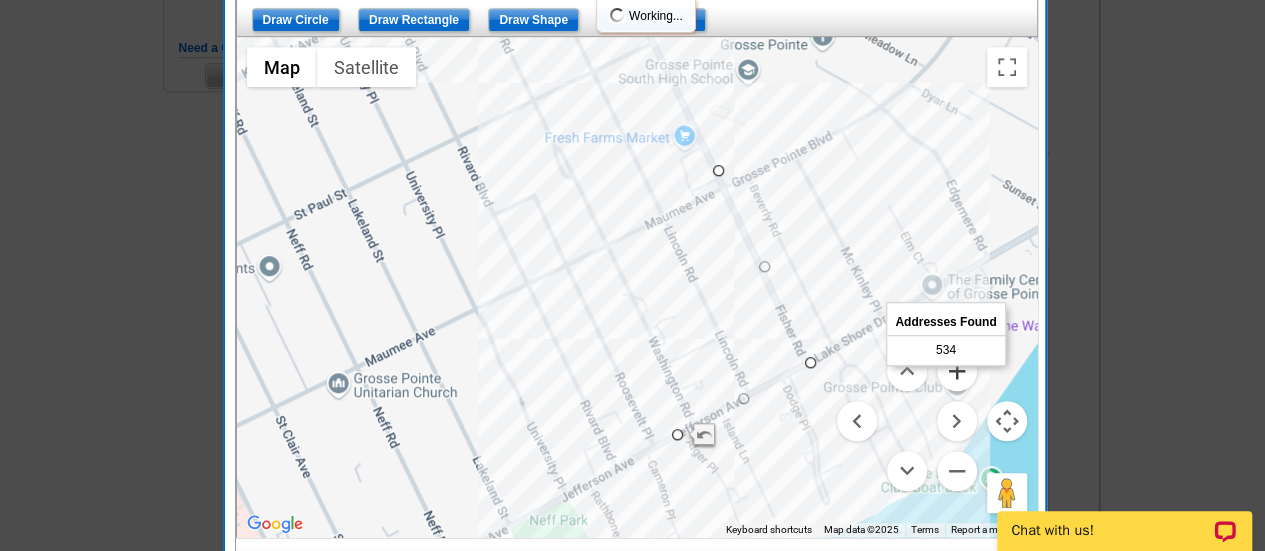click at bounding box center [957, 371] 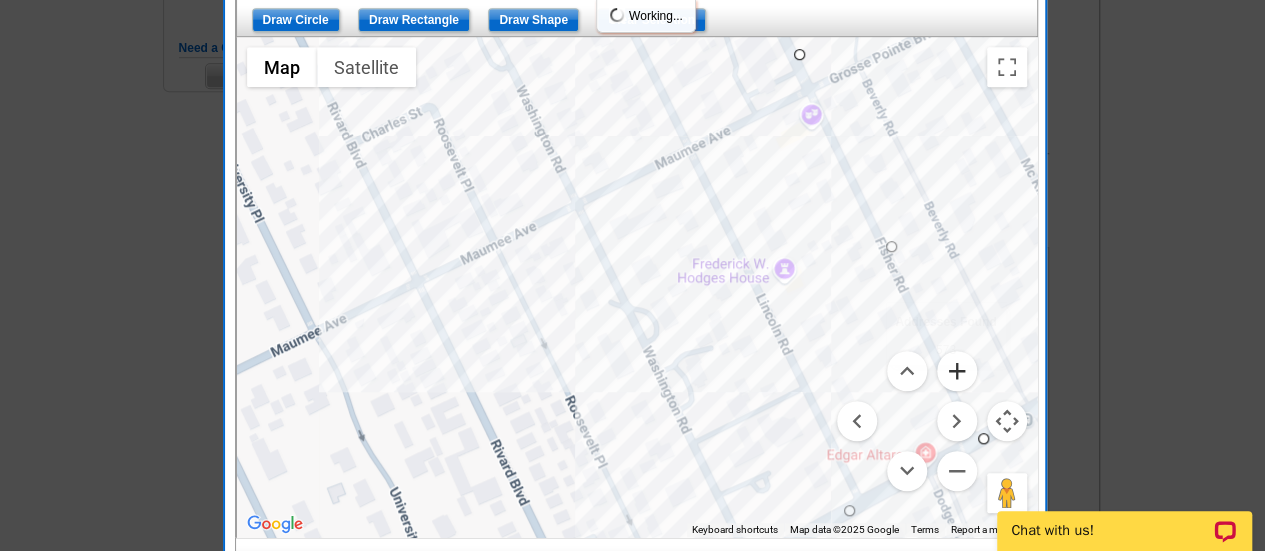 click at bounding box center [957, 371] 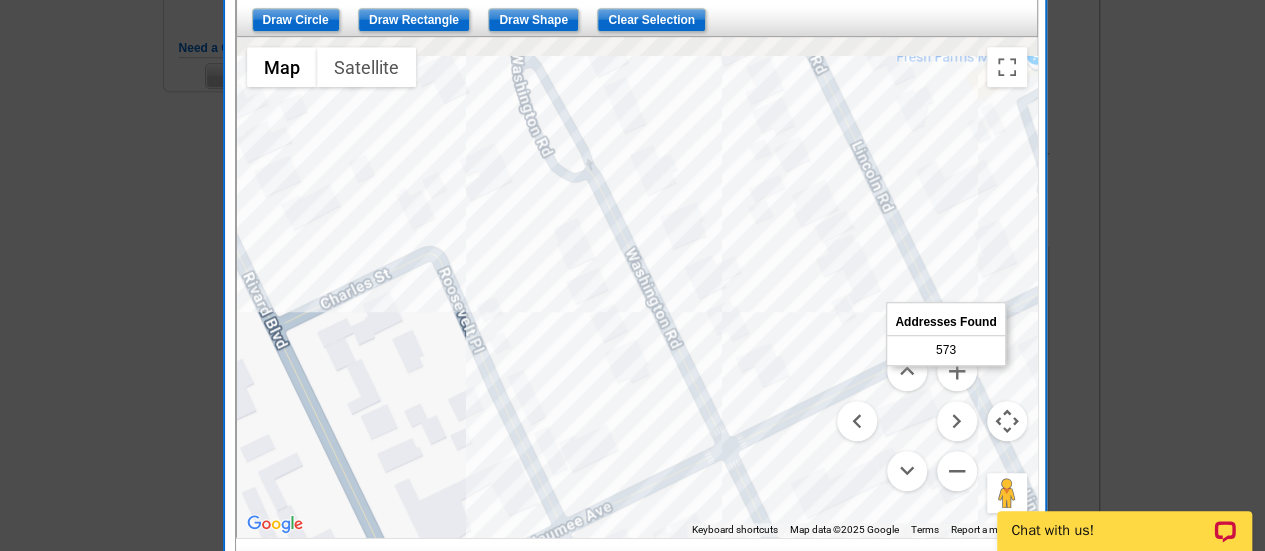 drag, startPoint x: 662, startPoint y: 269, endPoint x: 882, endPoint y: 597, distance: 394.9481 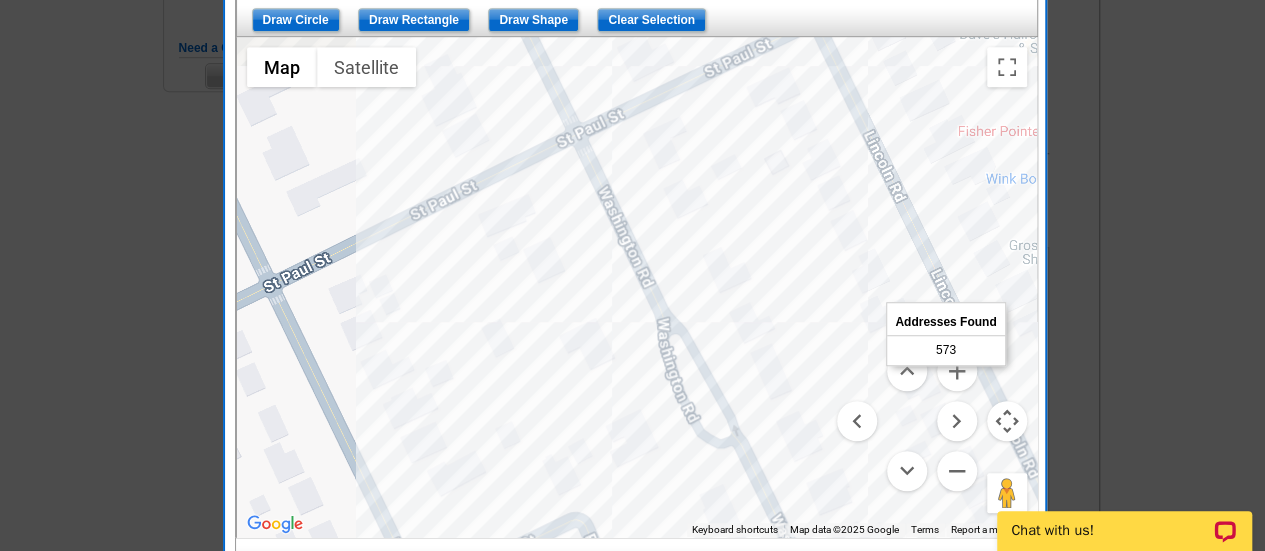 drag, startPoint x: 611, startPoint y: 212, endPoint x: 748, endPoint y: 482, distance: 302.7689 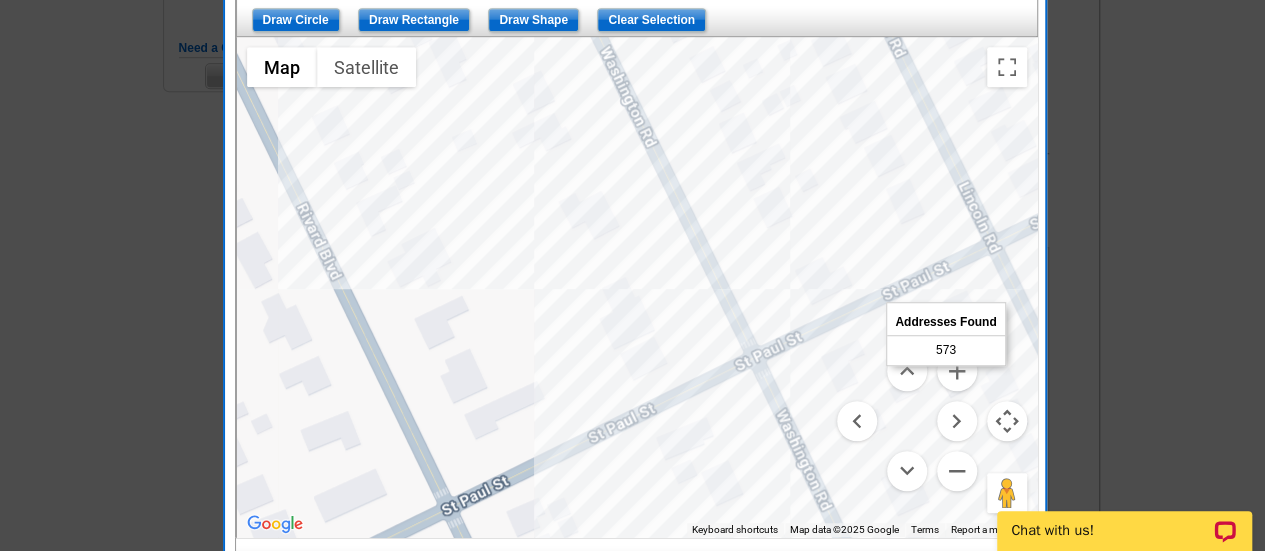 drag, startPoint x: 596, startPoint y: 238, endPoint x: 776, endPoint y: 462, distance: 287.3604 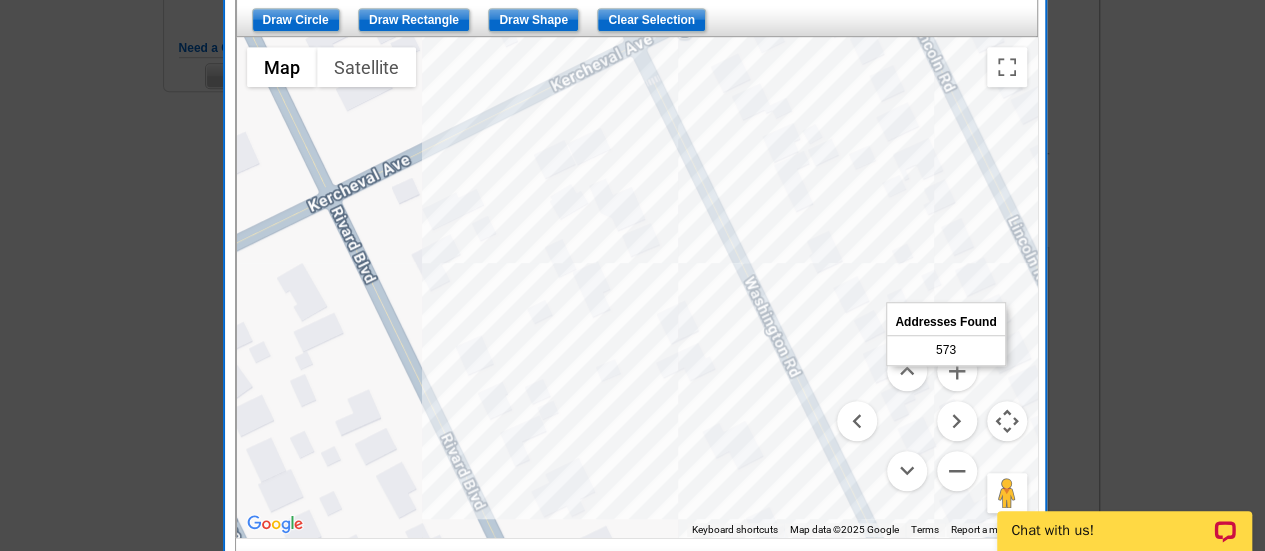 drag, startPoint x: 583, startPoint y: 175, endPoint x: 731, endPoint y: 408, distance: 276.0308 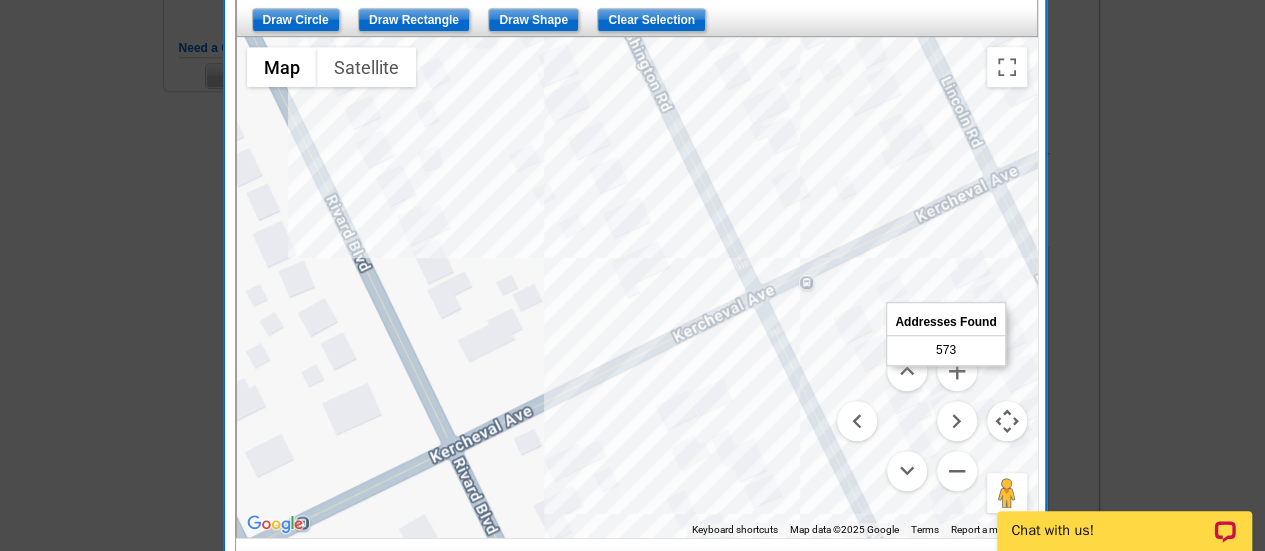 drag, startPoint x: 632, startPoint y: 261, endPoint x: 746, endPoint y: 496, distance: 261.1915 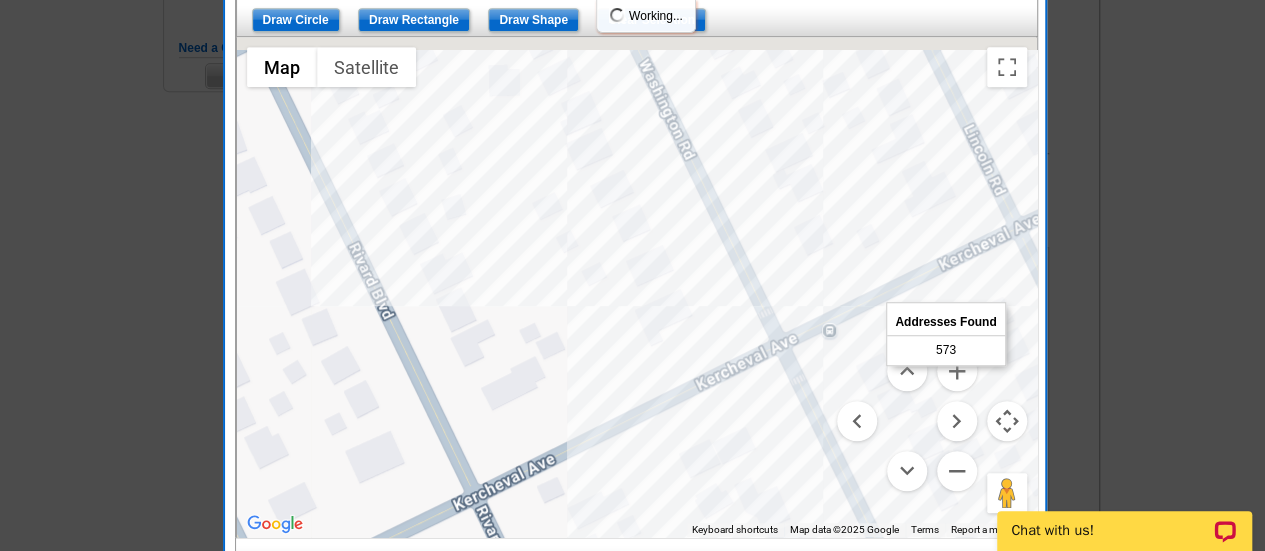drag, startPoint x: 616, startPoint y: 286, endPoint x: 745, endPoint y: 537, distance: 282.20914 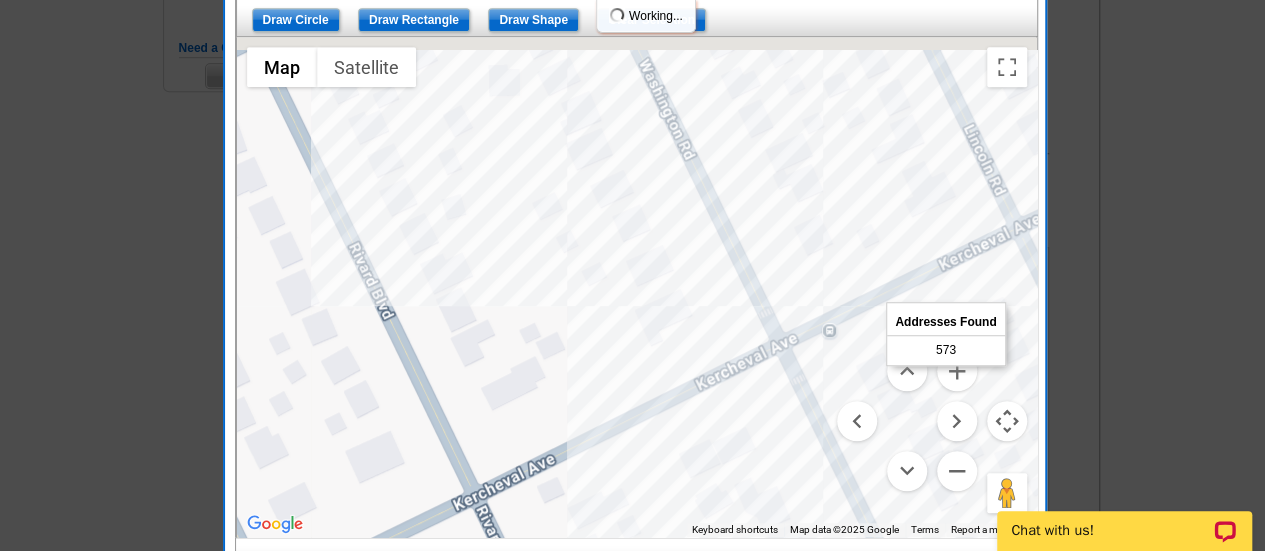 click on "List Type
Geography
Map
Demographics
Results
Next
Addresses Found 573
Back
Enter an address, ZIP Code or City and State to begin.
770 Lincoln Rd, Grosse Pointe, MI 48230
go
Draw Circle
Draw Rectangle
Draw Shape
Clear Selection
← Move left → Move right ↑ Move up ↓ Move down + Zoom in - Zoom out Home Jump left by 75% End Jump right by 75% Page Up Jump up by 75% Page Down Jump down by 75% Use ctrl + scroll to zoom the map Map Terrain Satellite Terms" at bounding box center [635, 201] 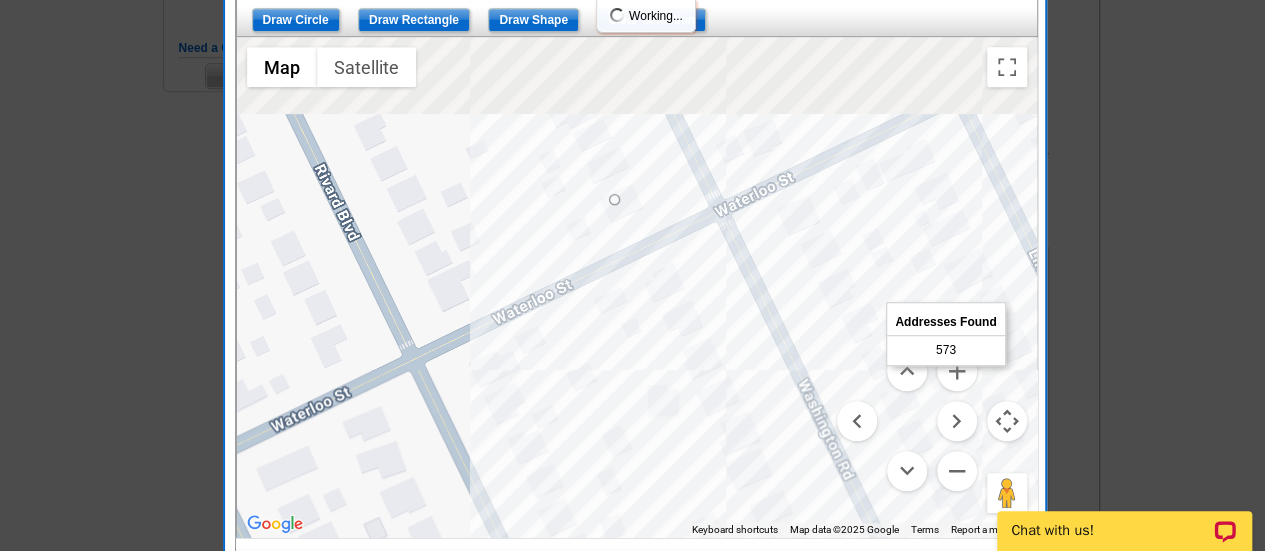 drag, startPoint x: 638, startPoint y: 323, endPoint x: 732, endPoint y: 531, distance: 228.25424 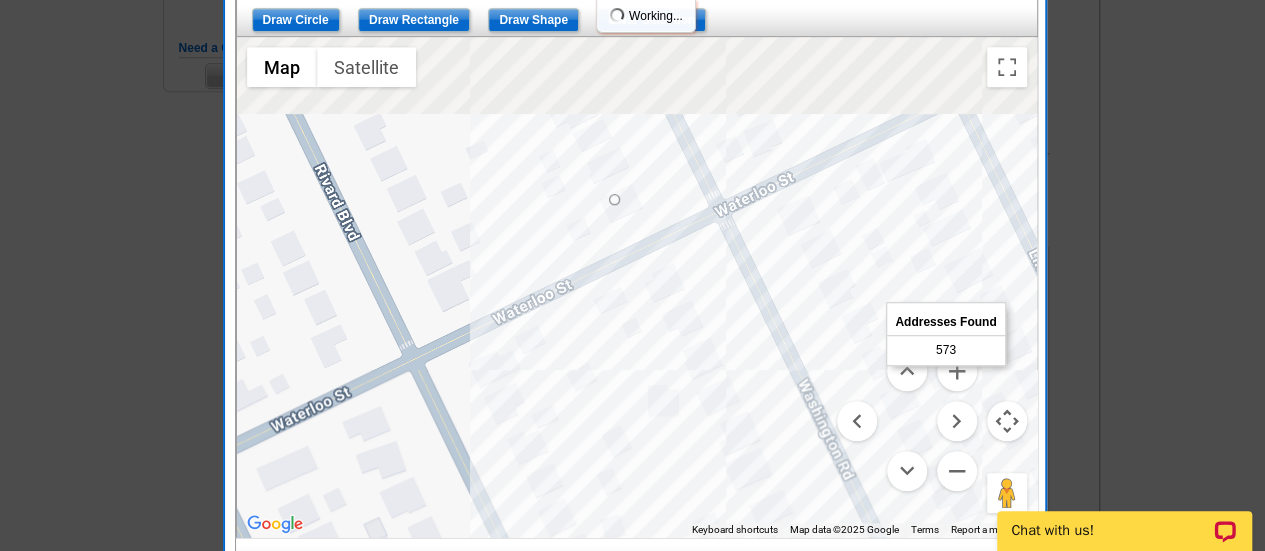 click on "Use ctrl + scroll to zoom the map Map Terrain Satellite Labels Keyboard shortcuts Map Data Map data ©2025 Google Map data ©2025 Google 20 m  Click to toggle between metric and imperial units Terms Report a map error" at bounding box center (637, 287) 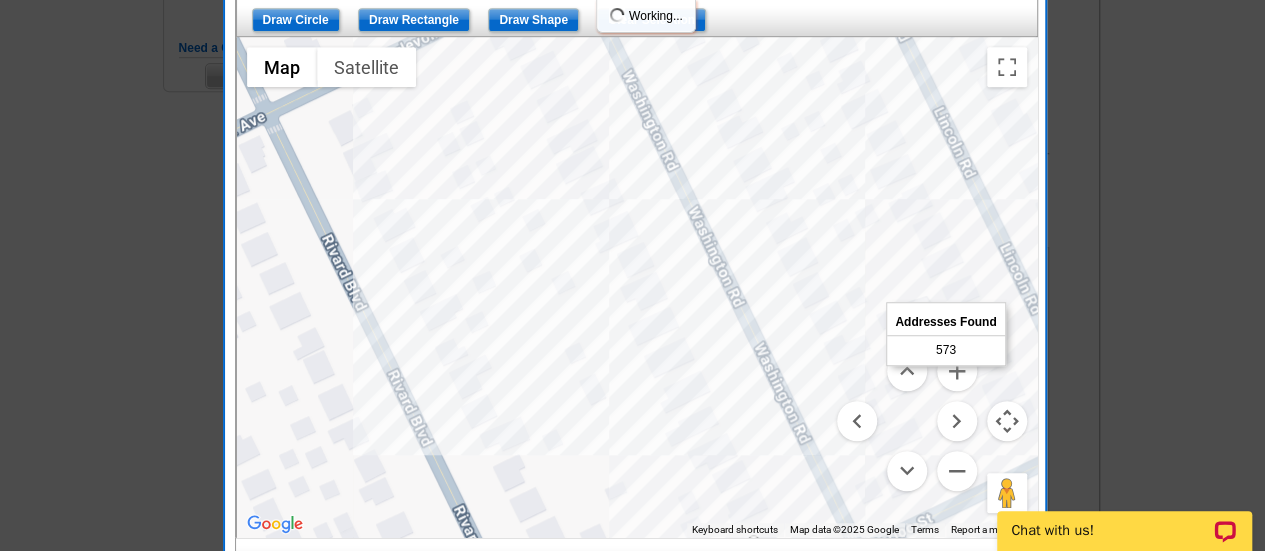 drag, startPoint x: 607, startPoint y: 241, endPoint x: 708, endPoint y: 519, distance: 295.77863 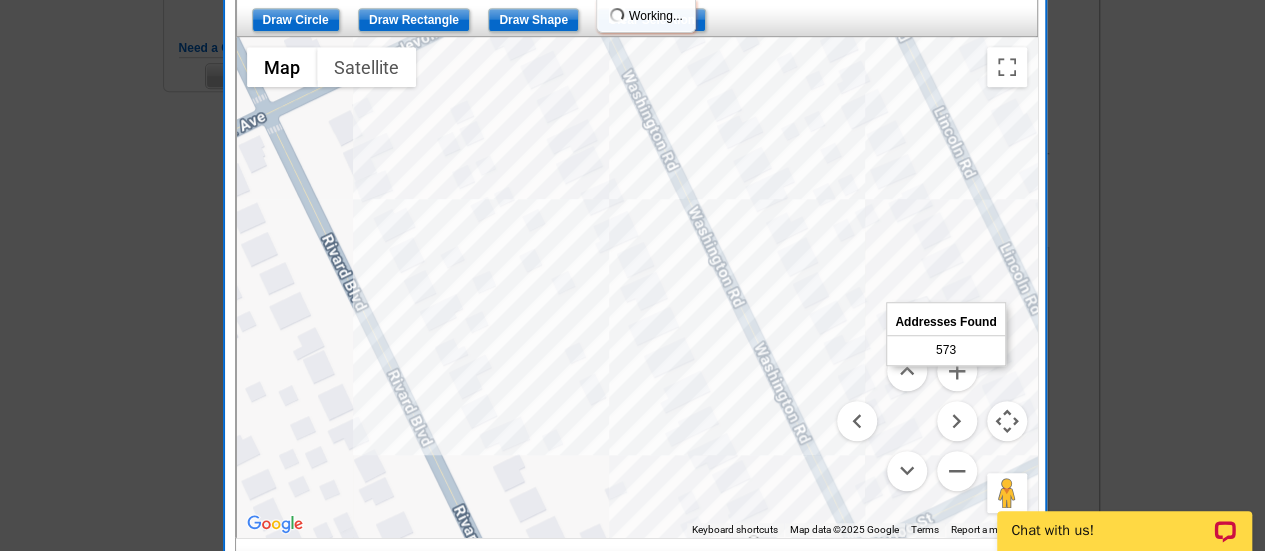 click at bounding box center (637, 287) 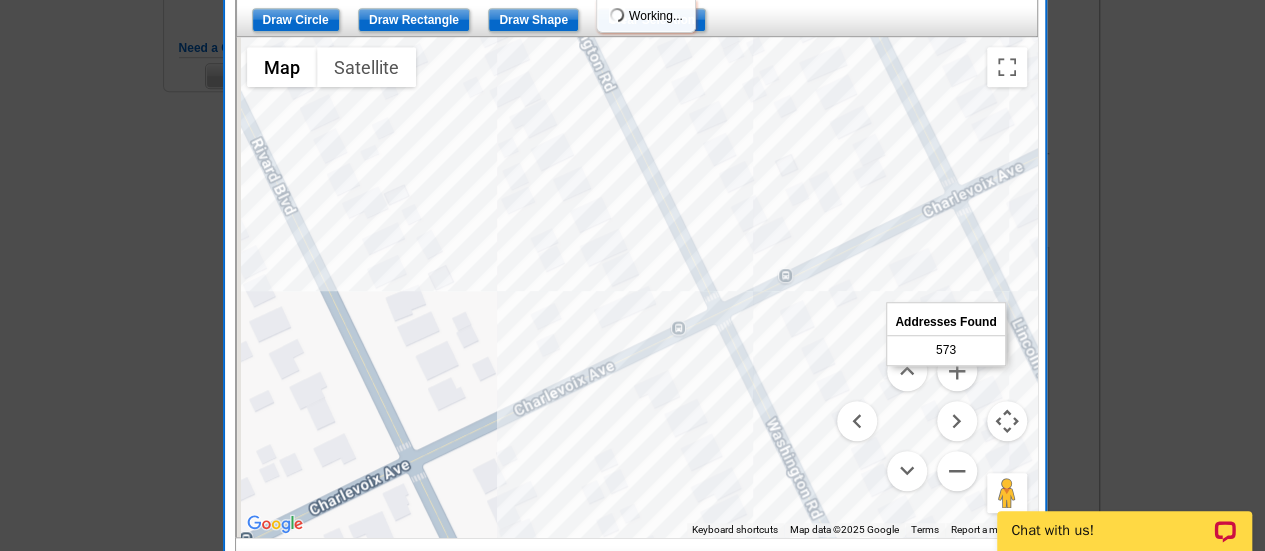drag, startPoint x: 562, startPoint y: 203, endPoint x: 688, endPoint y: 455, distance: 281.74457 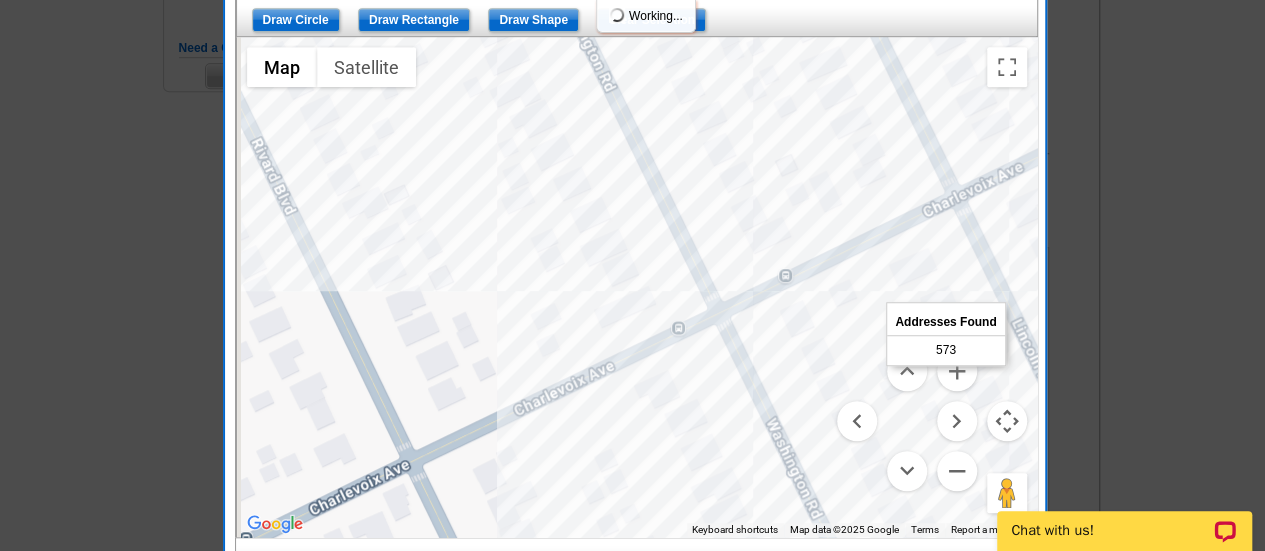 click at bounding box center (637, 287) 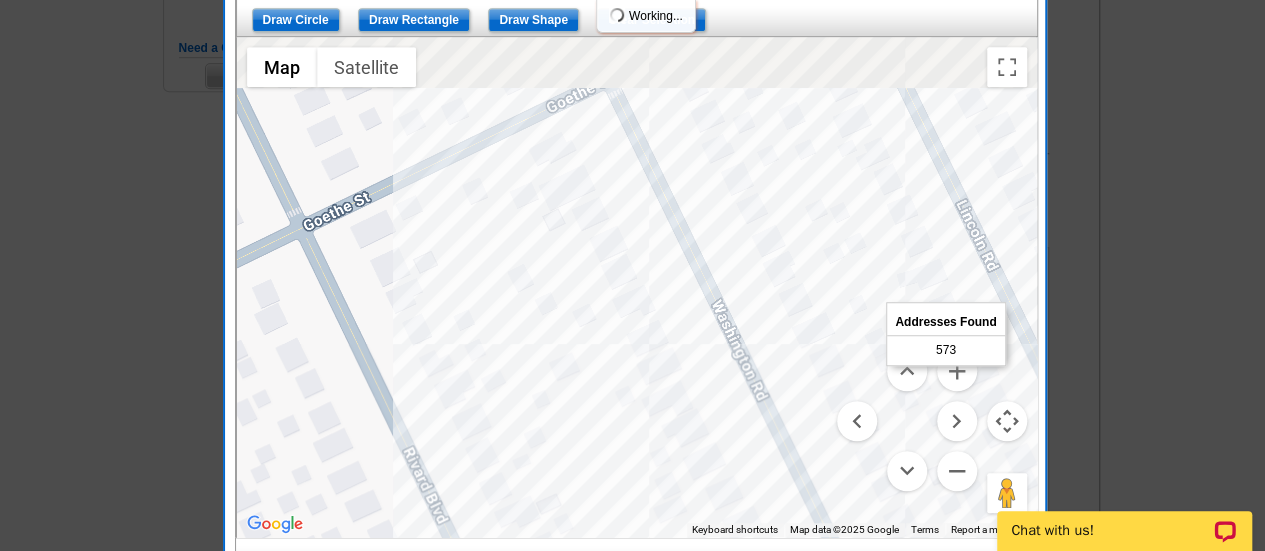 drag, startPoint x: 580, startPoint y: 200, endPoint x: 707, endPoint y: 459, distance: 288.46143 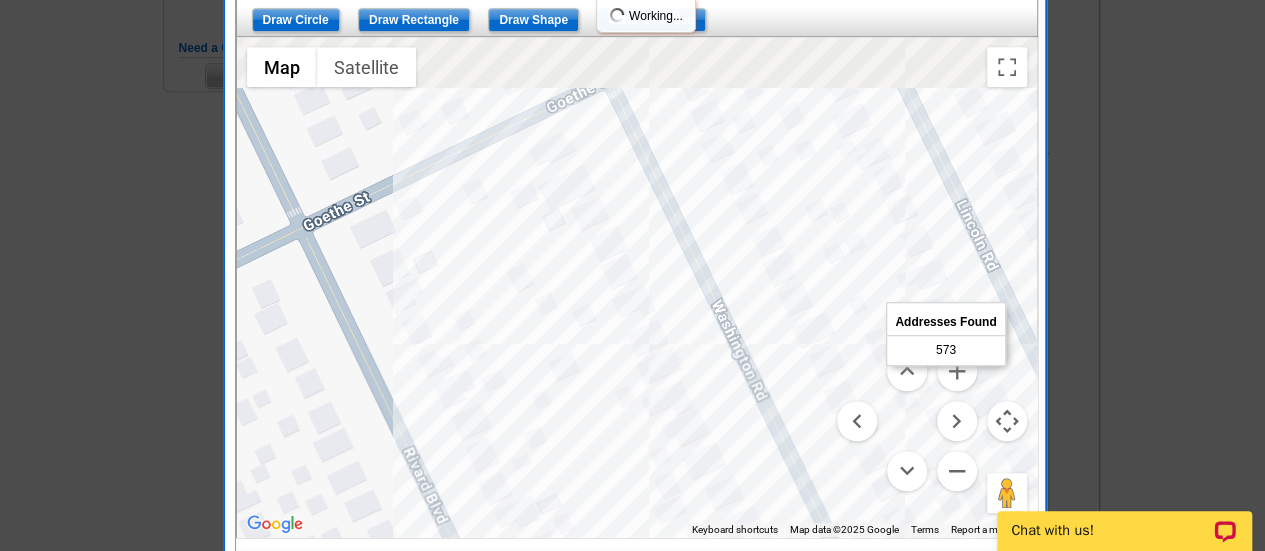 click at bounding box center (637, 287) 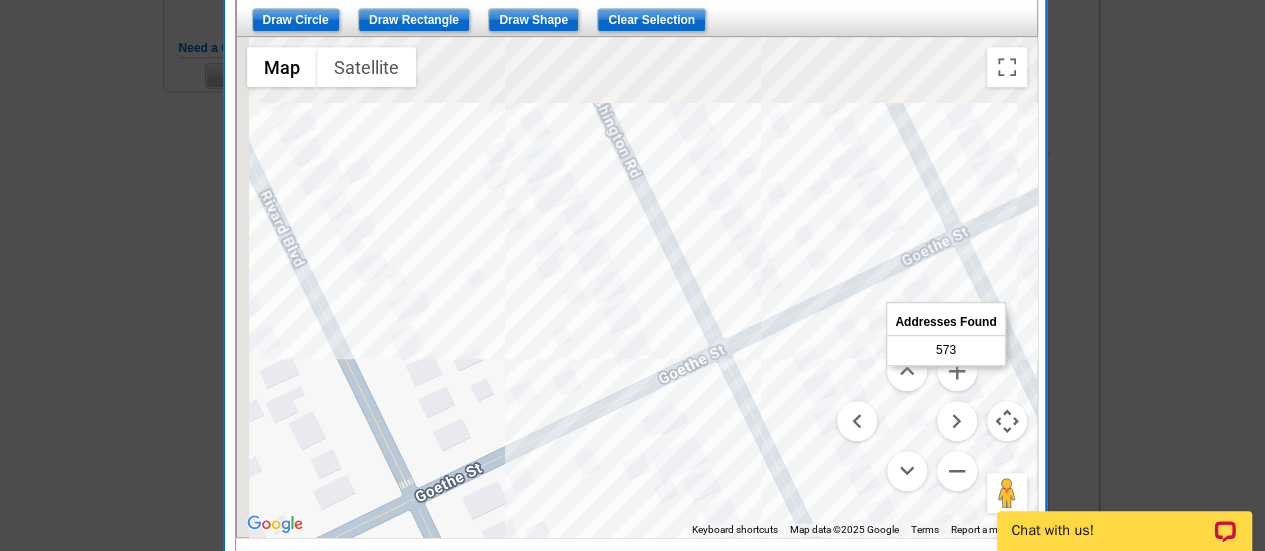 drag, startPoint x: 600, startPoint y: 194, endPoint x: 709, endPoint y: 445, distance: 273.64575 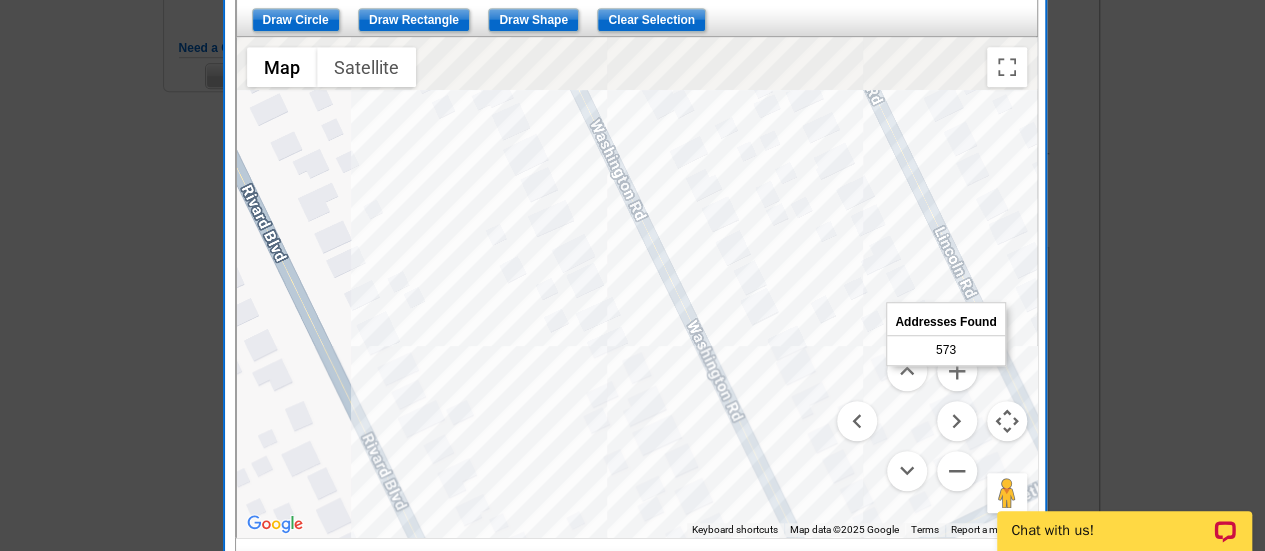 drag, startPoint x: 626, startPoint y: 229, endPoint x: 742, endPoint y: 492, distance: 287.44565 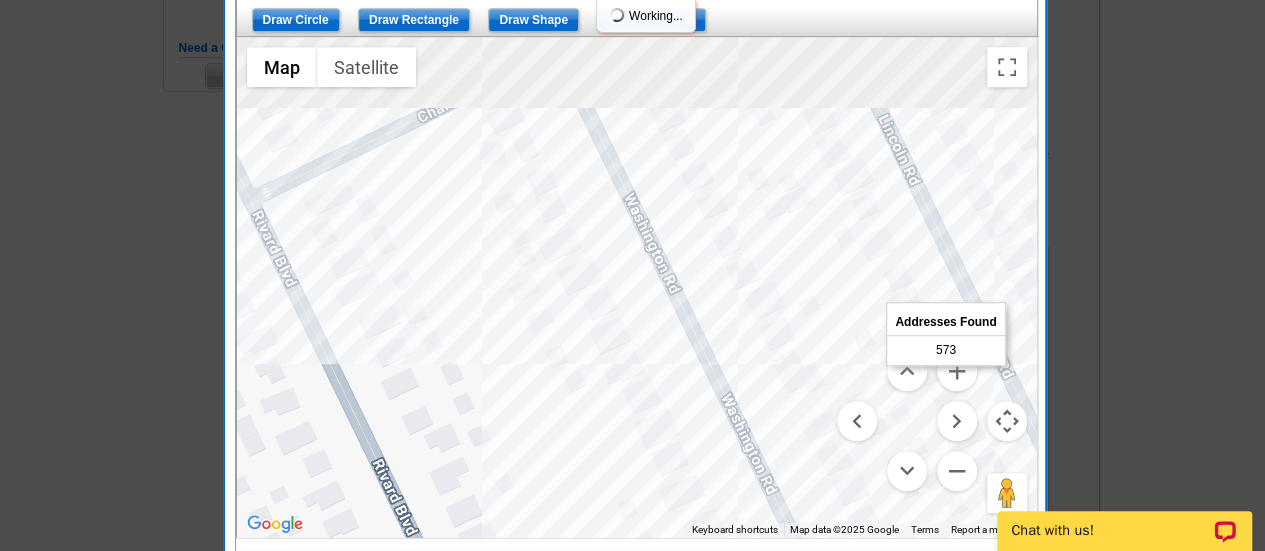 drag, startPoint x: 601, startPoint y: 239, endPoint x: 704, endPoint y: 474, distance: 256.58136 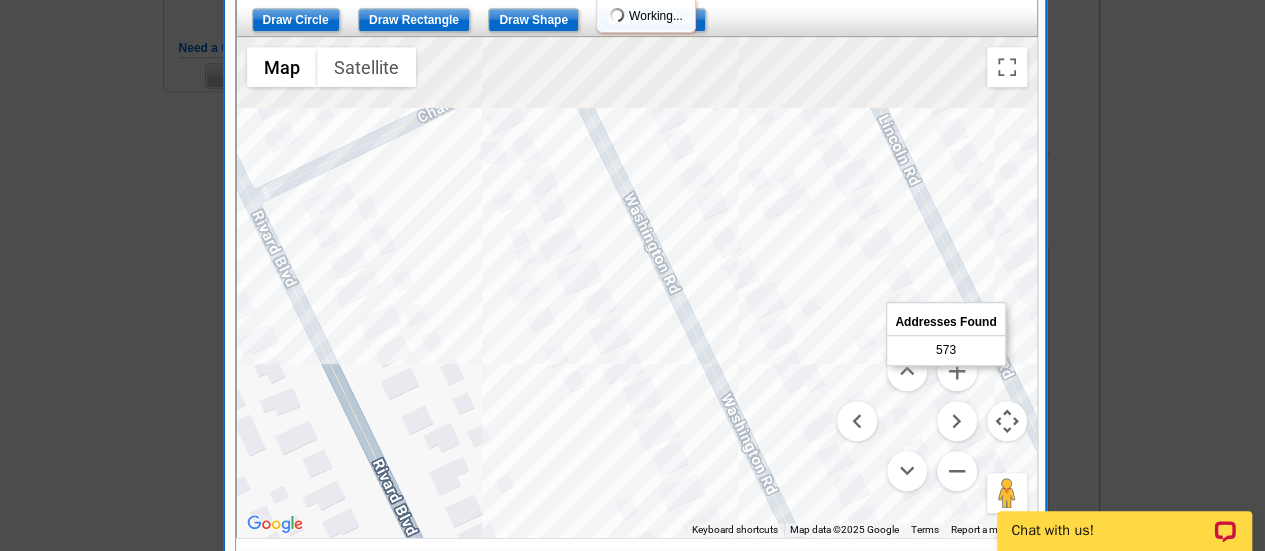 click at bounding box center (637, 287) 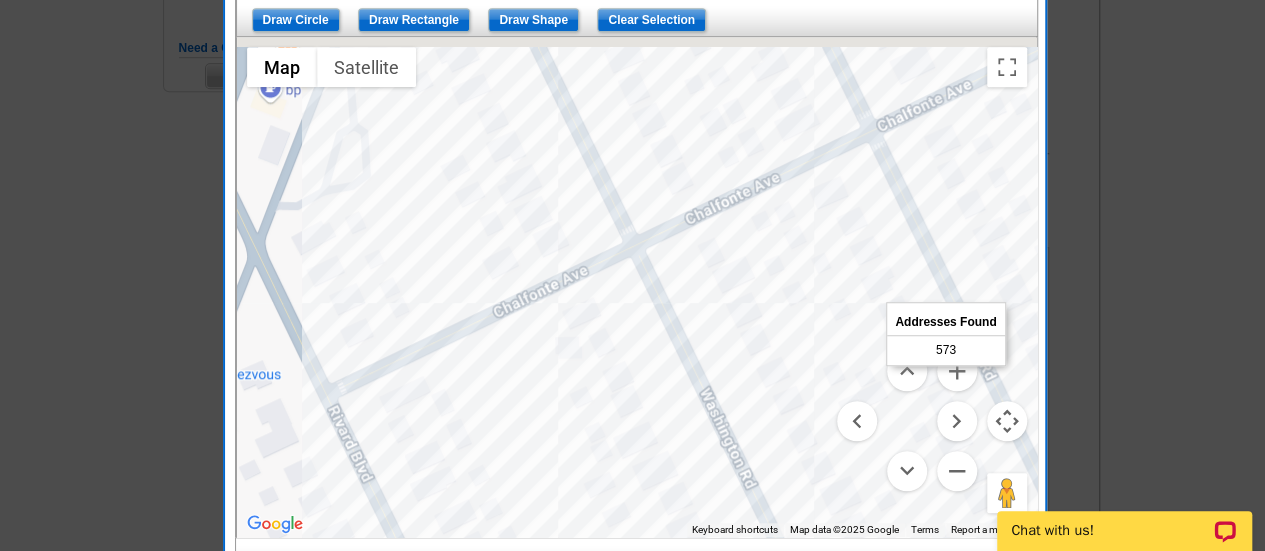 drag, startPoint x: 588, startPoint y: 308, endPoint x: 697, endPoint y: 564, distance: 278.2391 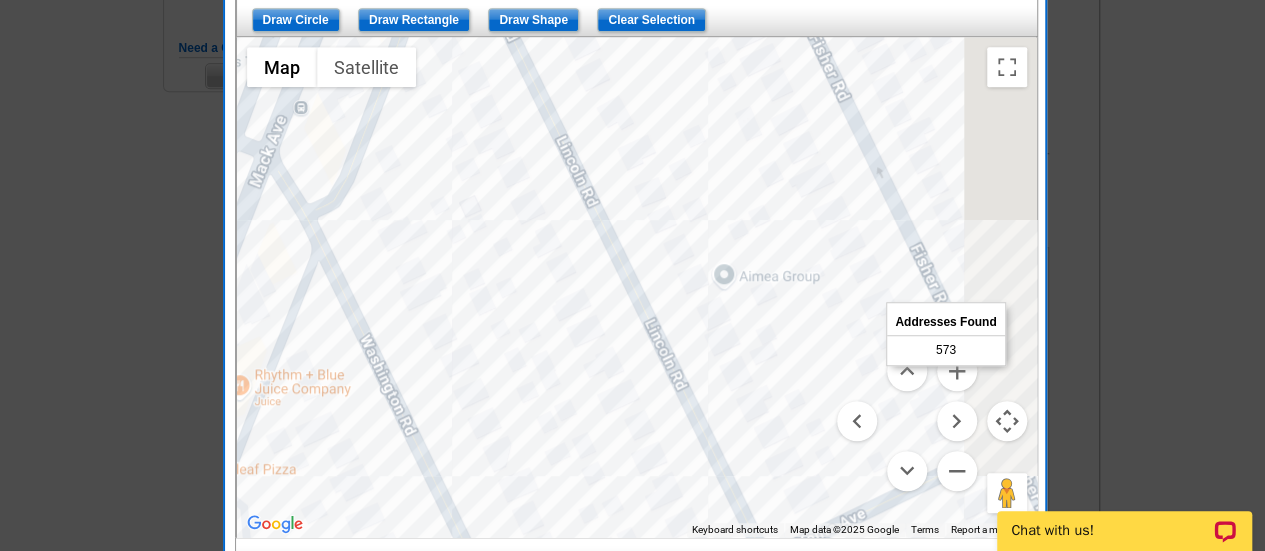 drag, startPoint x: 762, startPoint y: 272, endPoint x: 508, endPoint y: 436, distance: 302.34418 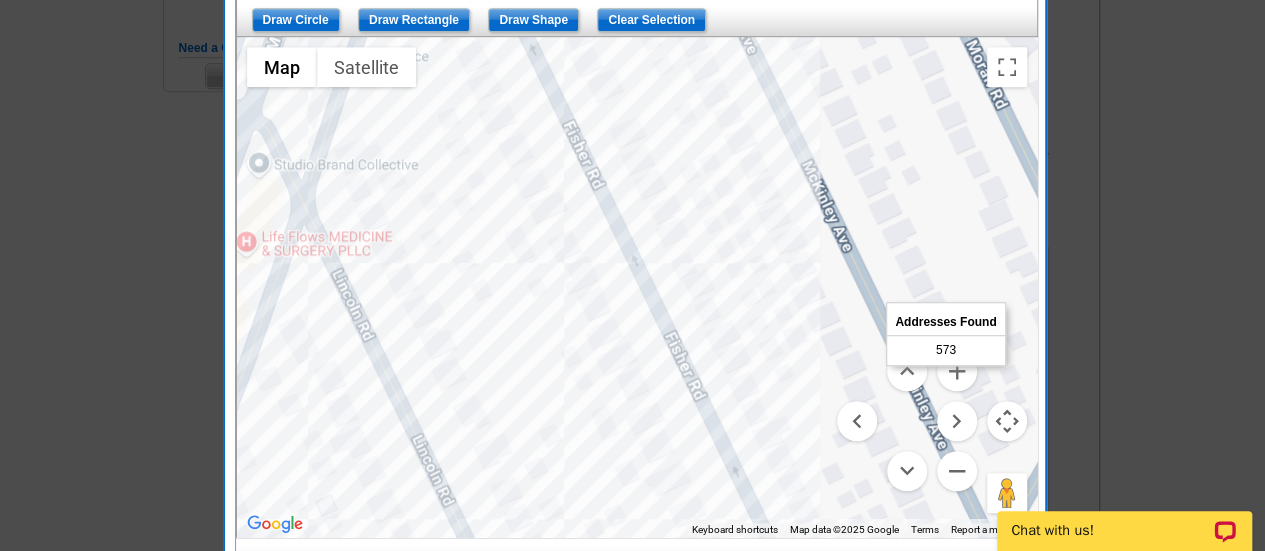 drag, startPoint x: 705, startPoint y: 239, endPoint x: 630, endPoint y: 469, distance: 241.9194 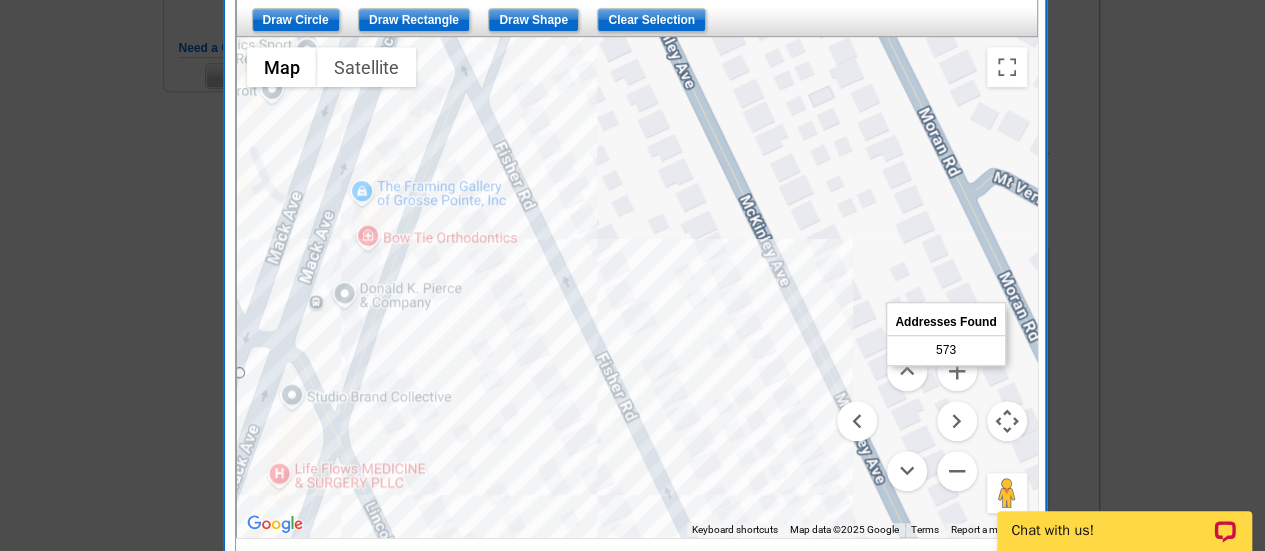 drag, startPoint x: 738, startPoint y: 188, endPoint x: 764, endPoint y: 530, distance: 342.98688 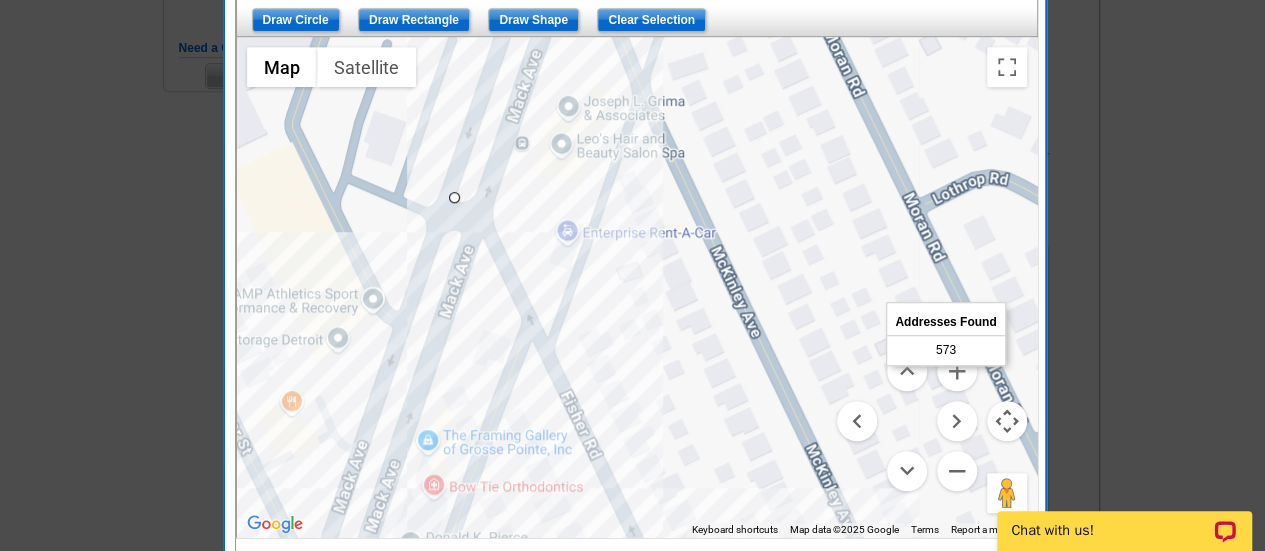 drag, startPoint x: 574, startPoint y: 369, endPoint x: 644, endPoint y: 504, distance: 152.06906 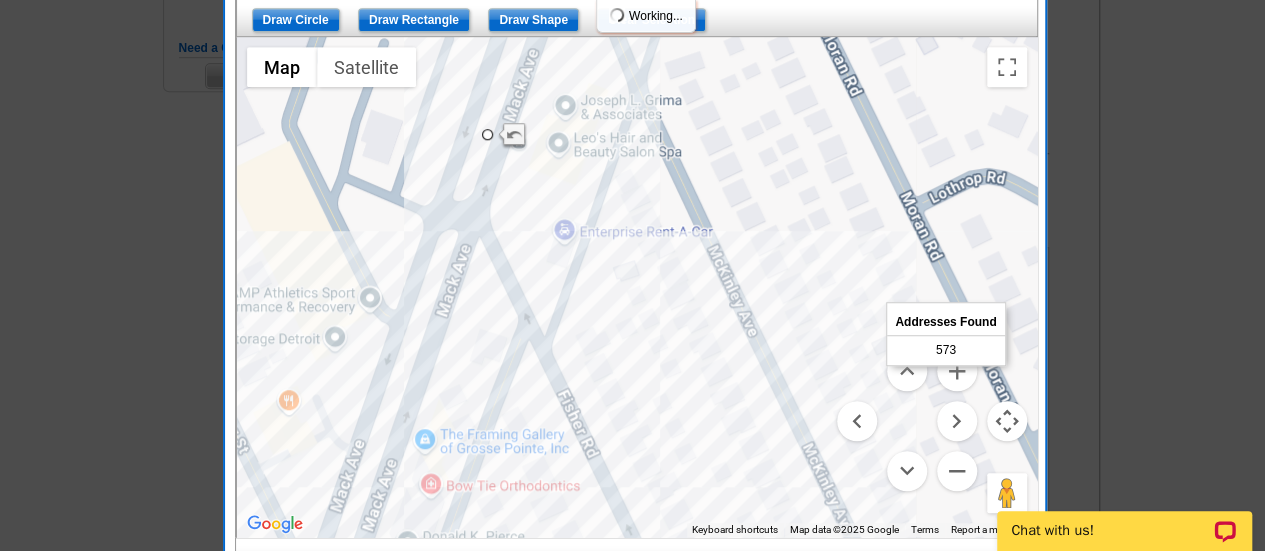 click at bounding box center (637, 287) 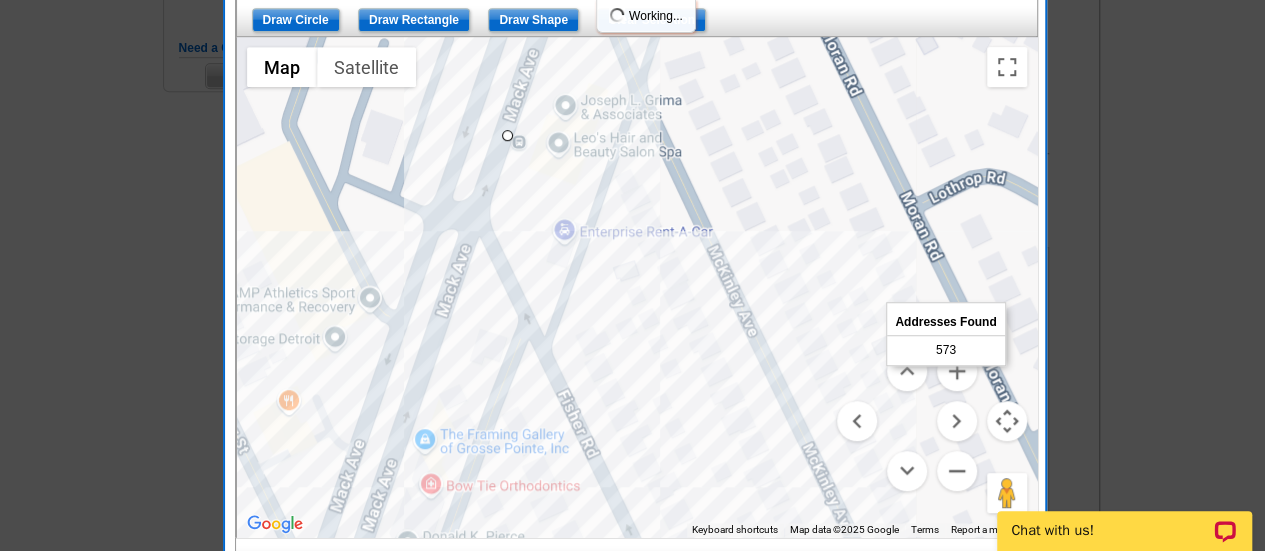 drag, startPoint x: 485, startPoint y: 133, endPoint x: 509, endPoint y: 133, distance: 24 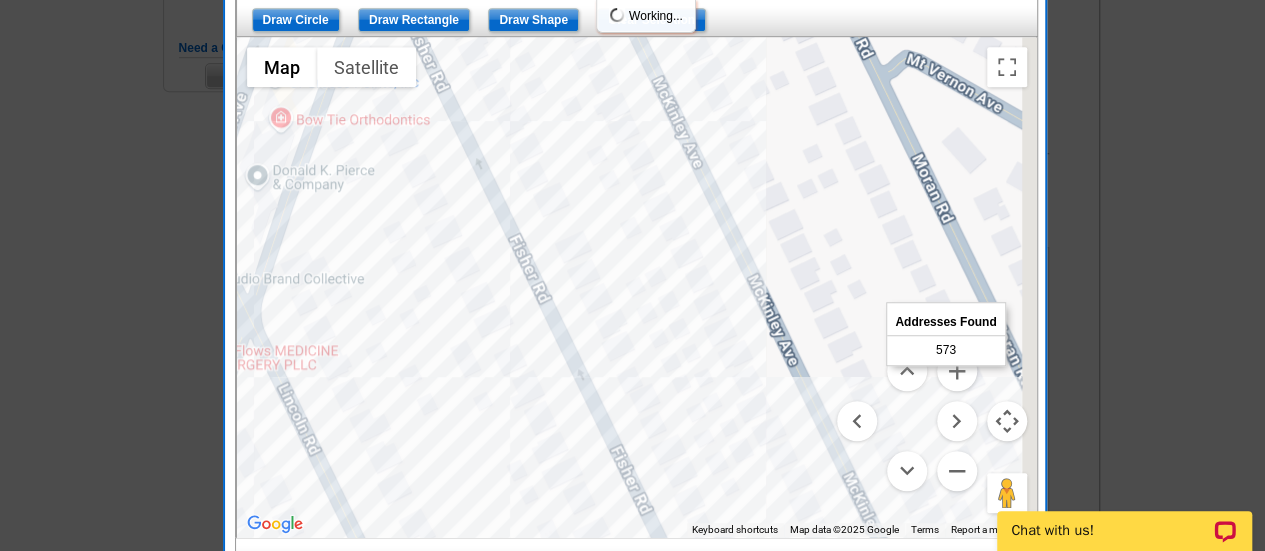 drag, startPoint x: 655, startPoint y: 369, endPoint x: 500, endPoint y: -10, distance: 409.4704 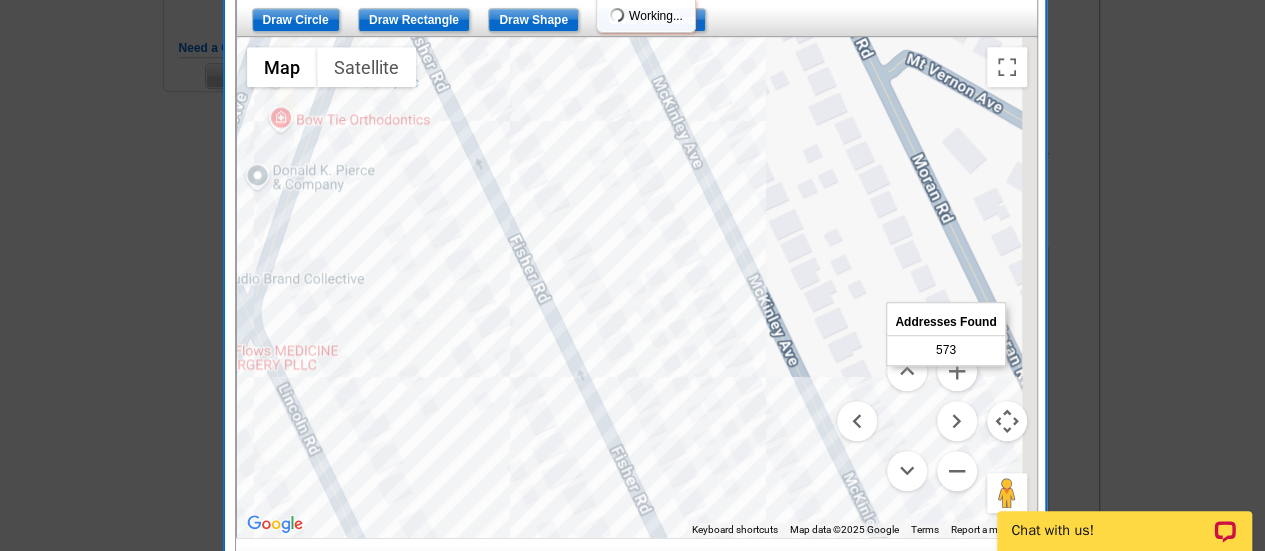 click on "1 Items
Home
Pricing Guide
Partner Tools
Choose A Design
My Orders
My Account
Log Out
Need Help? call 800-260-5887,  chat  with support, or have our designers make something custom just for you!
Got it, no need for the selection guide next time.
Show Results
Selected Design
Jumbo Postcard (5.5" x 8.5")
Design Name
Front Design
Zoom Preview » o p t i o" at bounding box center (632, 175) 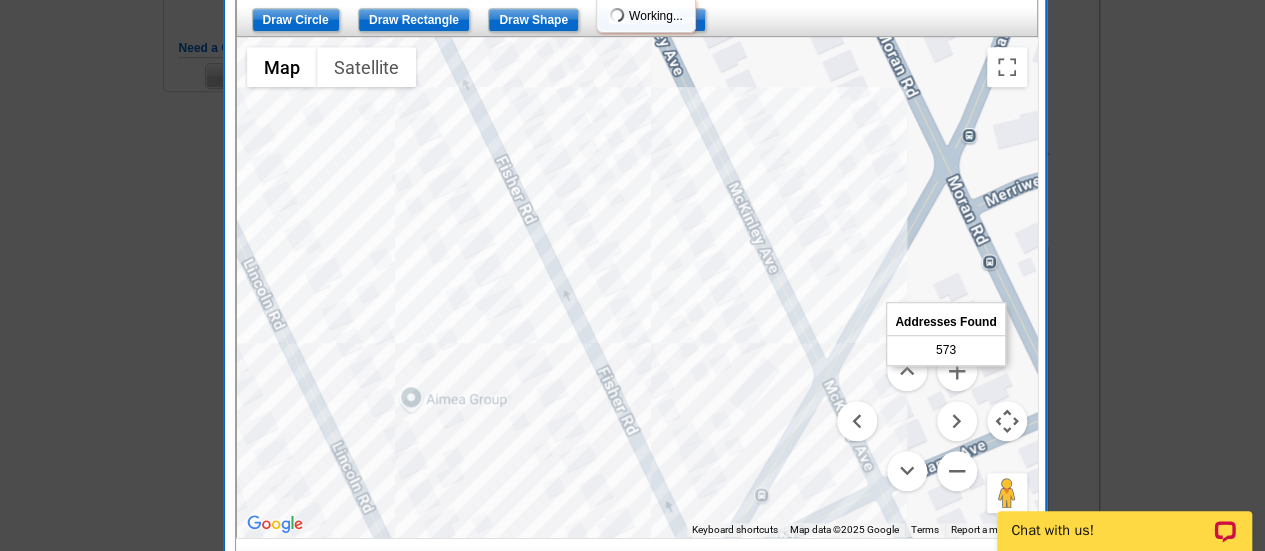 drag, startPoint x: 666, startPoint y: 354, endPoint x: 516, endPoint y: 51, distance: 338.09613 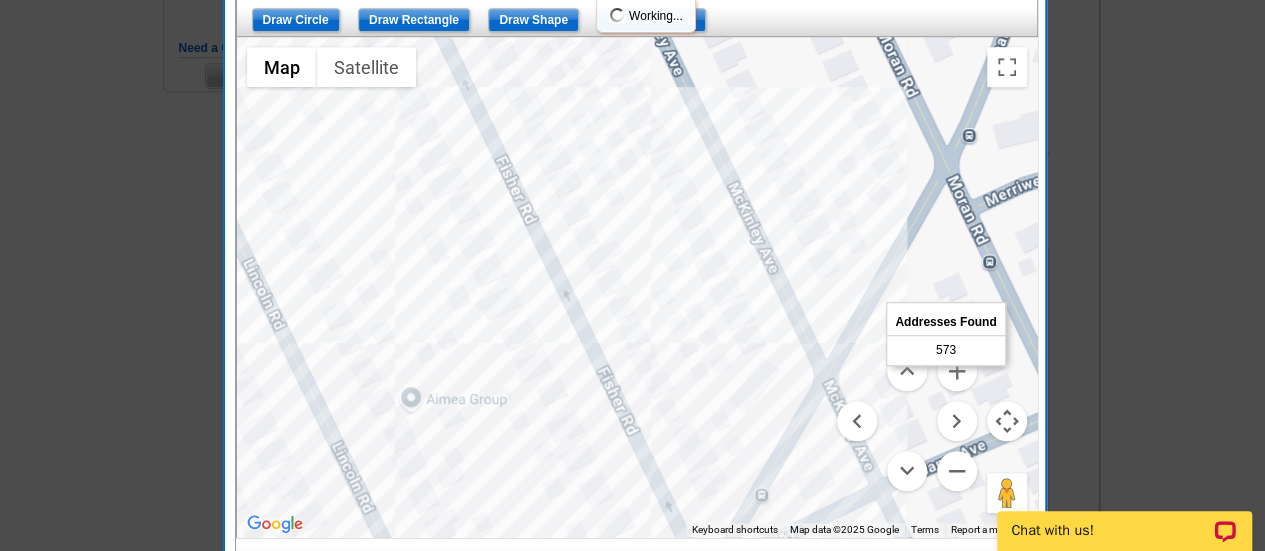 click at bounding box center (637, 287) 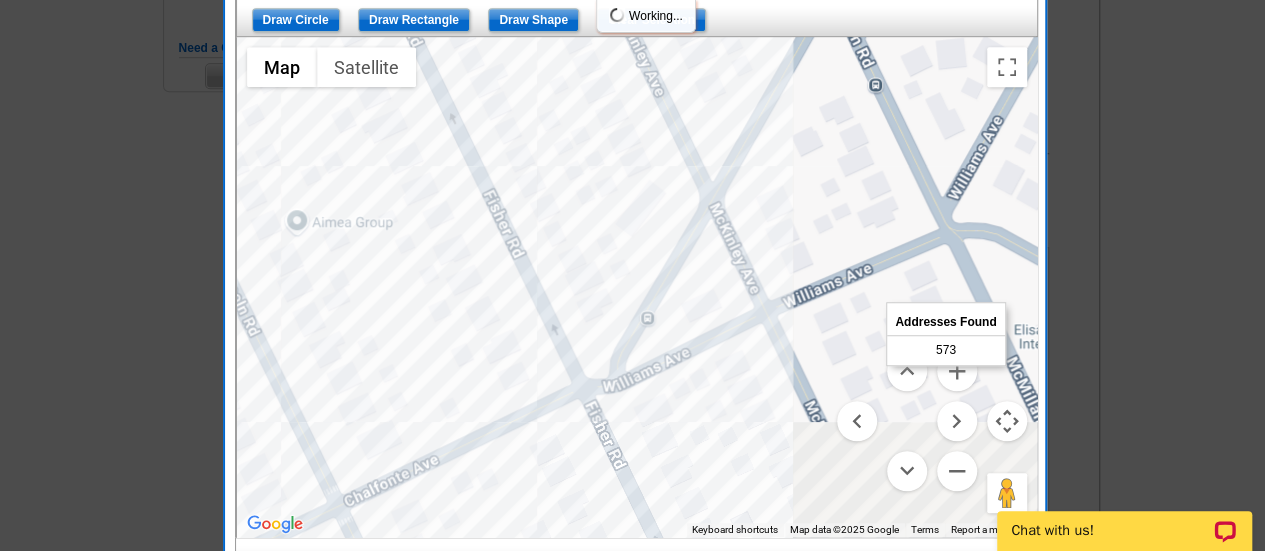 click at bounding box center (637, 287) 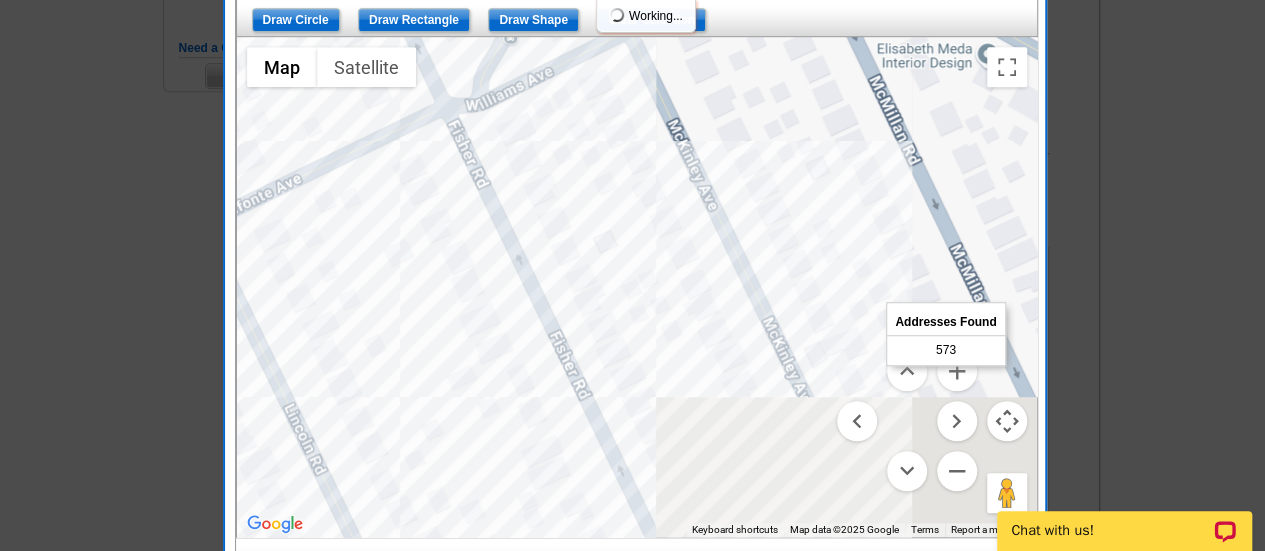 drag, startPoint x: 690, startPoint y: 395, endPoint x: 600, endPoint y: 117, distance: 292.2054 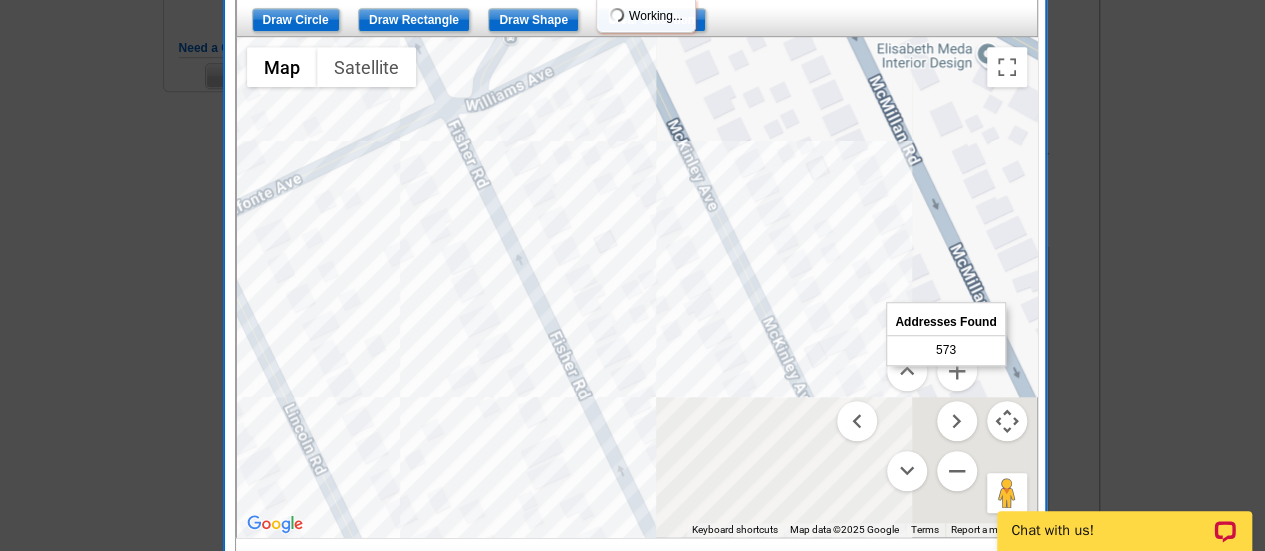 click at bounding box center (637, 287) 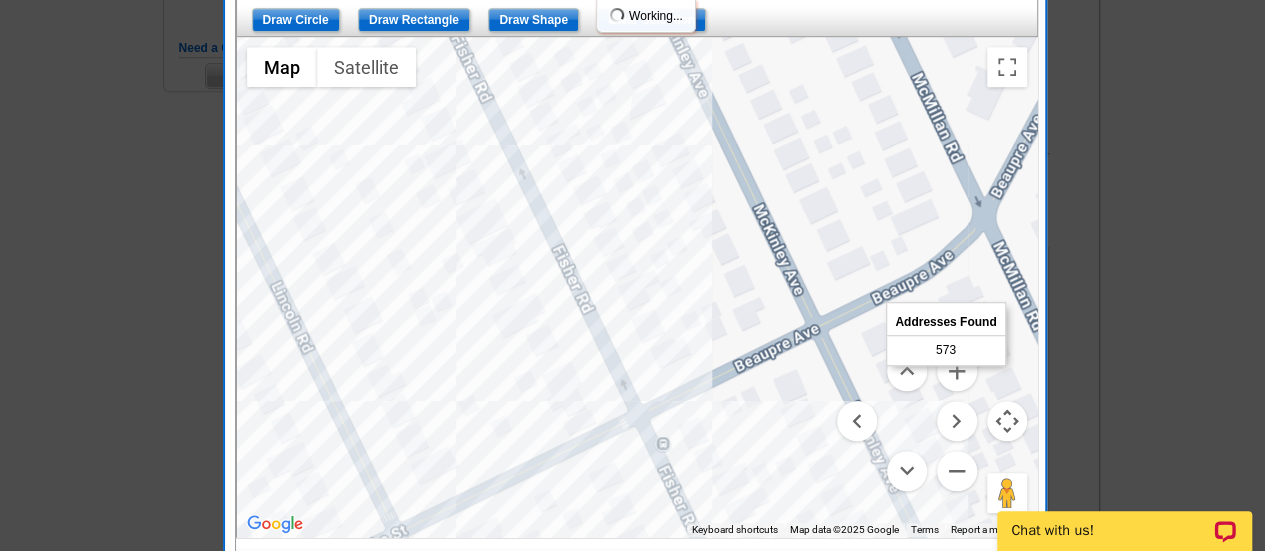 drag, startPoint x: 694, startPoint y: 403, endPoint x: 548, endPoint y: 89, distance: 346.2831 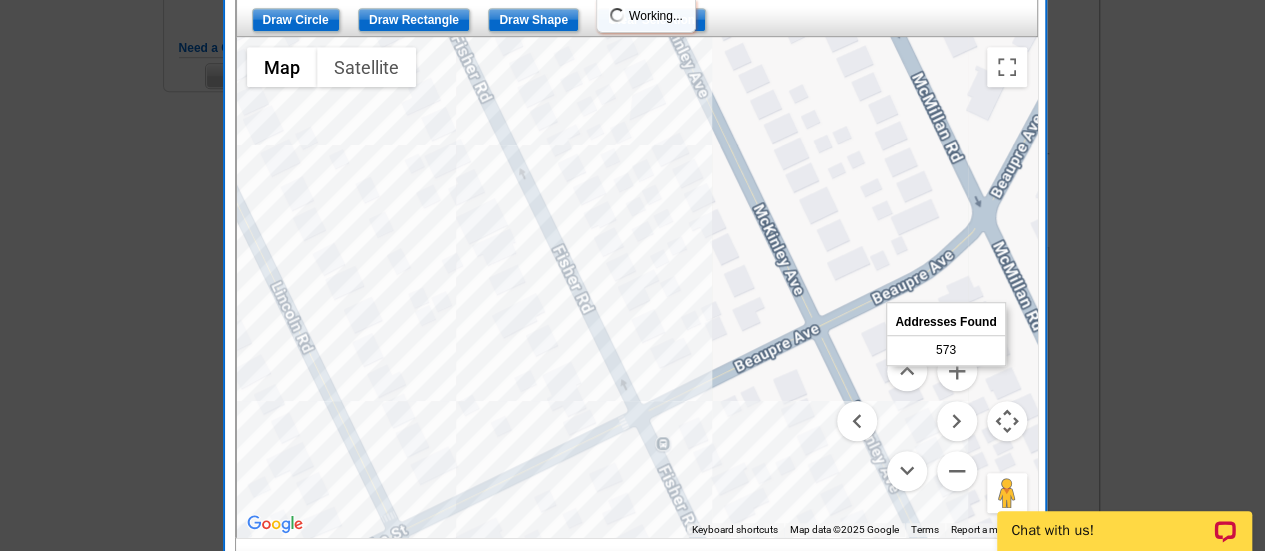 click at bounding box center [637, 287] 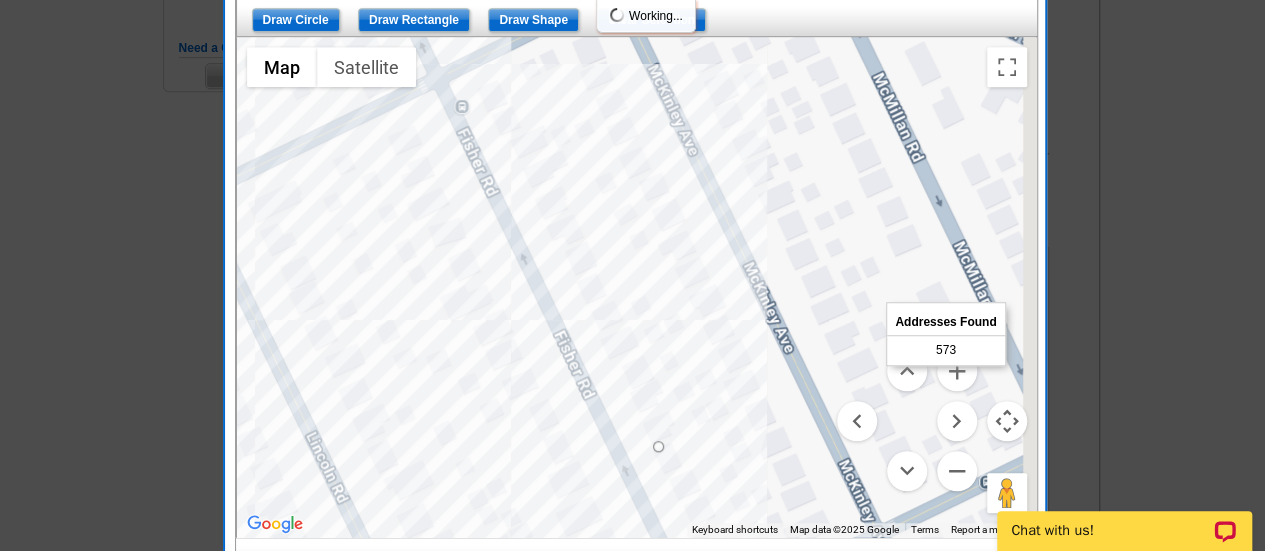 drag 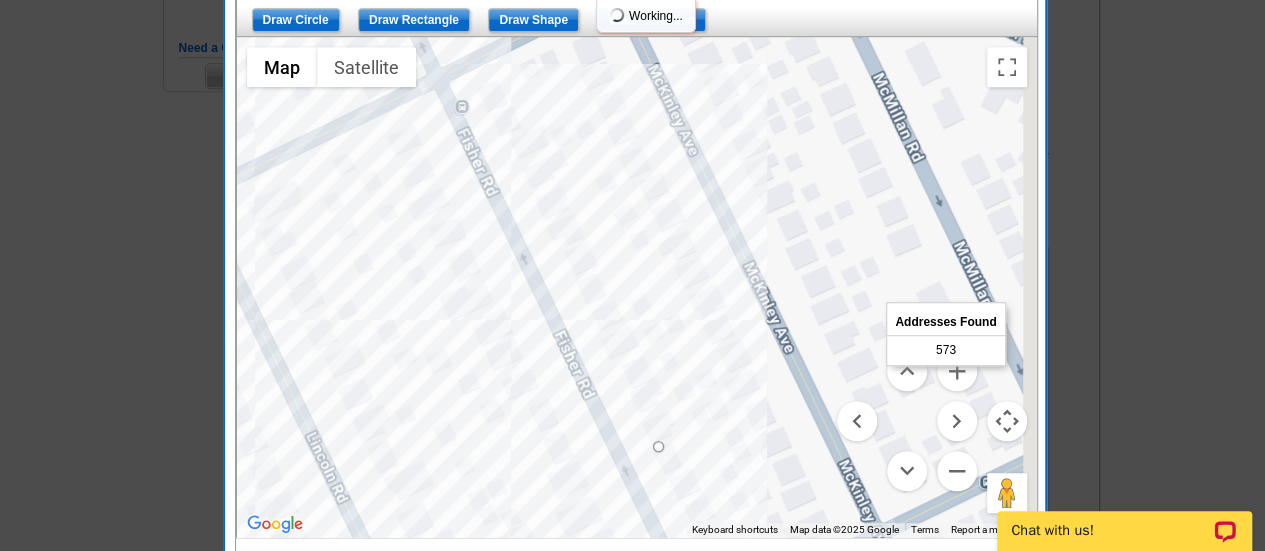 click at bounding box center (637, 287) 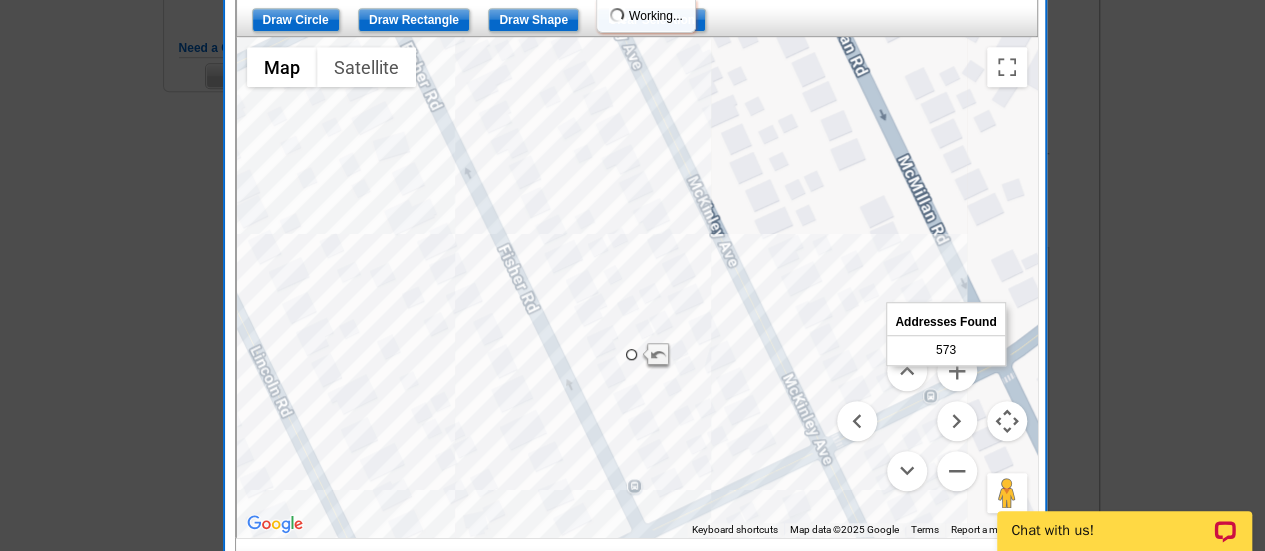 click at bounding box center (637, 287) 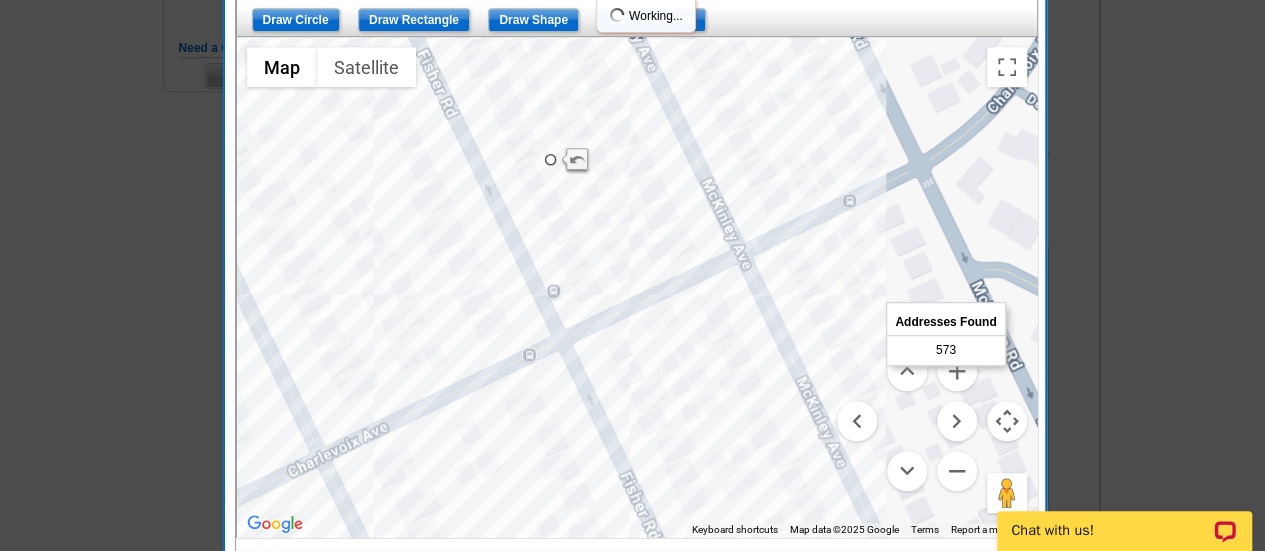 click at bounding box center (637, 287) 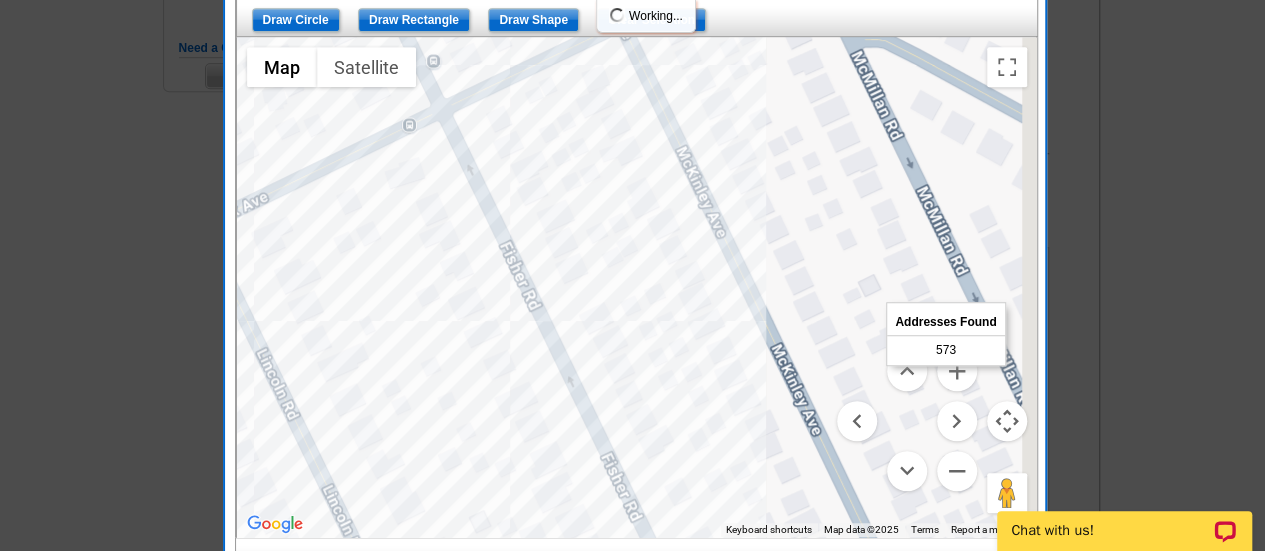 click at bounding box center (637, 287) 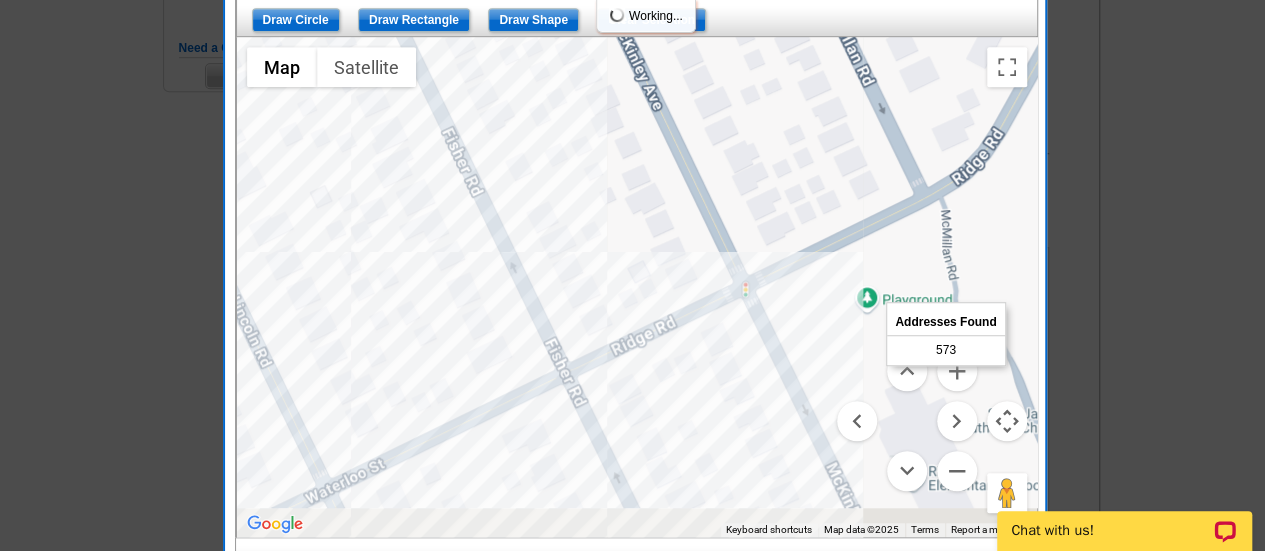click at bounding box center (637, 287) 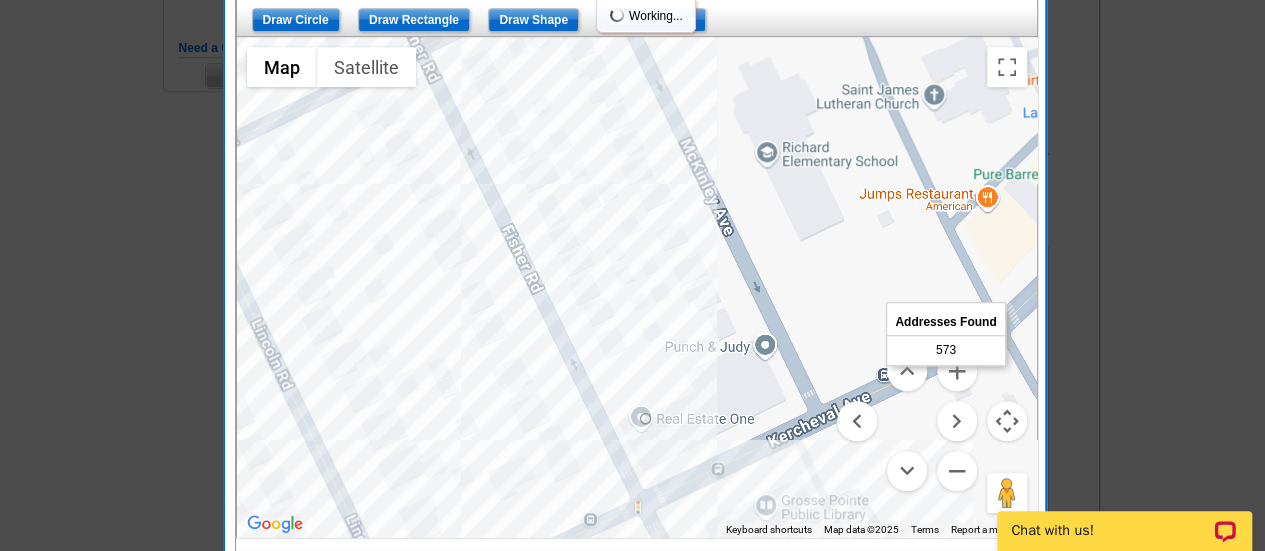 click at bounding box center [637, 287] 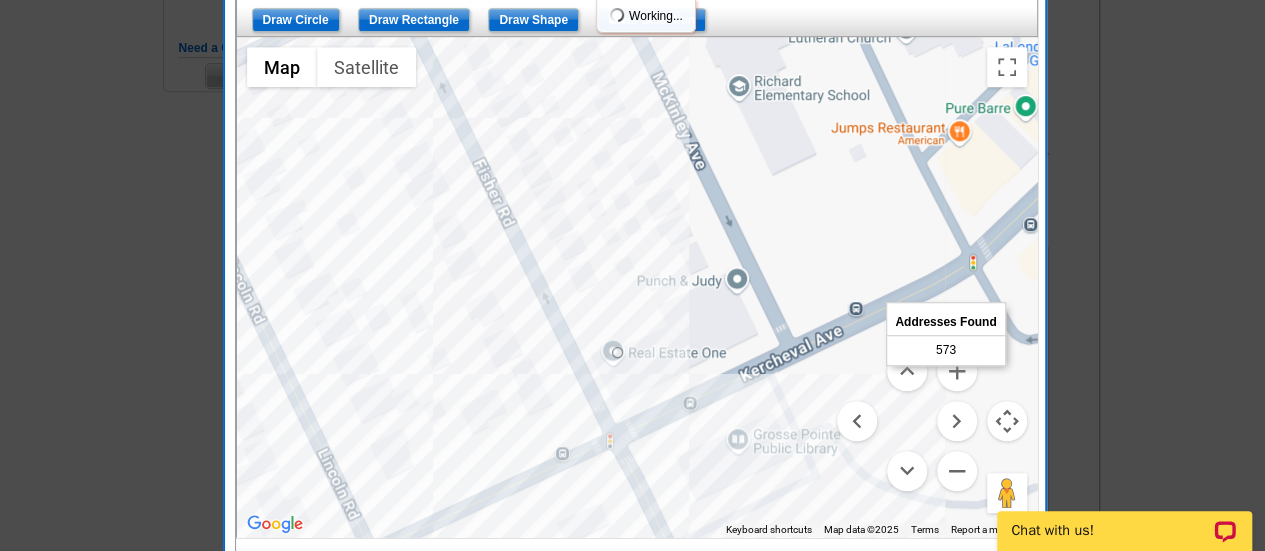 click at bounding box center (637, 287) 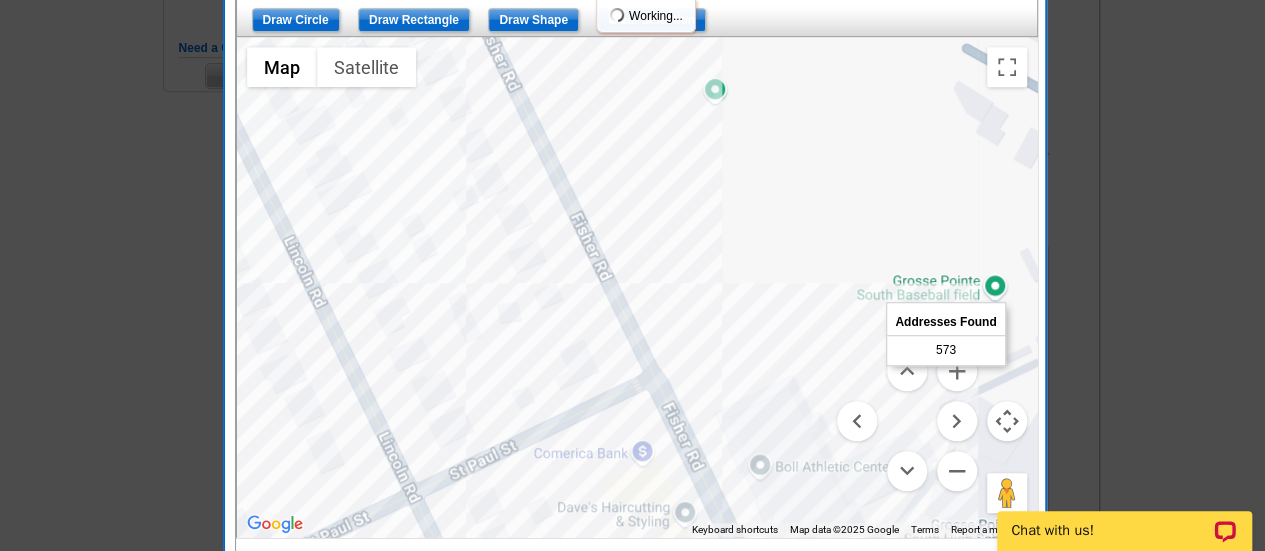 click at bounding box center [637, 287] 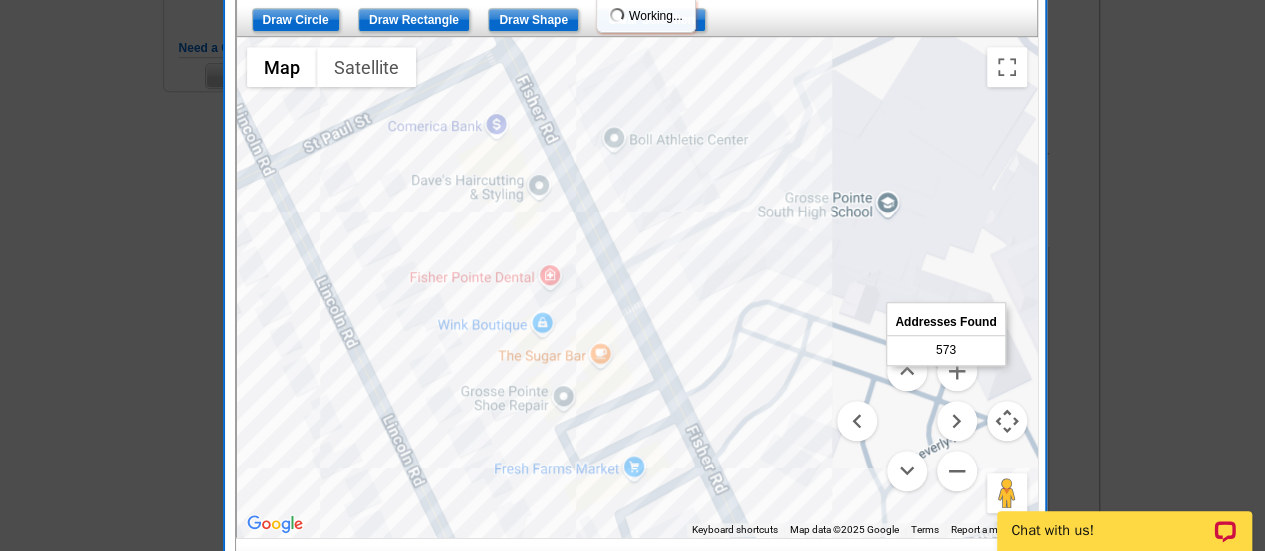 click at bounding box center [637, 287] 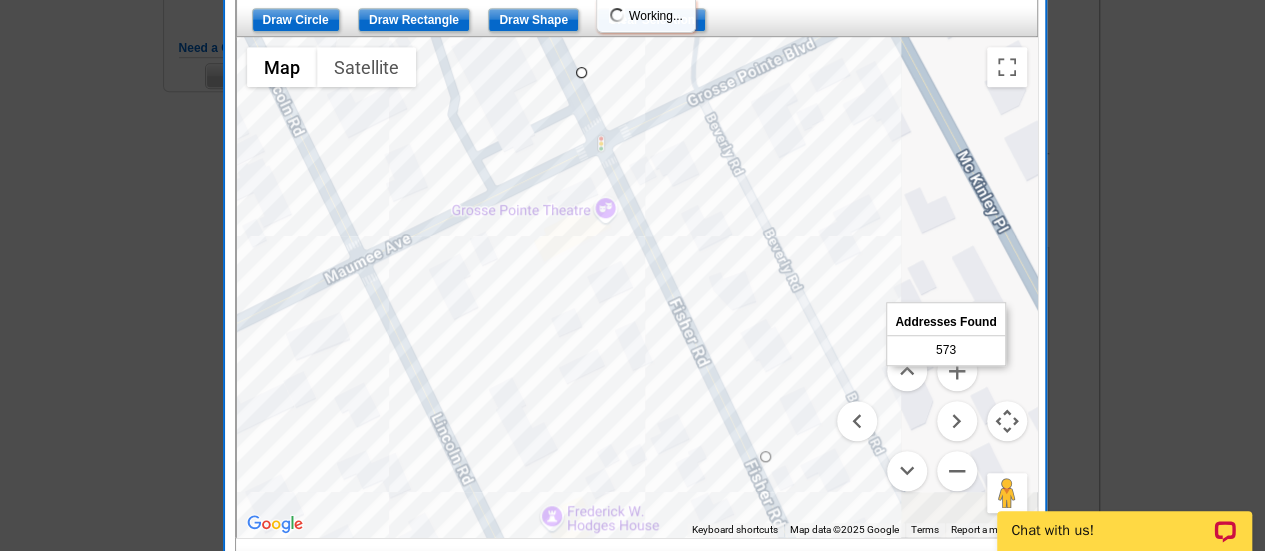 click at bounding box center [637, 287] 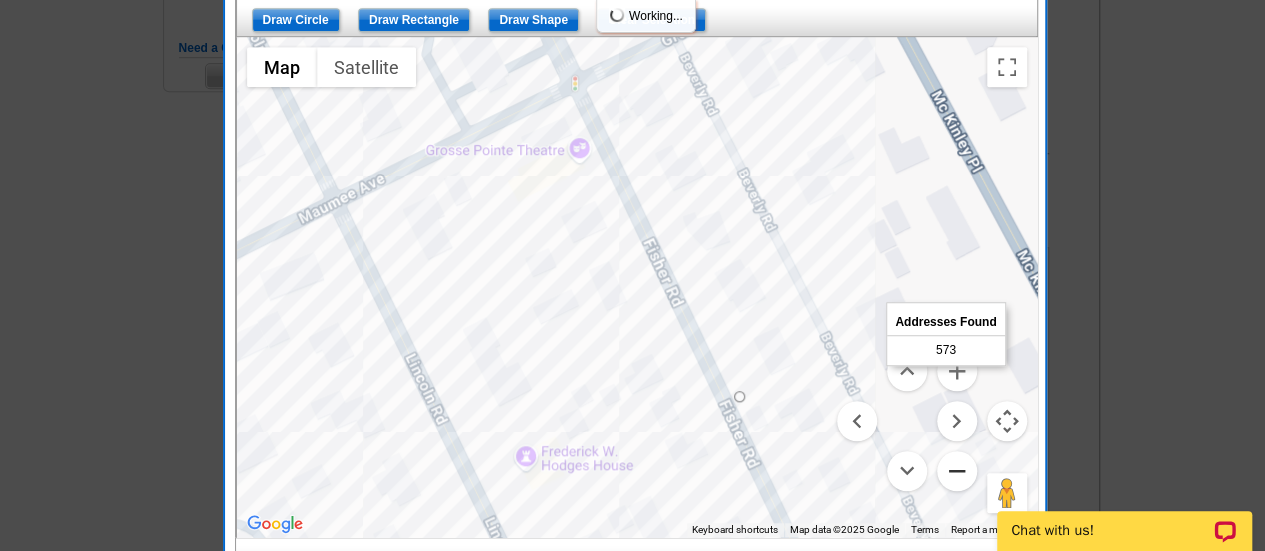 click at bounding box center (957, 471) 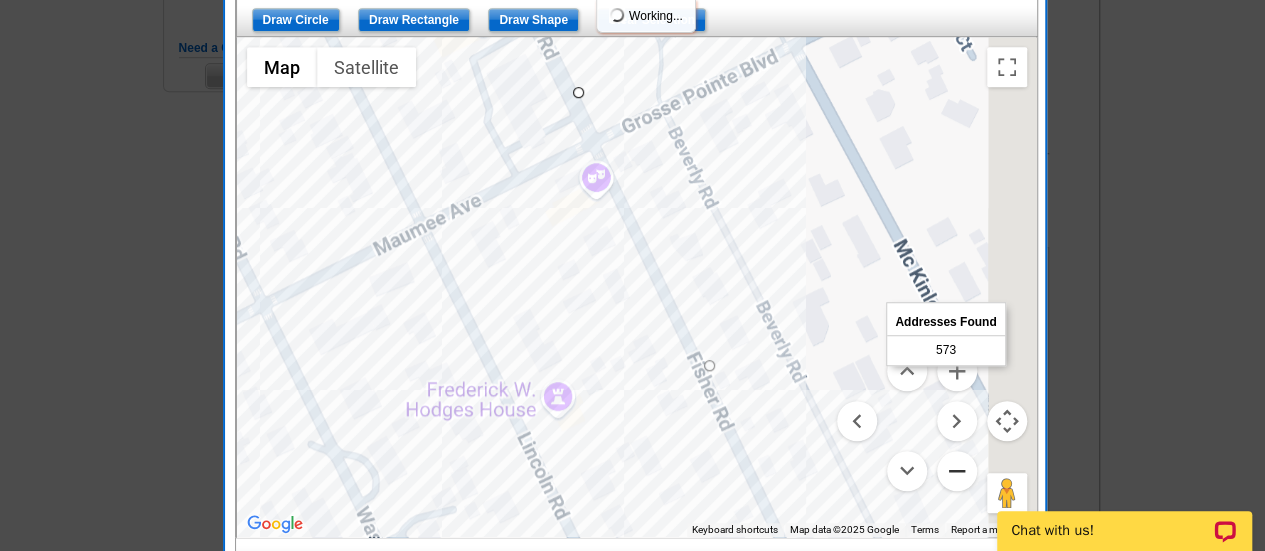 click at bounding box center (957, 471) 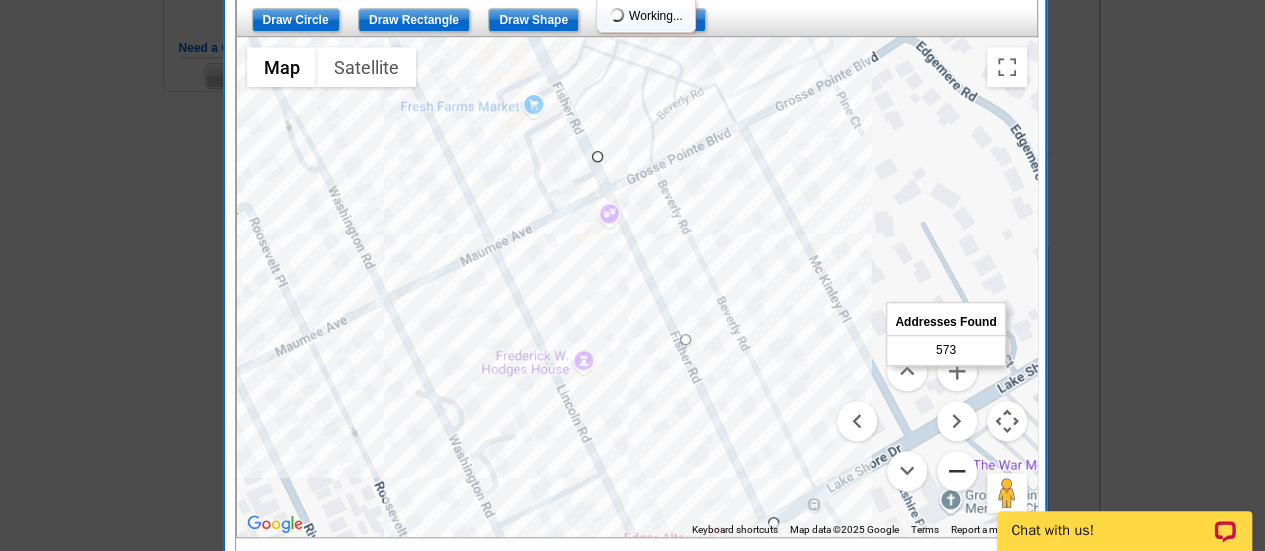 click at bounding box center [957, 471] 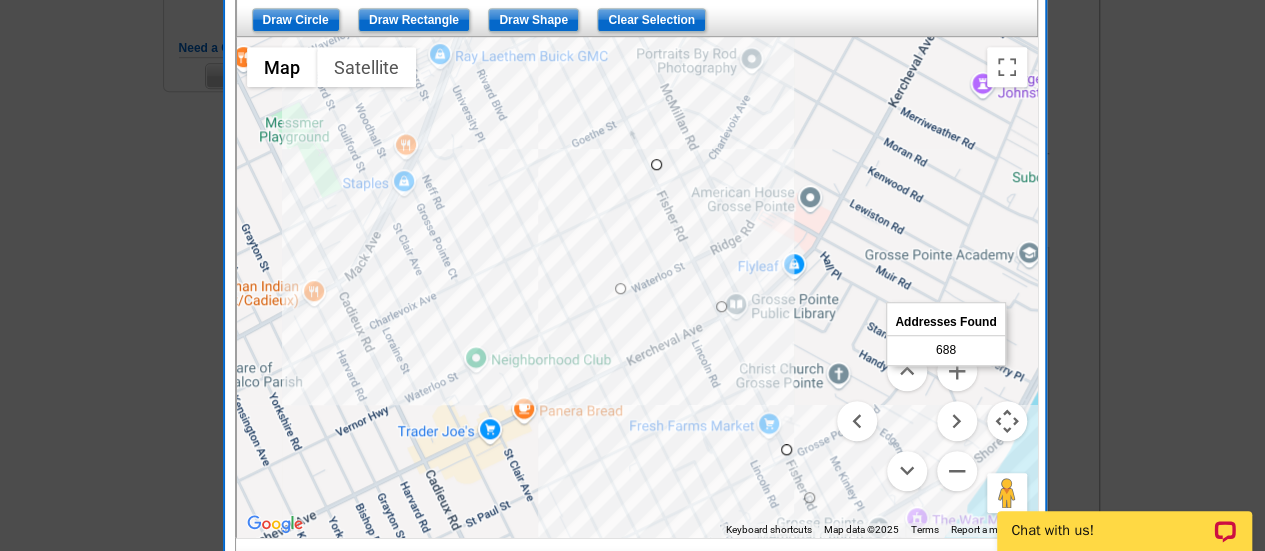 click on "Use ctrl + scroll to zoom the map Map Terrain Satellite Labels Keyboard shortcuts Map Data Map data ©2025 Map data ©2025 200 m  Click to toggle between metric and imperial units Terms Report a map error" at bounding box center [637, 287] 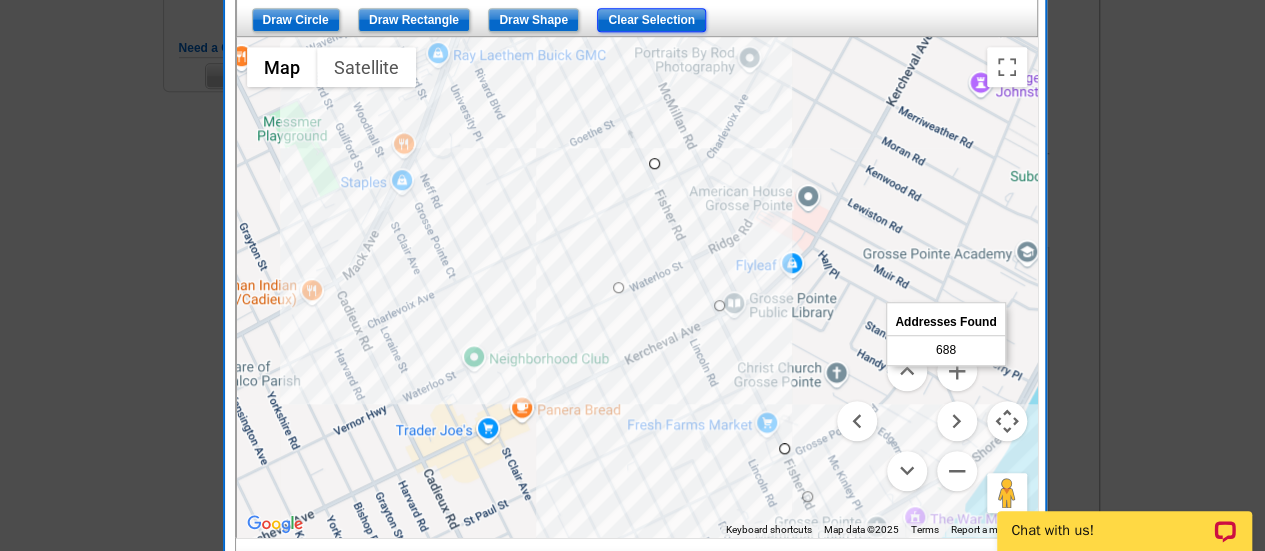 click on "Clear Selection" at bounding box center (651, 20) 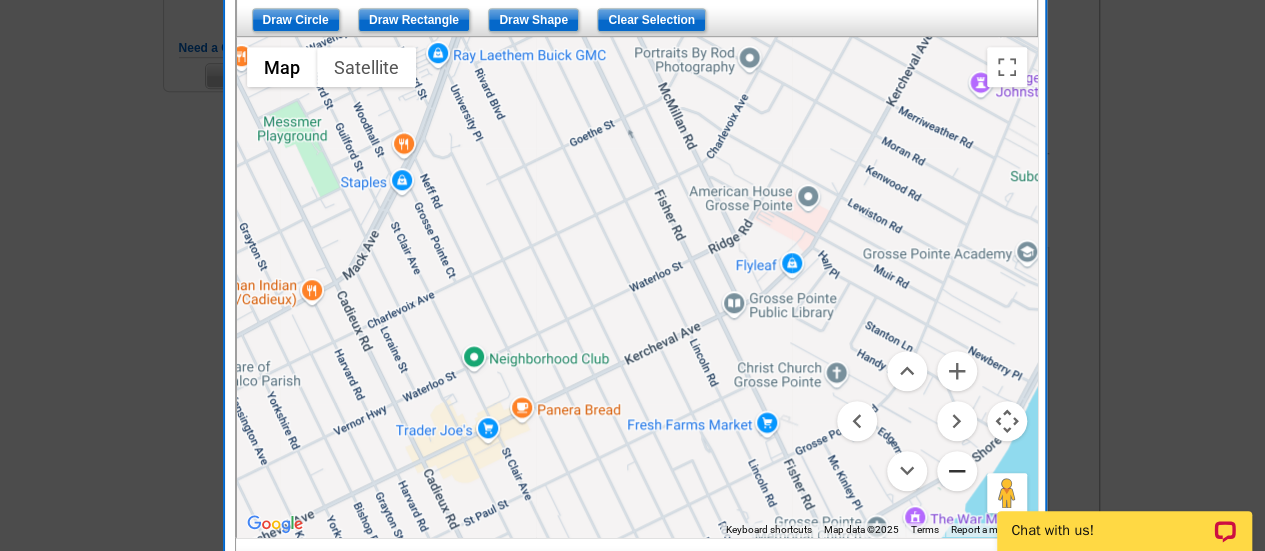 click at bounding box center [957, 471] 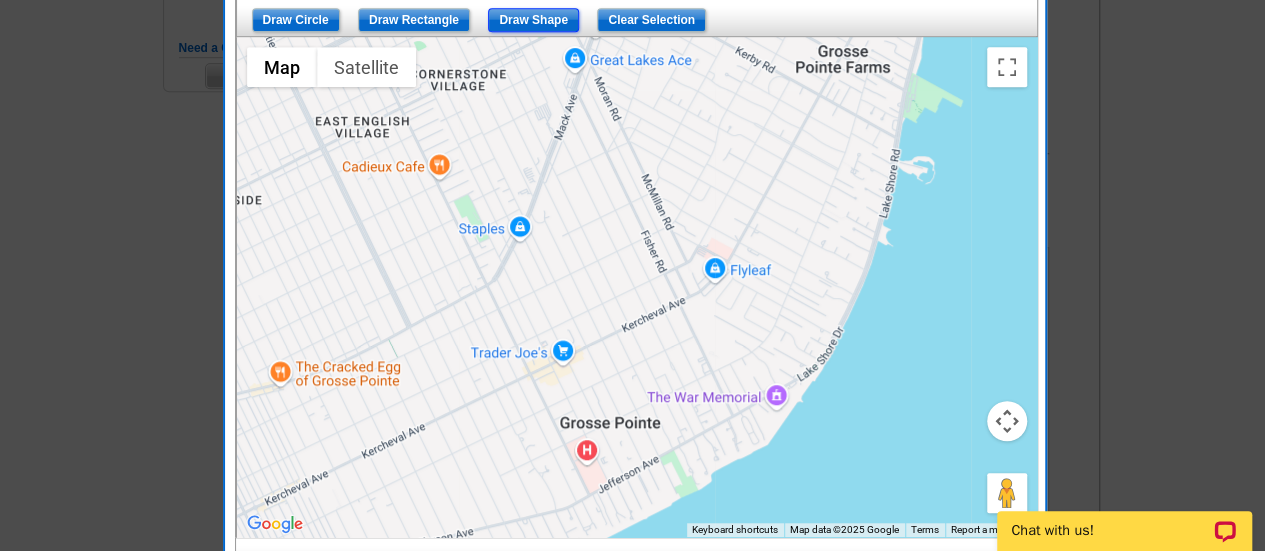 click on "Draw Shape" at bounding box center [533, 20] 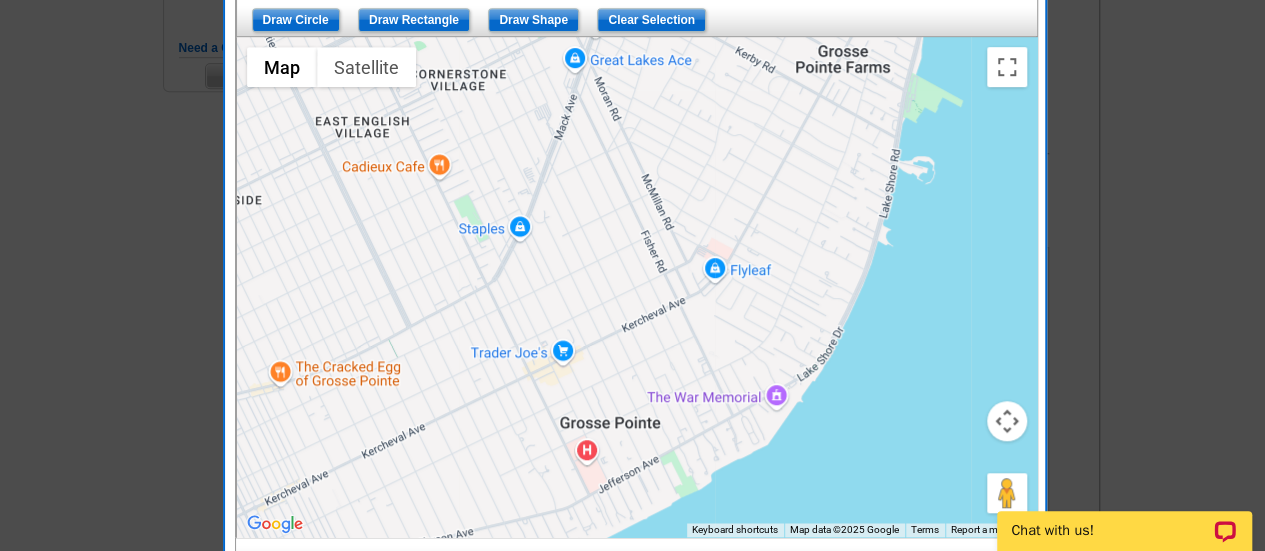 click at bounding box center (637, 287) 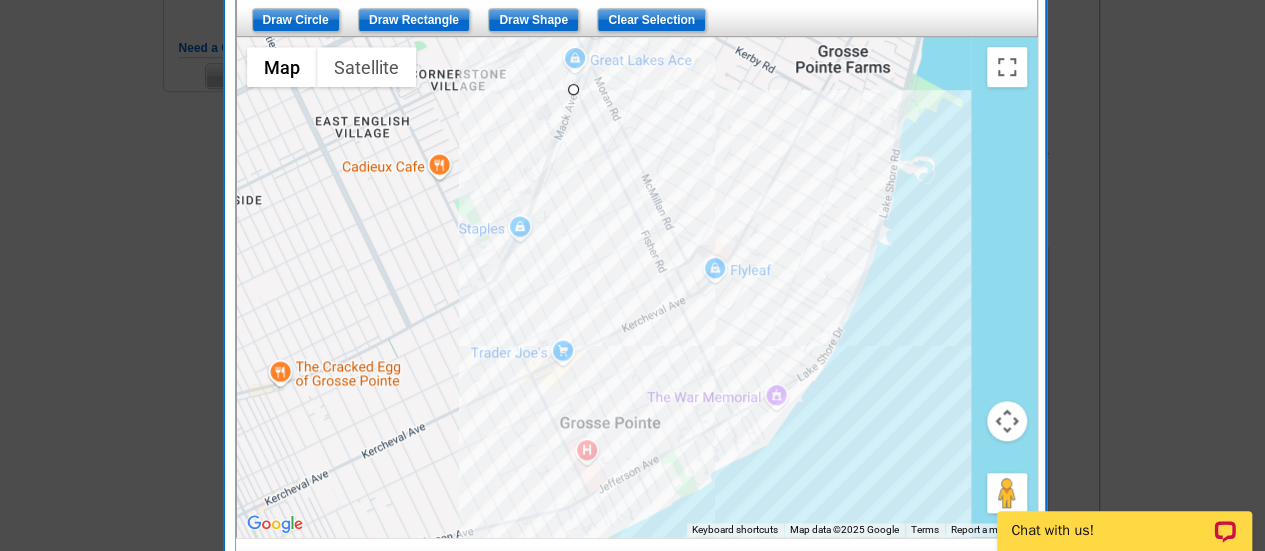 click at bounding box center [637, 287] 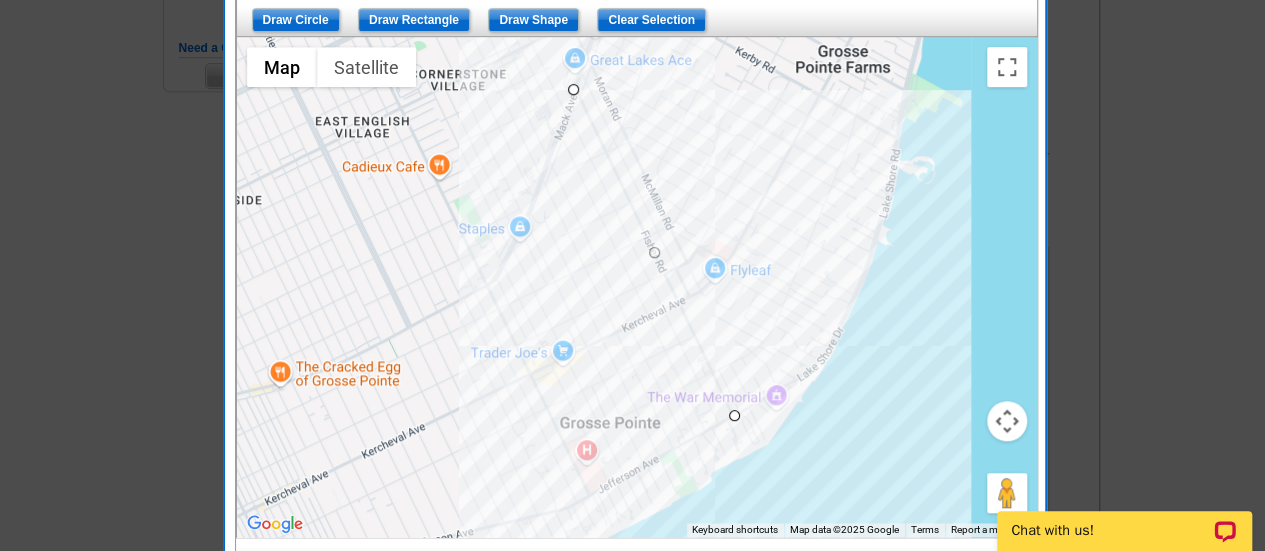 click at bounding box center [637, 287] 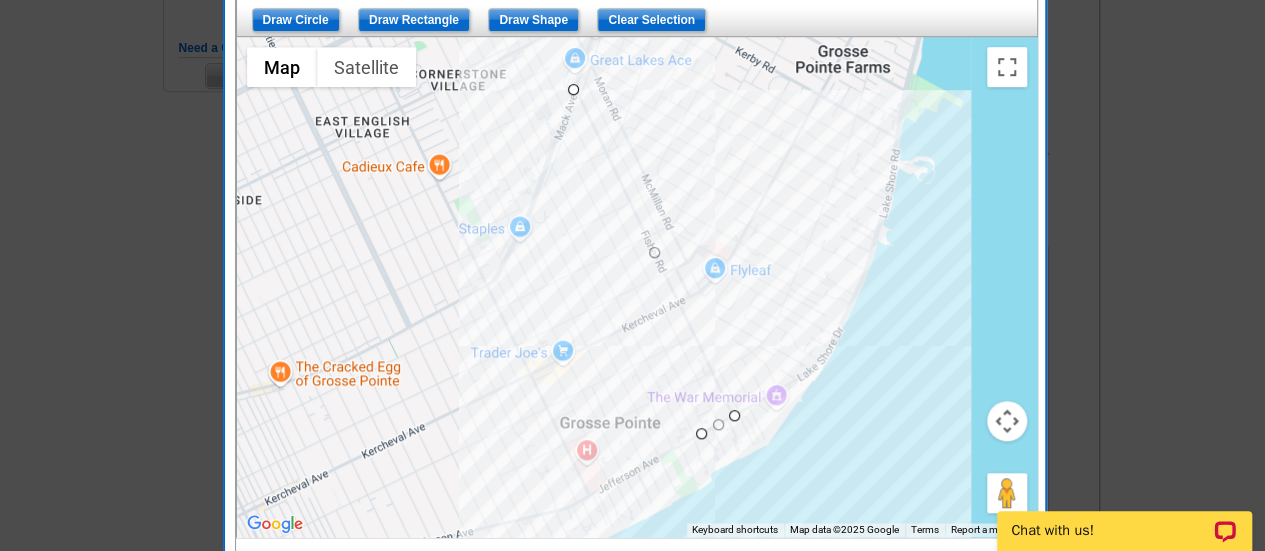 click at bounding box center [637, 287] 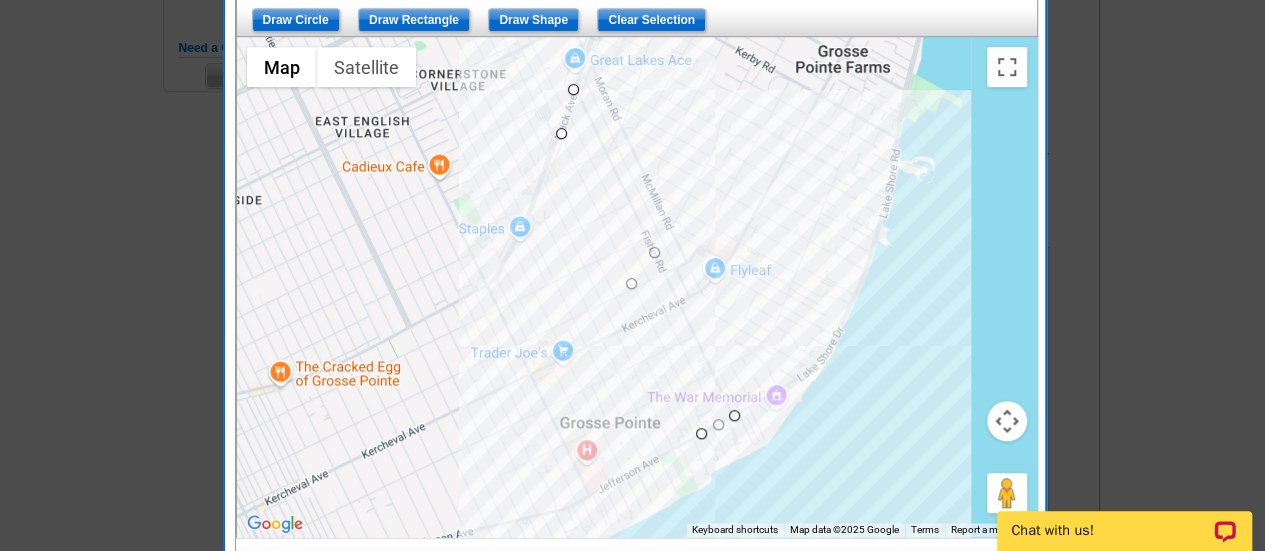 click at bounding box center (637, 287) 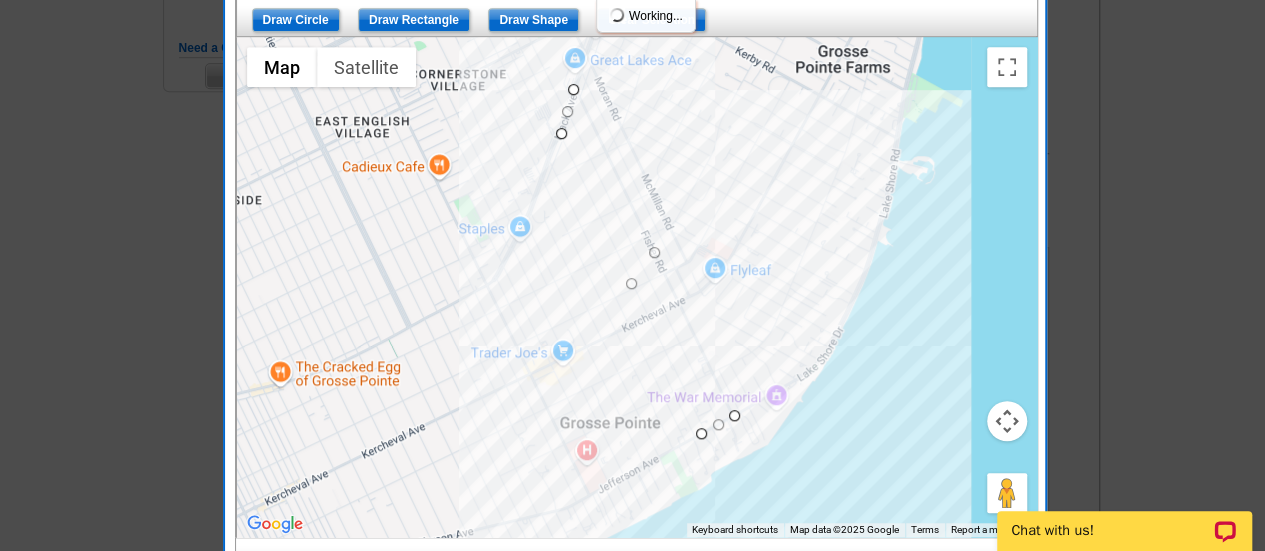 click at bounding box center [1007, 421] 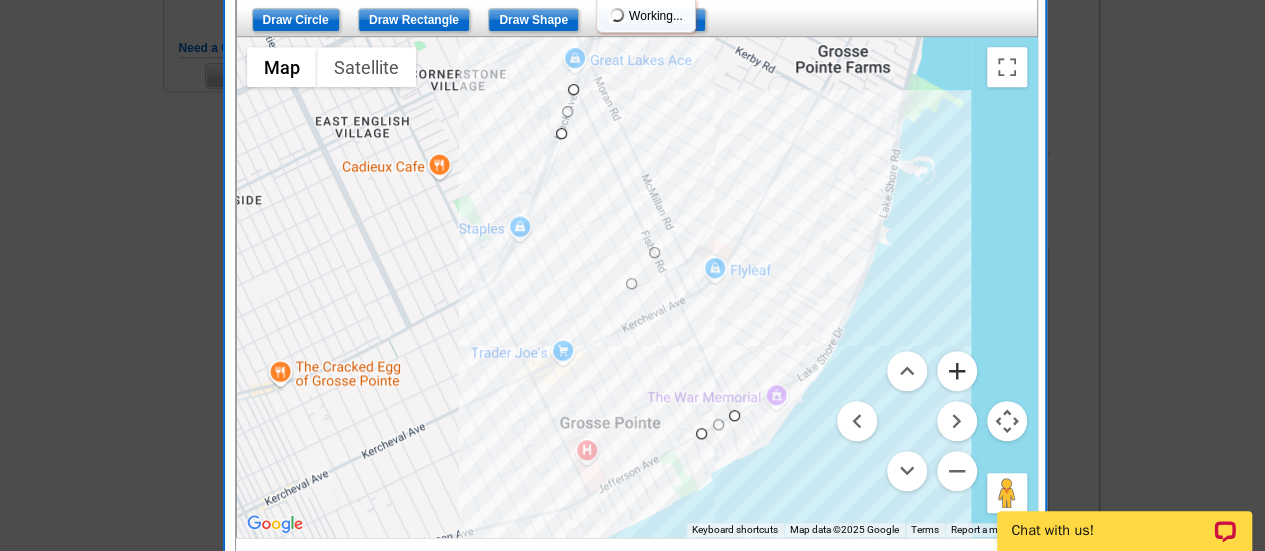 click at bounding box center [957, 371] 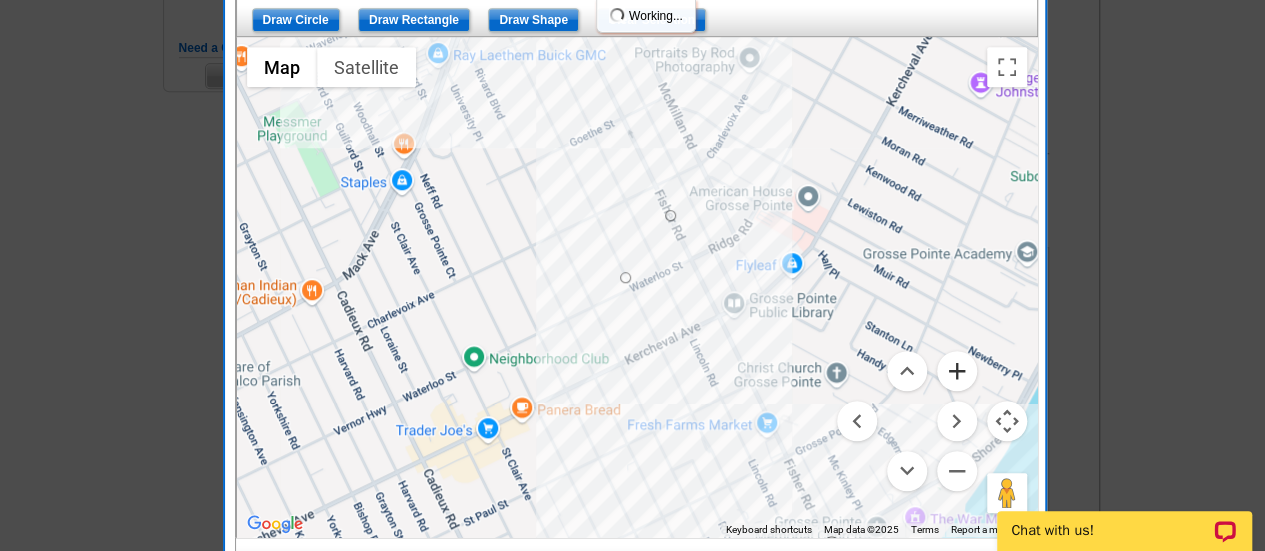 click at bounding box center [957, 371] 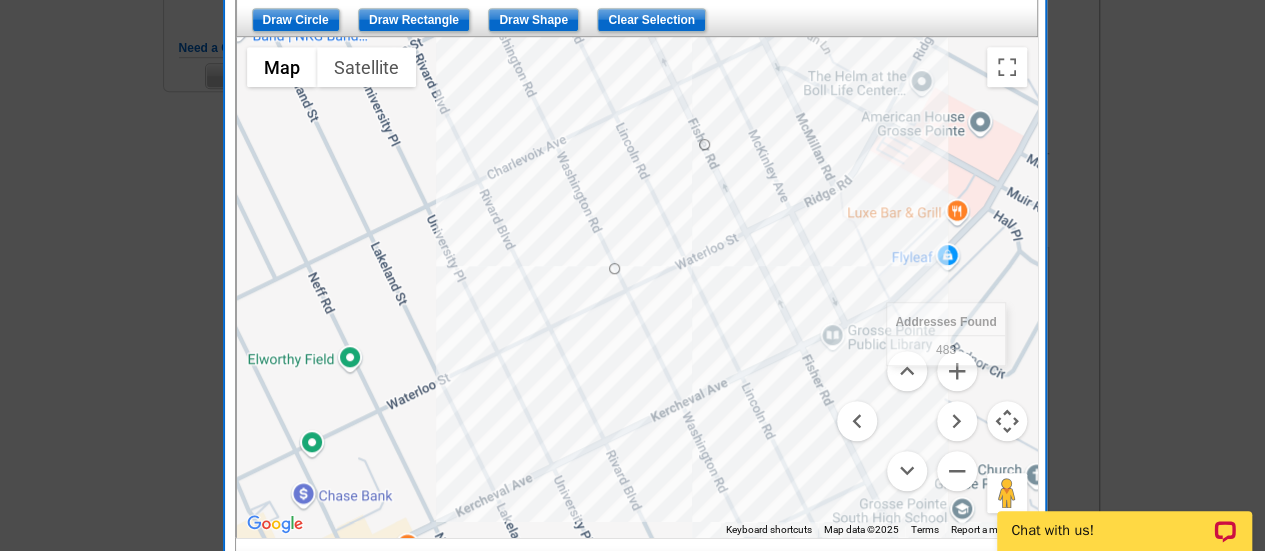 drag, startPoint x: 728, startPoint y: 424, endPoint x: 606, endPoint y: 187, distance: 266.55768 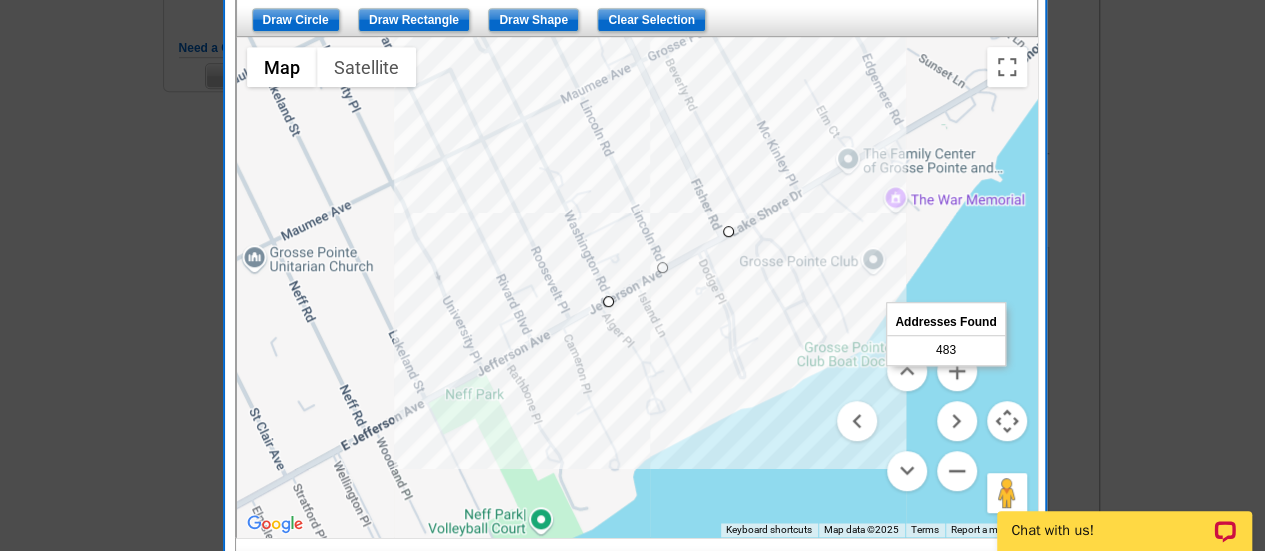 drag, startPoint x: 592, startPoint y: 301, endPoint x: 609, endPoint y: 298, distance: 17.262676 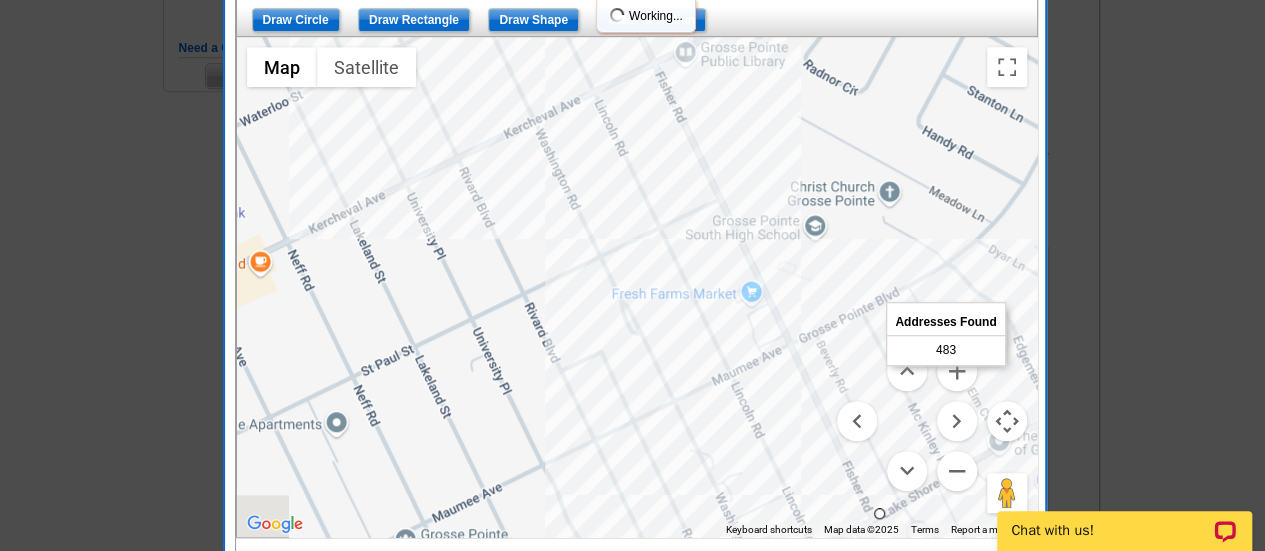 drag, startPoint x: 548, startPoint y: 152, endPoint x: 702, endPoint y: 443, distance: 329.237 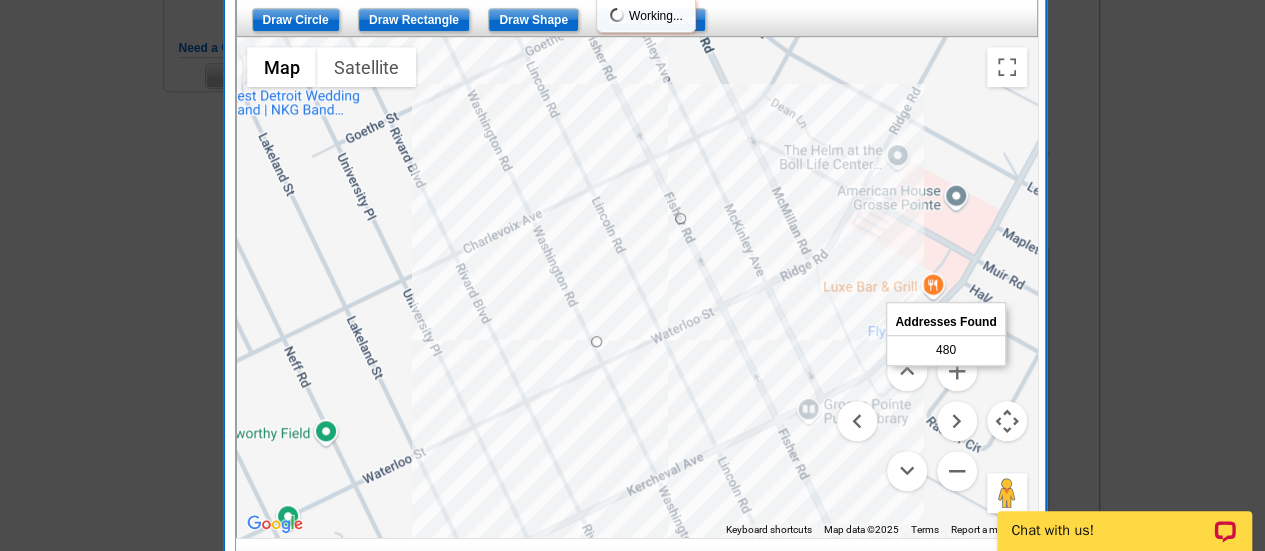 drag, startPoint x: 604, startPoint y: 141, endPoint x: 725, endPoint y: 492, distance: 371.27078 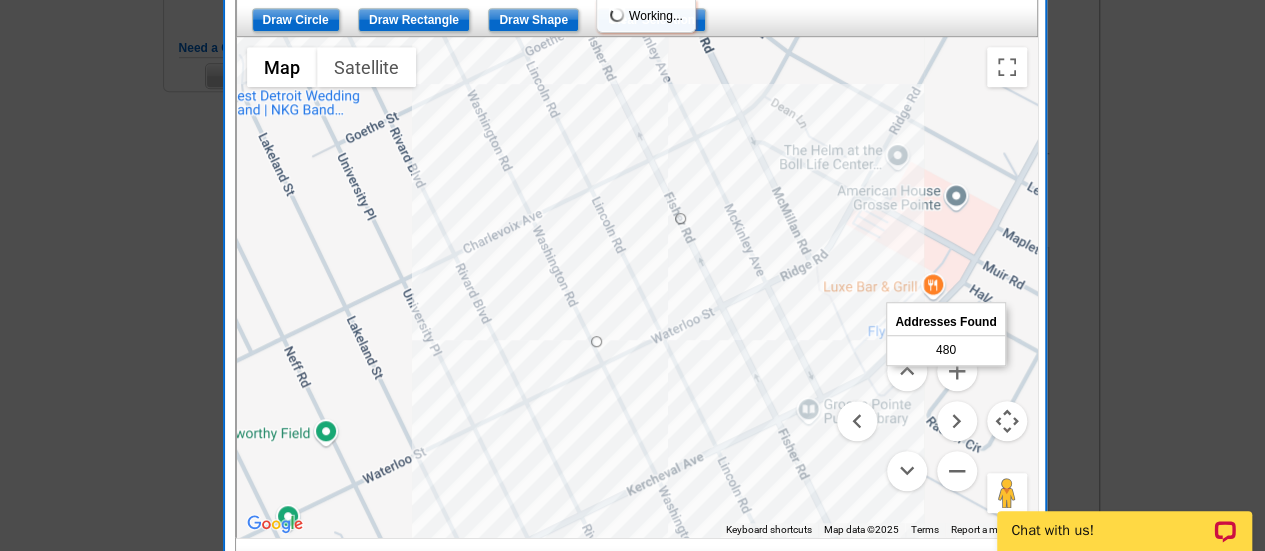 click at bounding box center (637, 287) 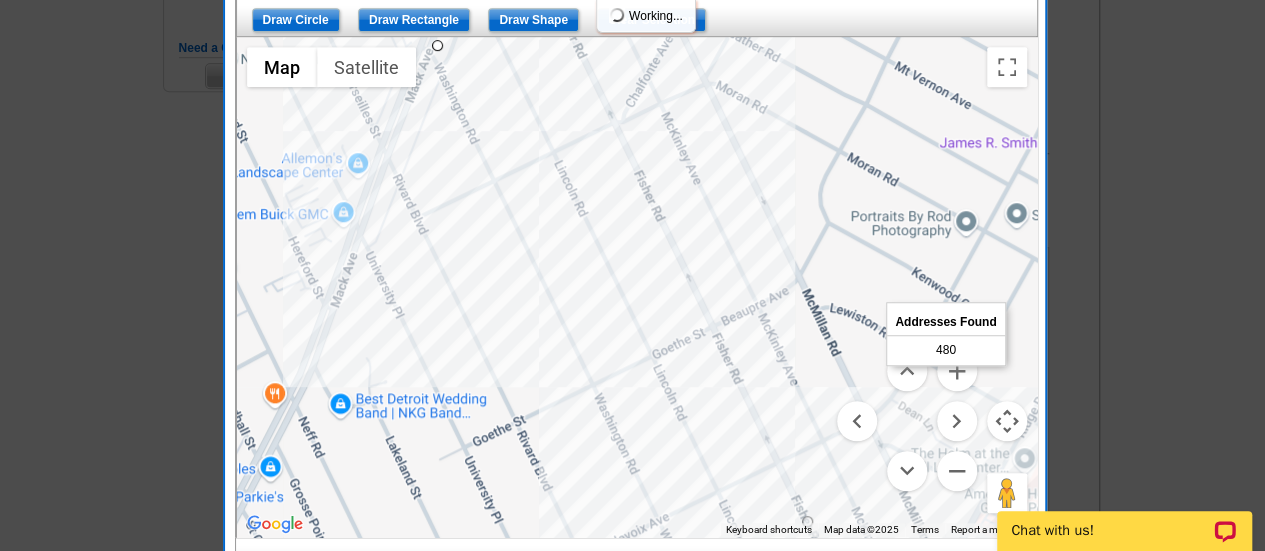 drag, startPoint x: 591, startPoint y: 159, endPoint x: 729, endPoint y: 497, distance: 365.0863 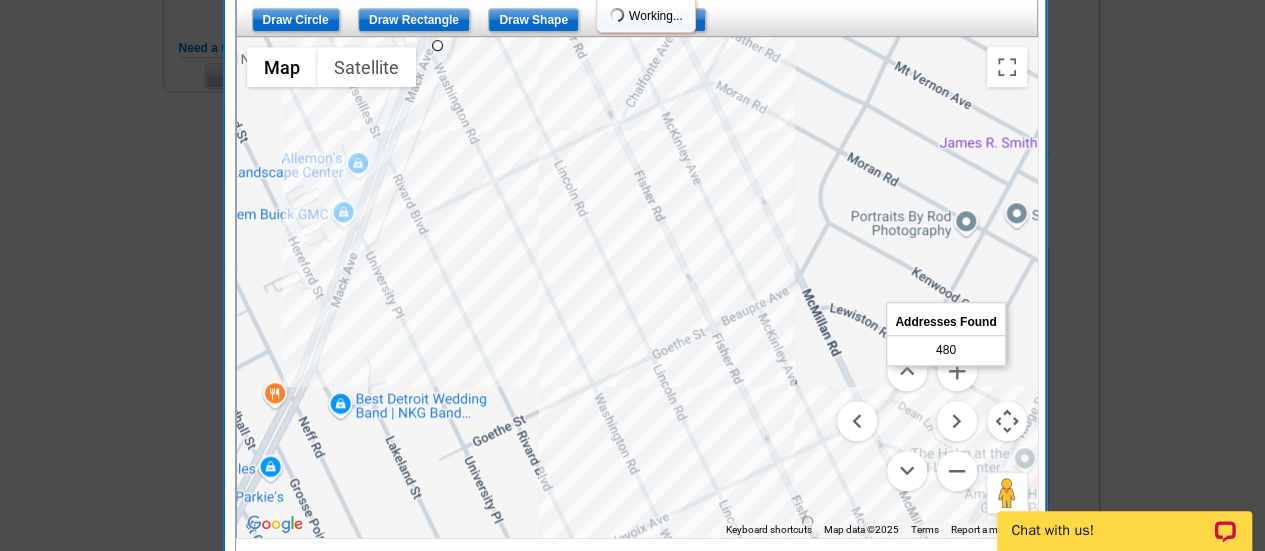 click at bounding box center (637, 287) 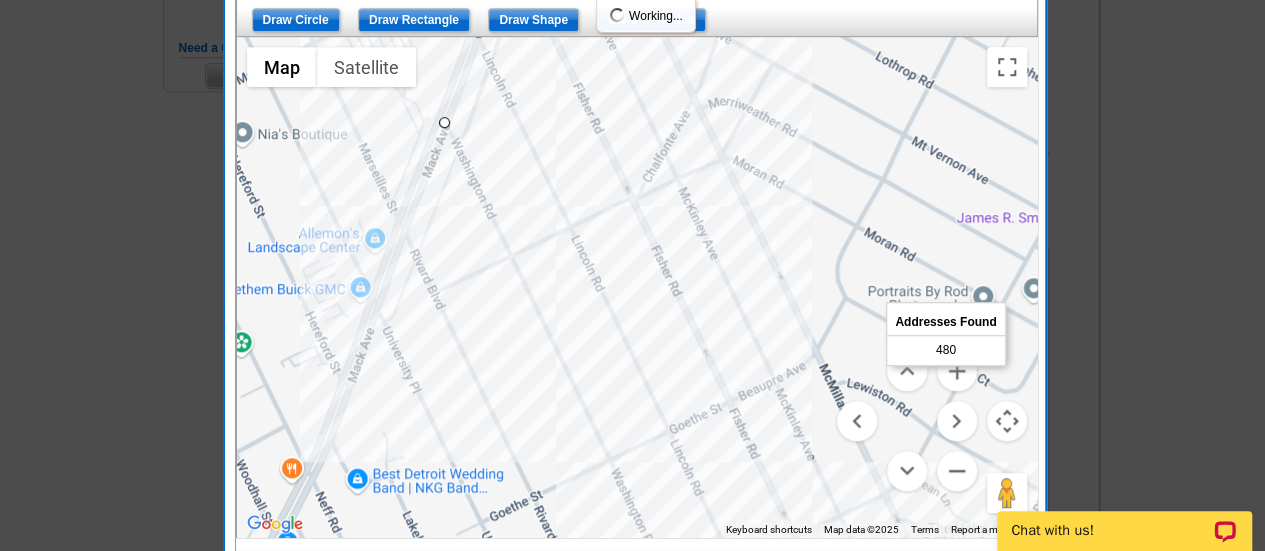 drag, startPoint x: 454, startPoint y: 119, endPoint x: 442, endPoint y: 121, distance: 12.165525 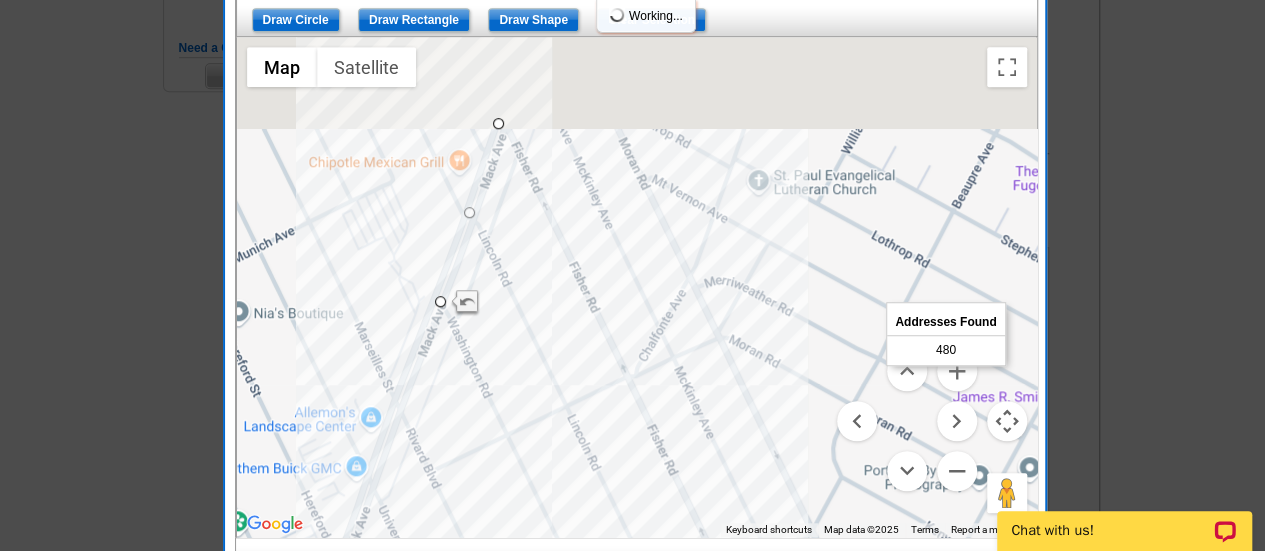 drag, startPoint x: 654, startPoint y: 147, endPoint x: 644, endPoint y: 346, distance: 199.2511 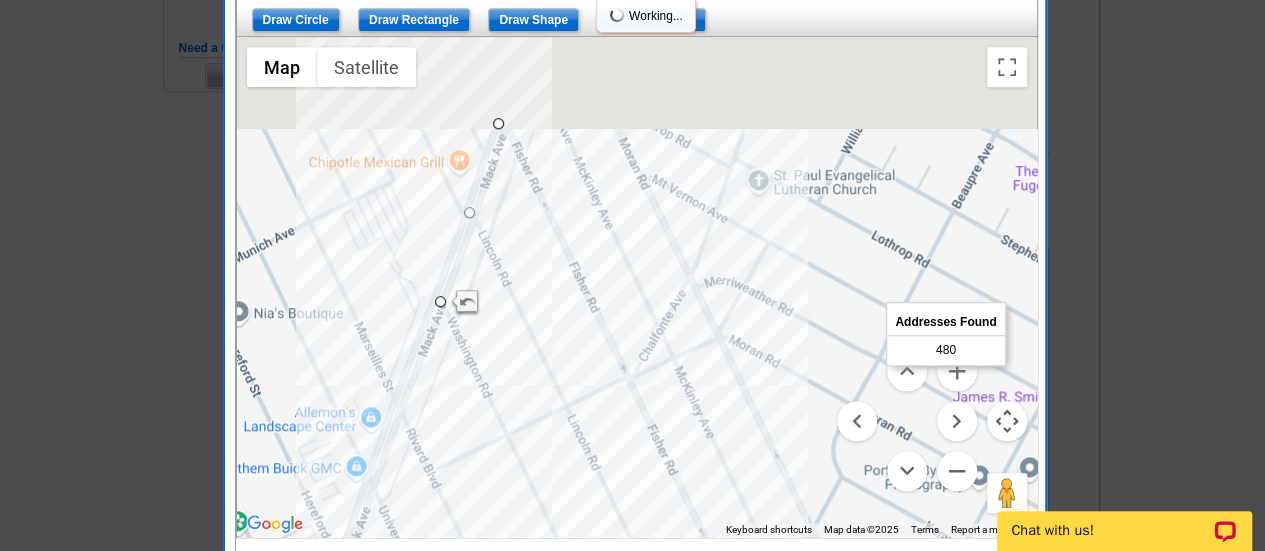 click at bounding box center (637, 287) 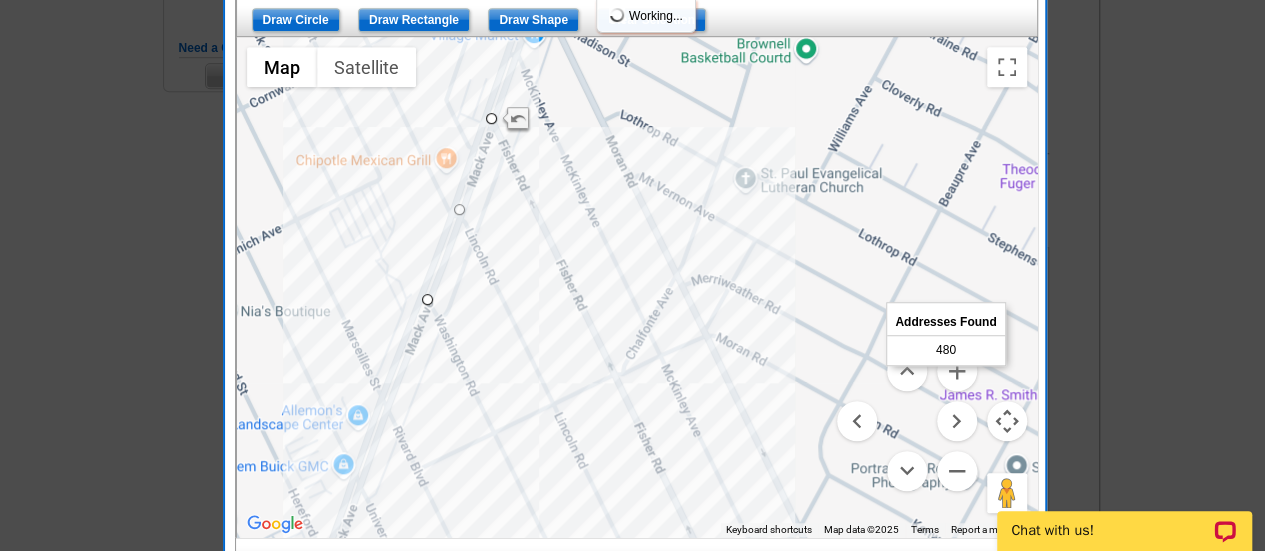 drag, startPoint x: 692, startPoint y: 388, endPoint x: 624, endPoint y: 11, distance: 383.08353 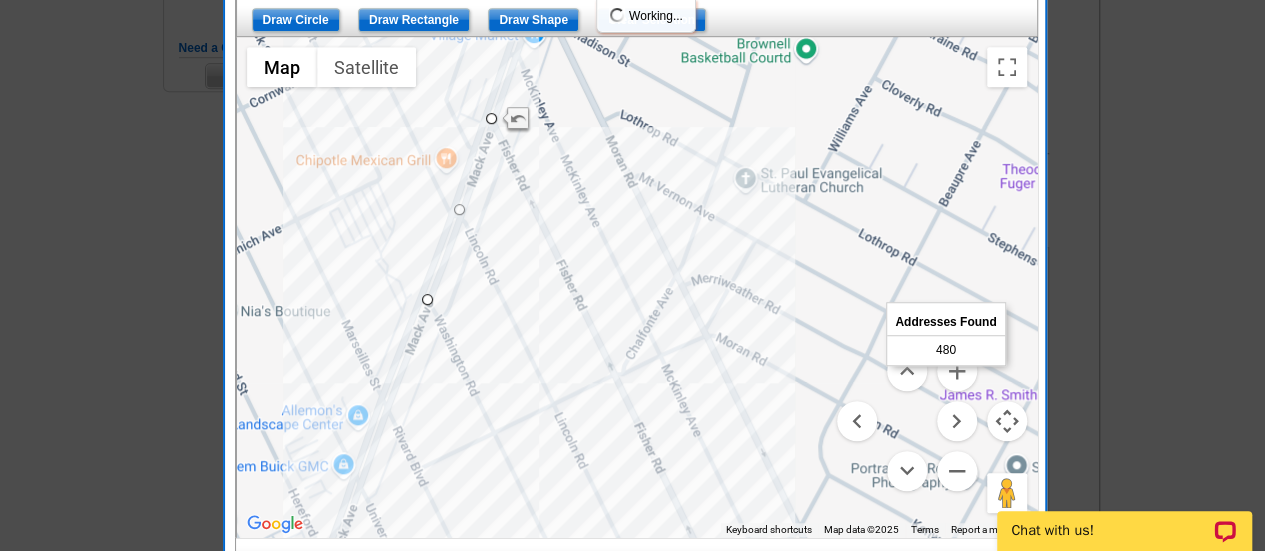 click on "1 Items
Home
Pricing Guide
Partner Tools
Choose A Design
My Orders
My Account
Log Out
Need Help? call 800-260-5887,  chat  with support, or have our designers make something custom just for you!
Got it, no need for the selection guide next time.
Show Results
Selected Design
Jumbo Postcard (5.5" x 8.5")
Design Name
Front Design
»" at bounding box center (632, 175) 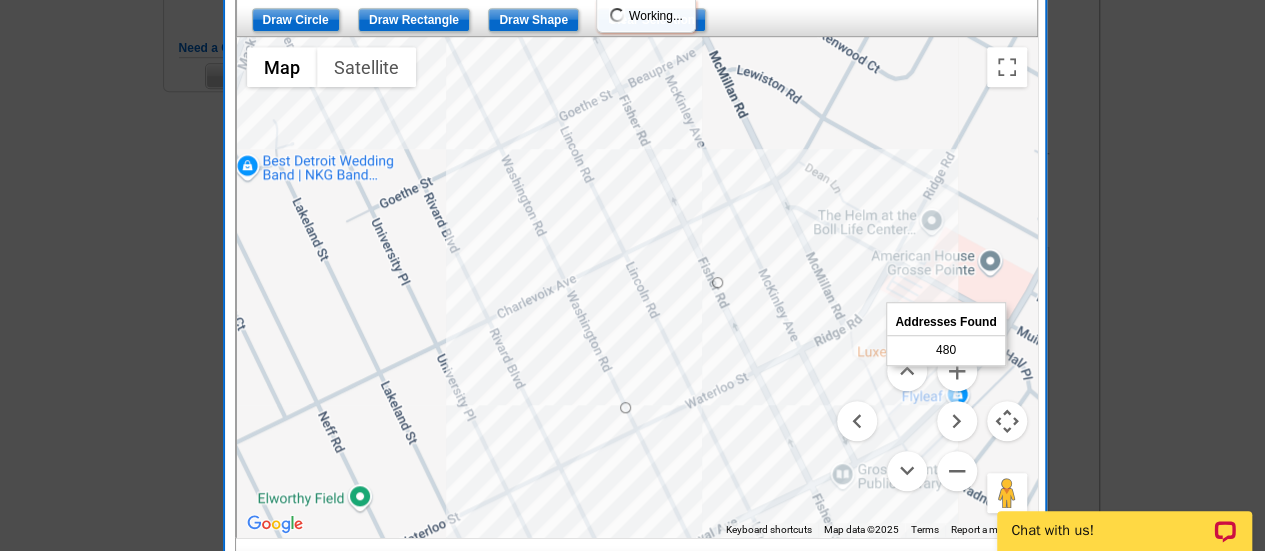 drag, startPoint x: 784, startPoint y: 426, endPoint x: 693, endPoint y: 293, distance: 161.1521 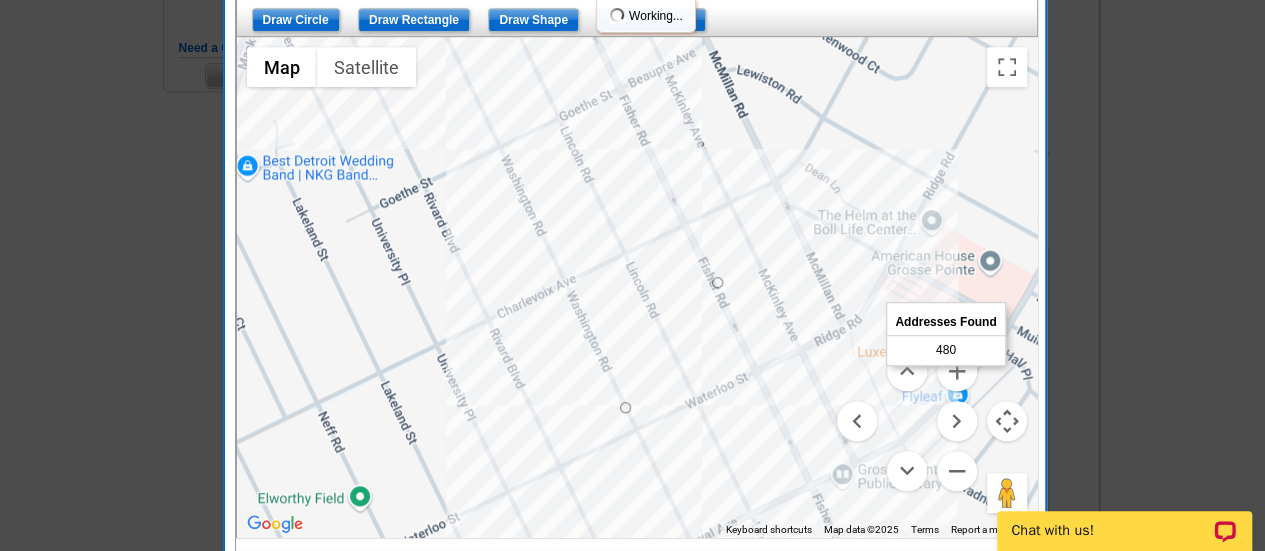 click at bounding box center (637, 287) 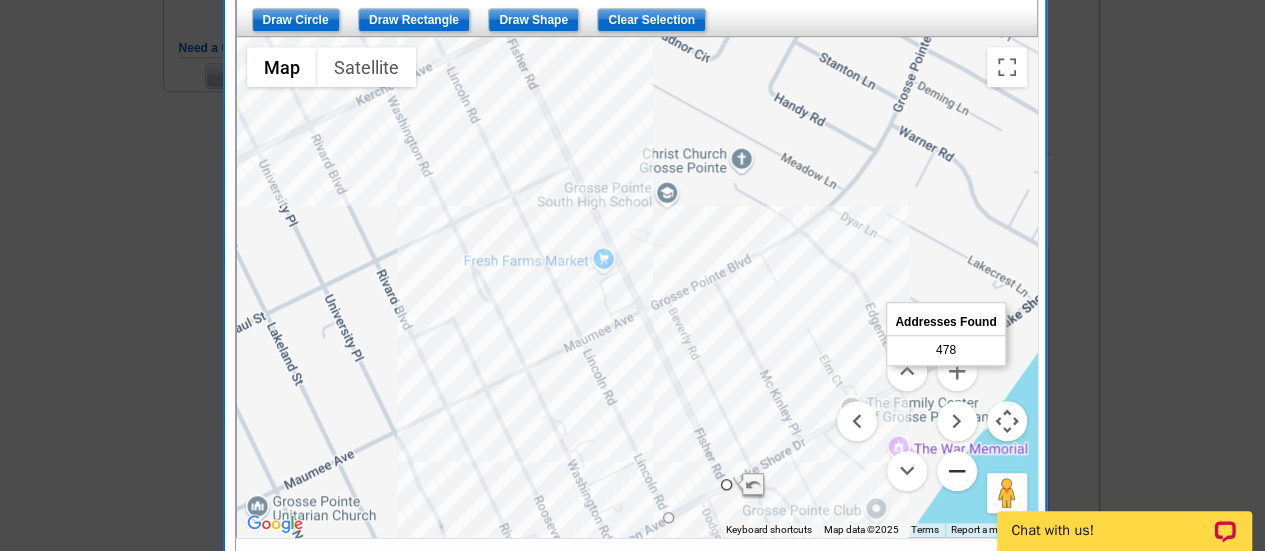 click at bounding box center [957, 471] 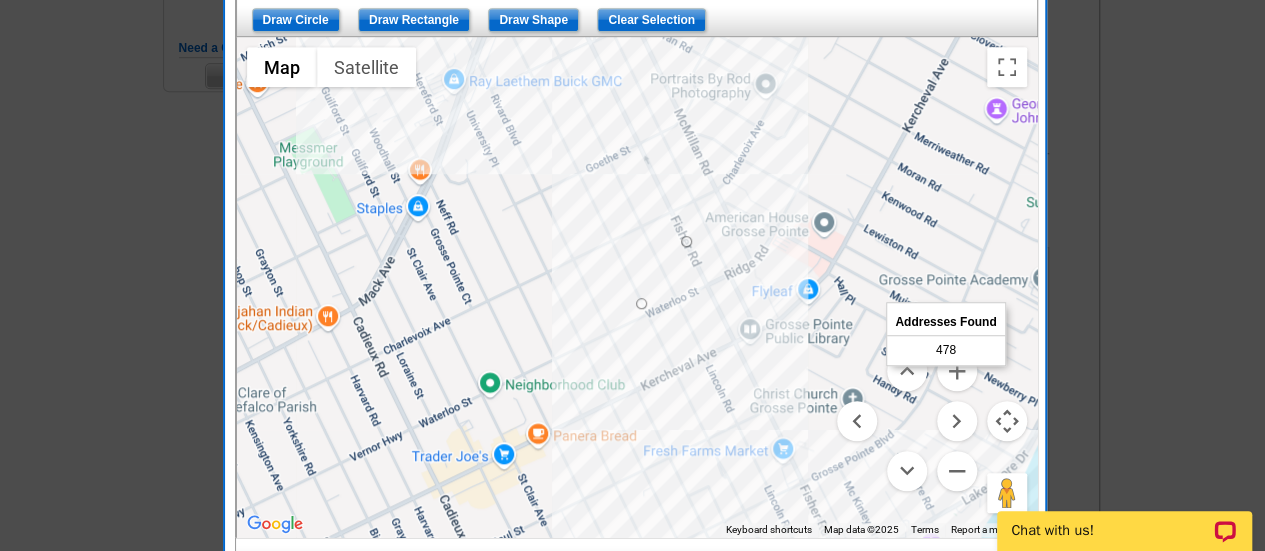 drag, startPoint x: 677, startPoint y: 261, endPoint x: 839, endPoint y: 441, distance: 242.16524 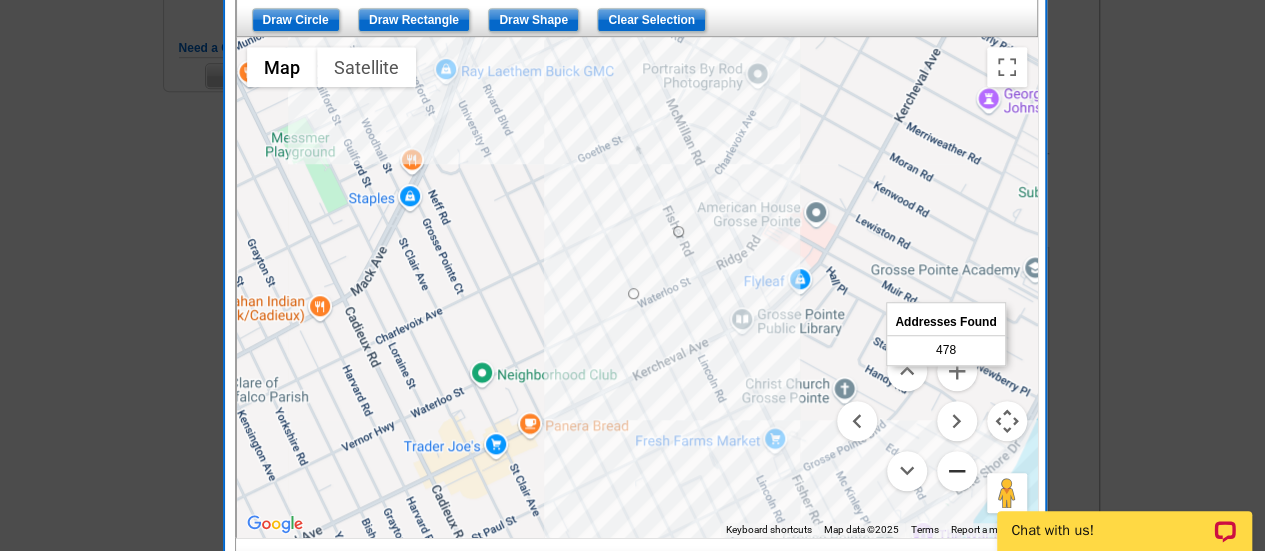 click at bounding box center (957, 471) 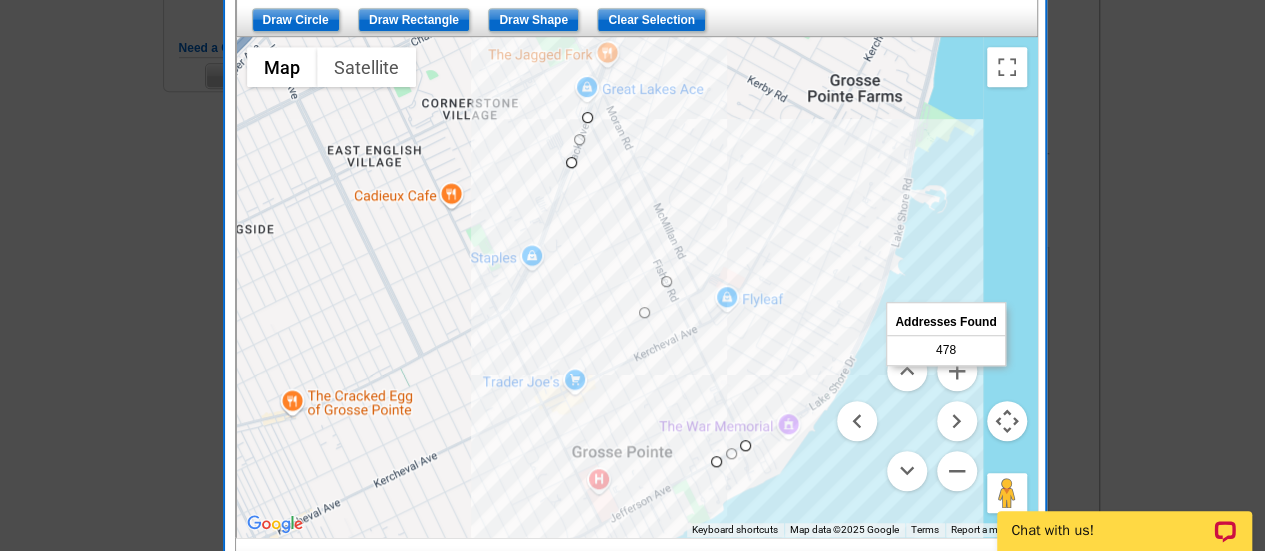 drag, startPoint x: 724, startPoint y: 292, endPoint x: 734, endPoint y: 317, distance: 26.925823 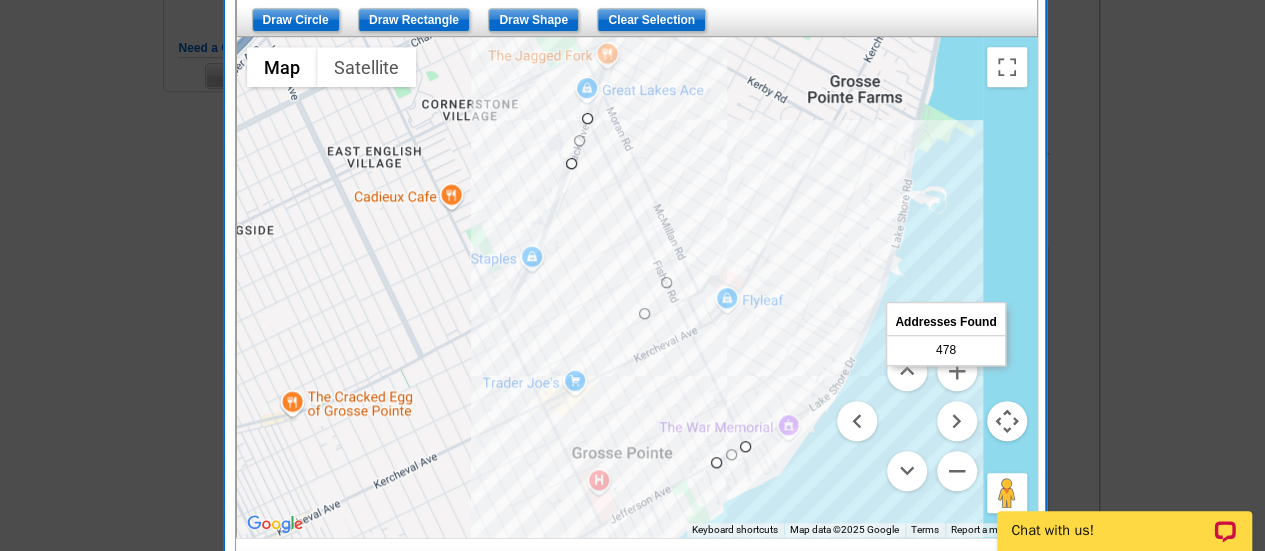 click at bounding box center (1007, 421) 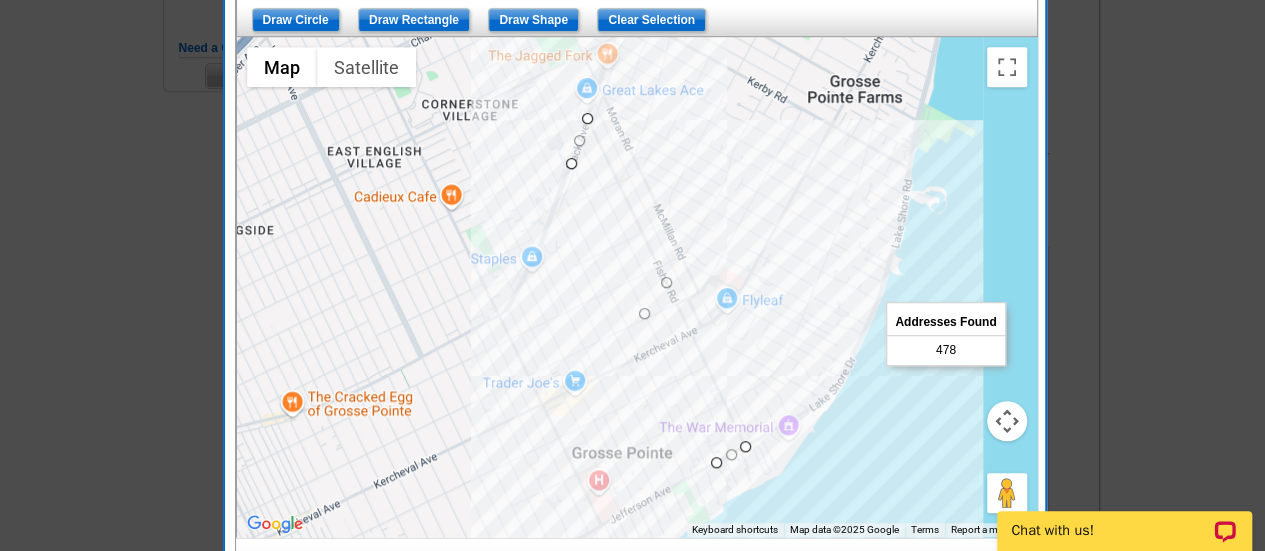 type 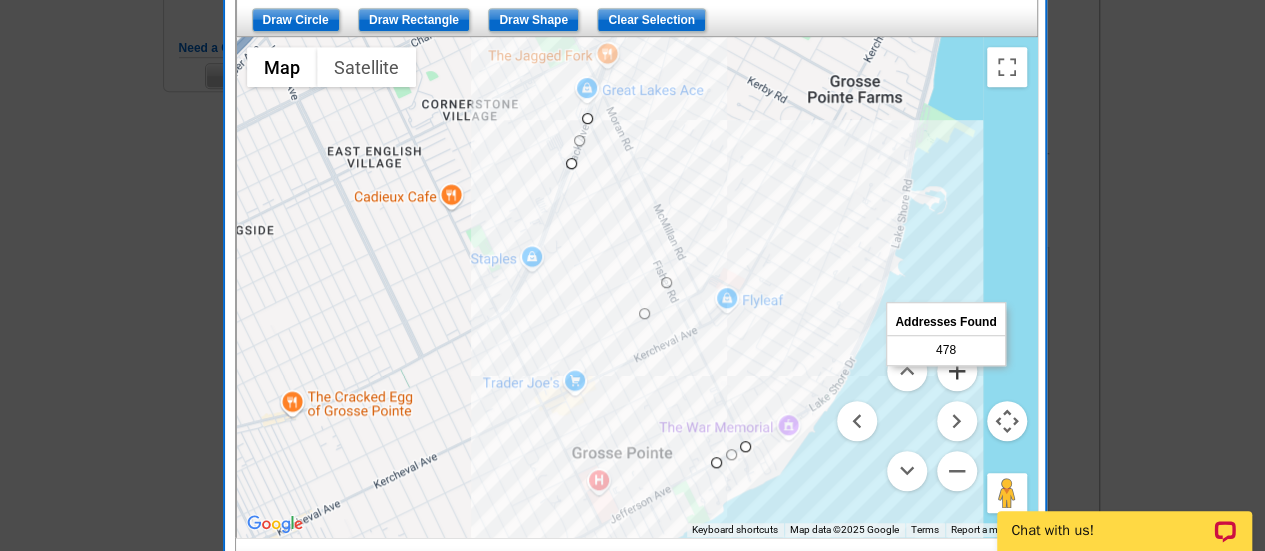 click at bounding box center [957, 371] 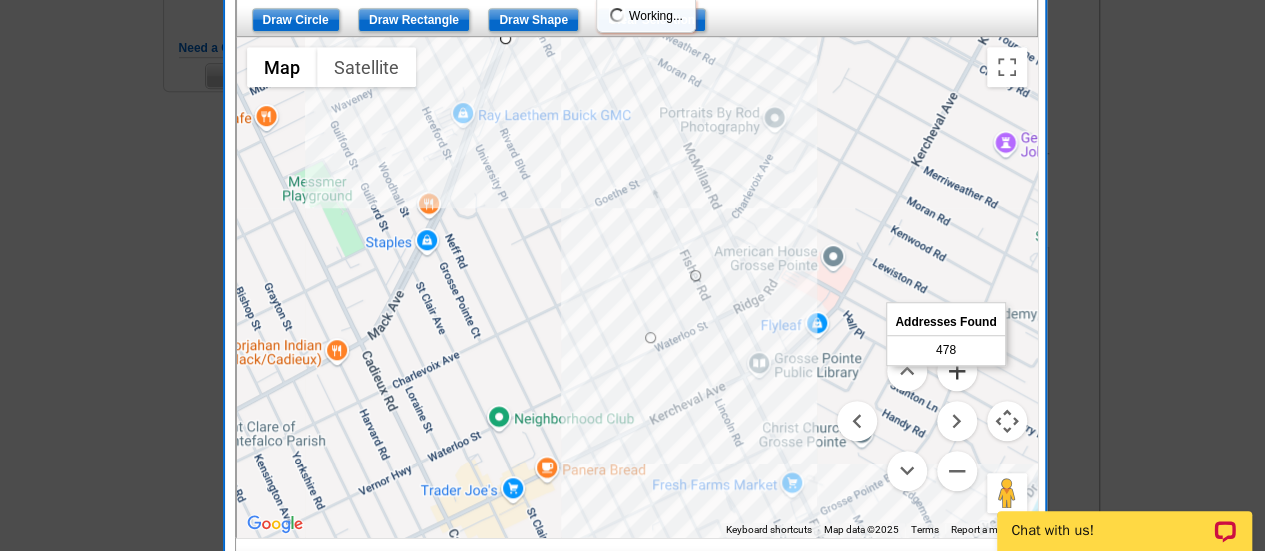 click at bounding box center [957, 371] 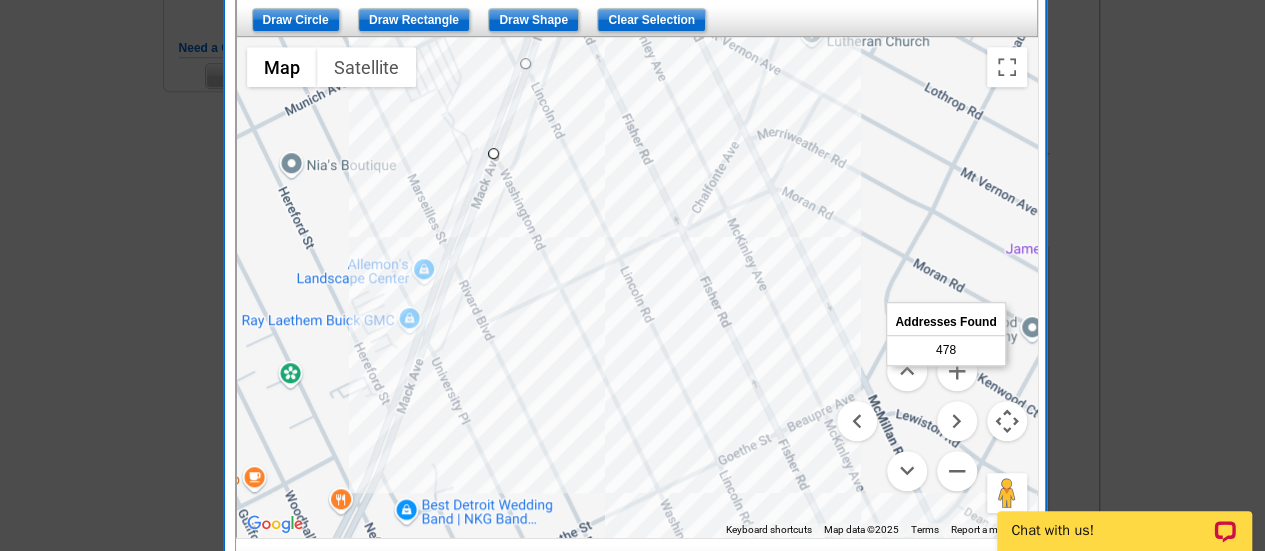 drag, startPoint x: 730, startPoint y: 207, endPoint x: 857, endPoint y: 595, distance: 408.25604 